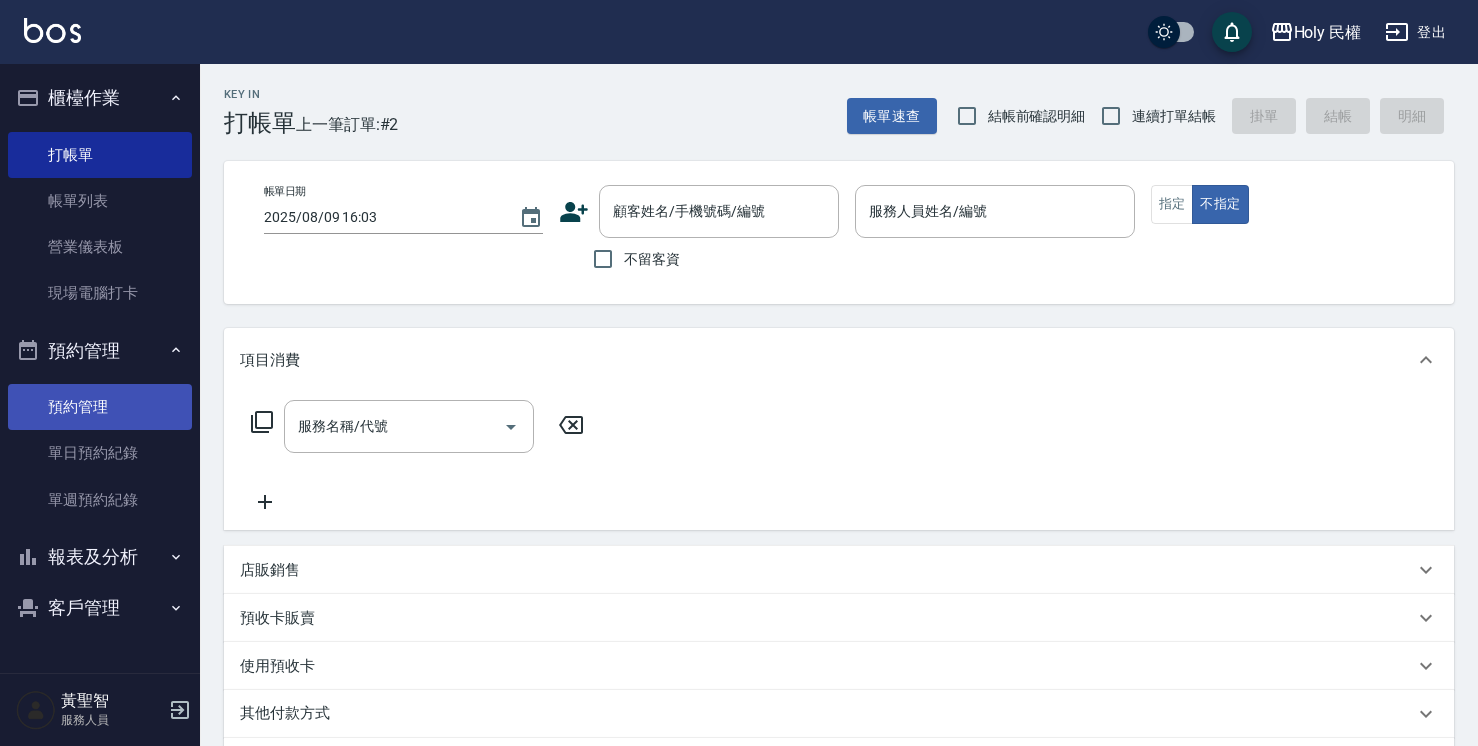 scroll, scrollTop: 0, scrollLeft: 0, axis: both 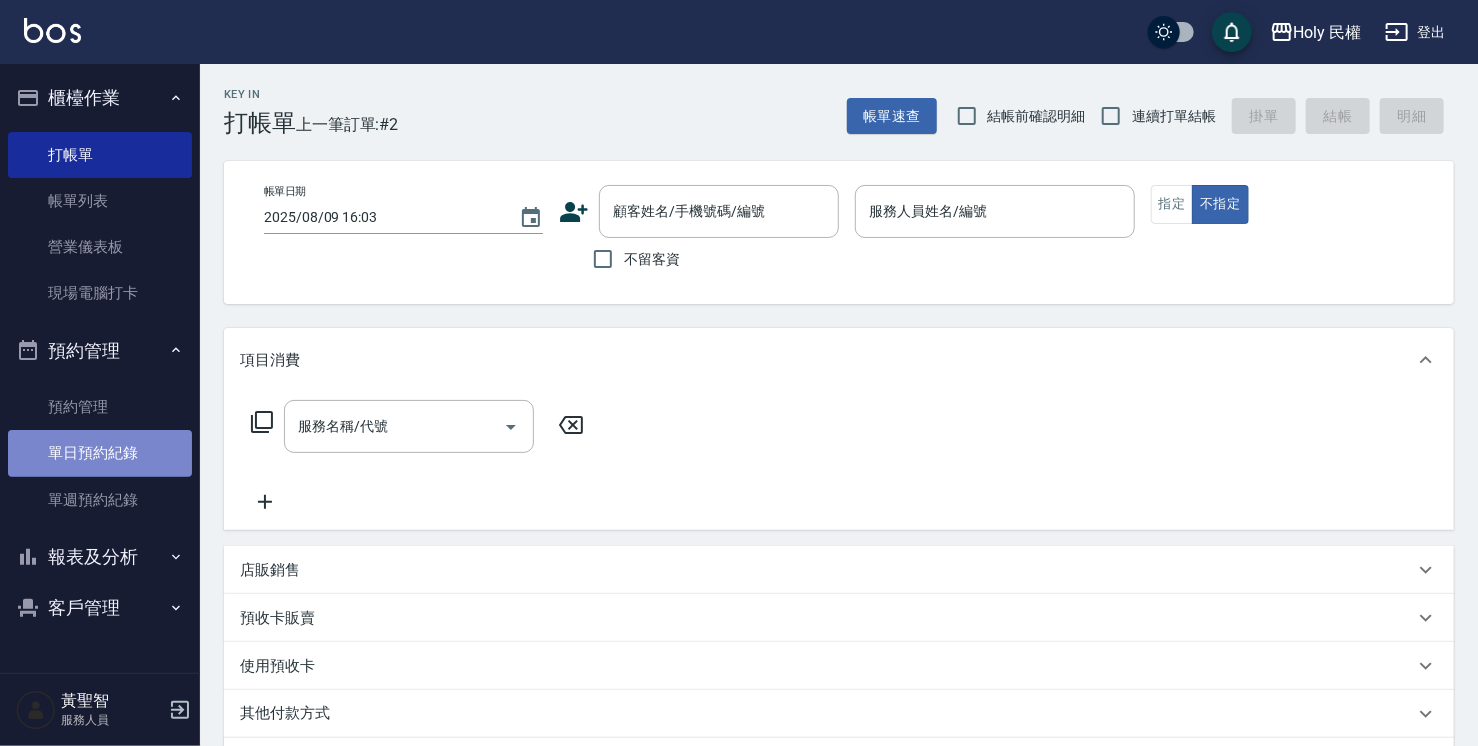 click on "單日預約紀錄" at bounding box center [100, 453] 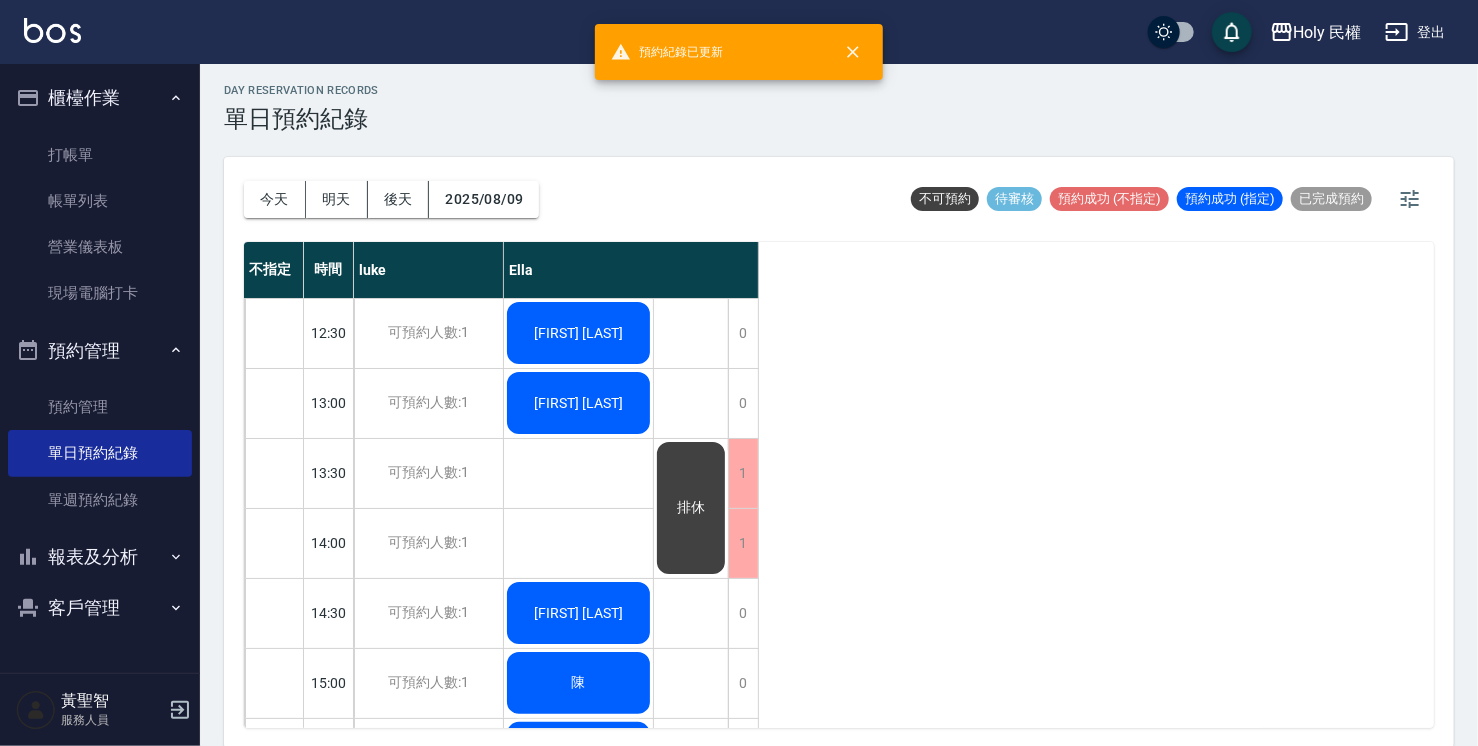 scroll, scrollTop: 5, scrollLeft: 0, axis: vertical 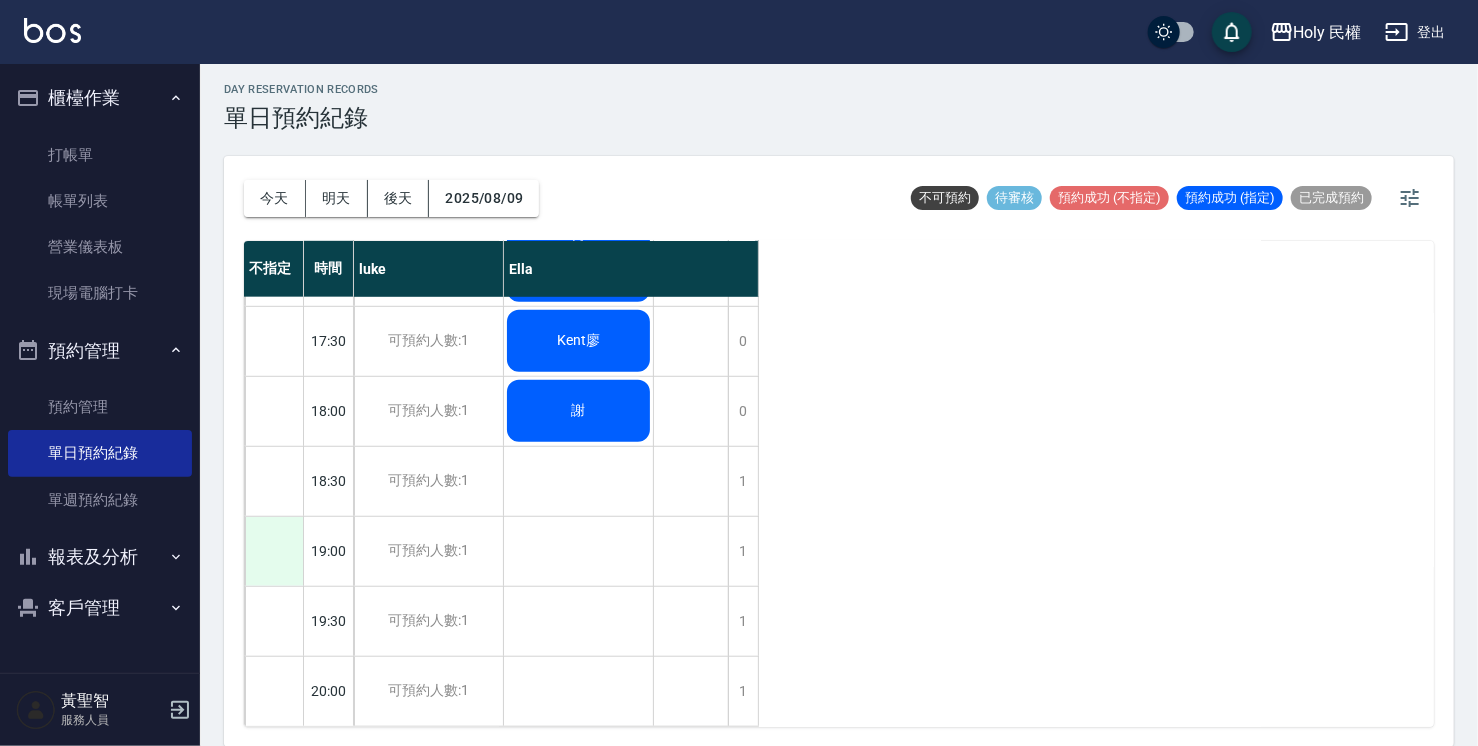 click at bounding box center [274, 551] 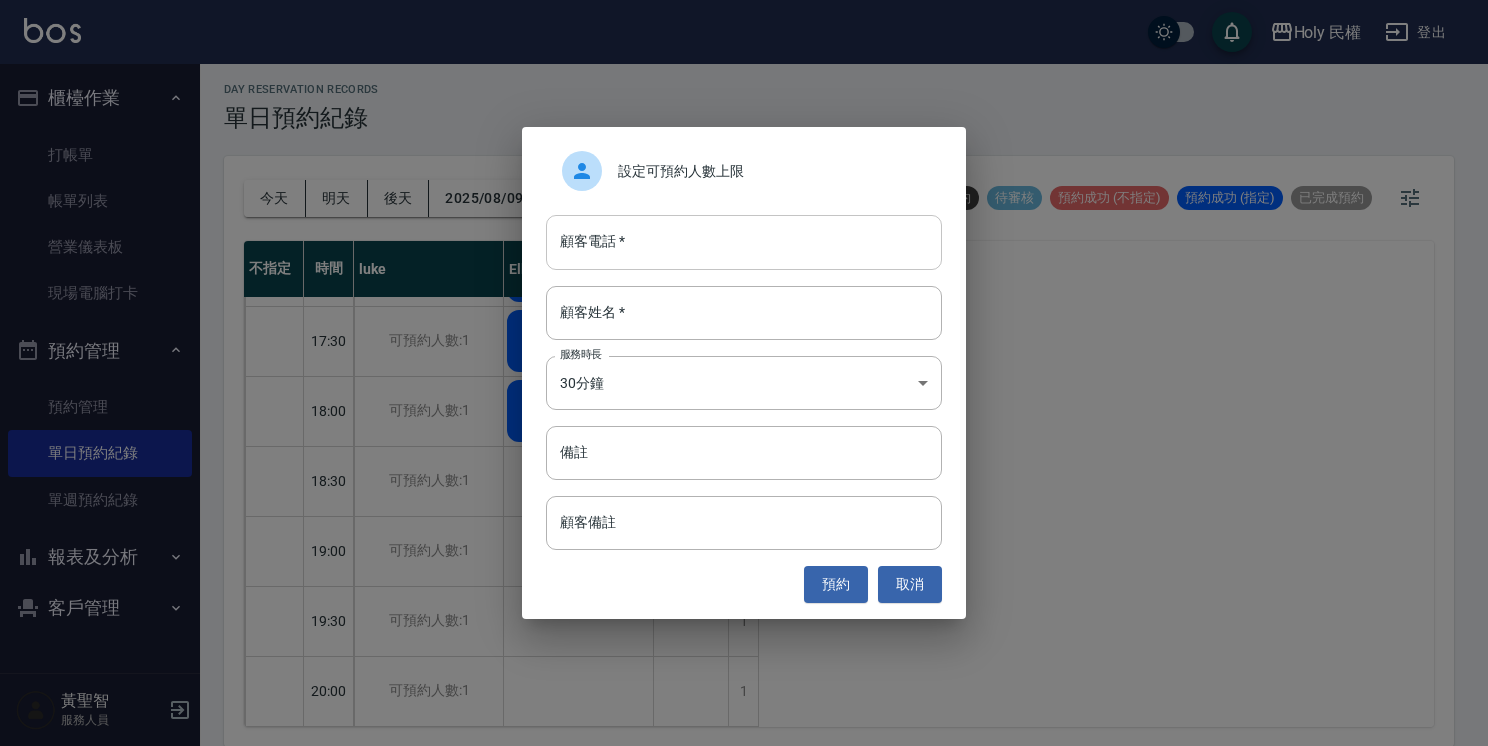 click on "顧客電話   *" at bounding box center (744, 242) 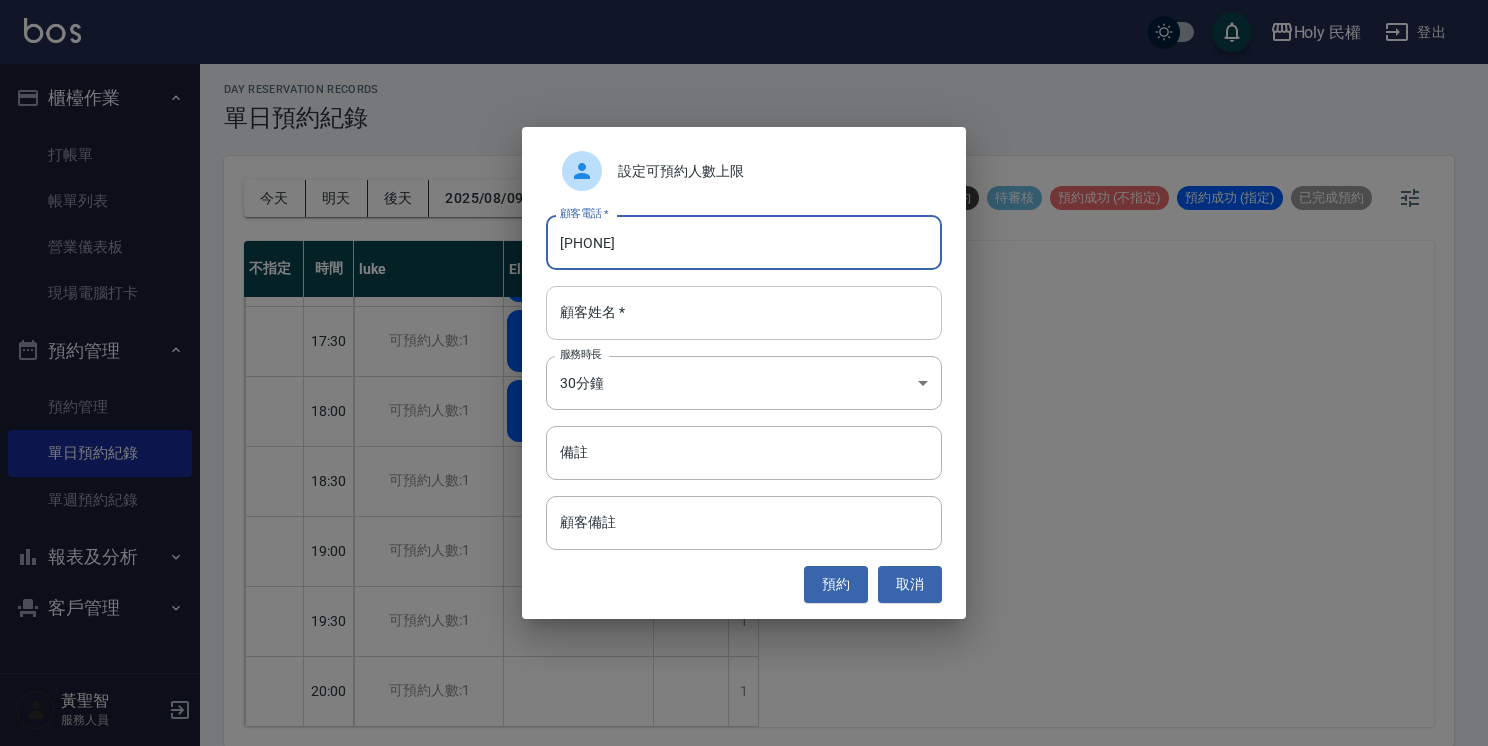 type on "[PHONE]" 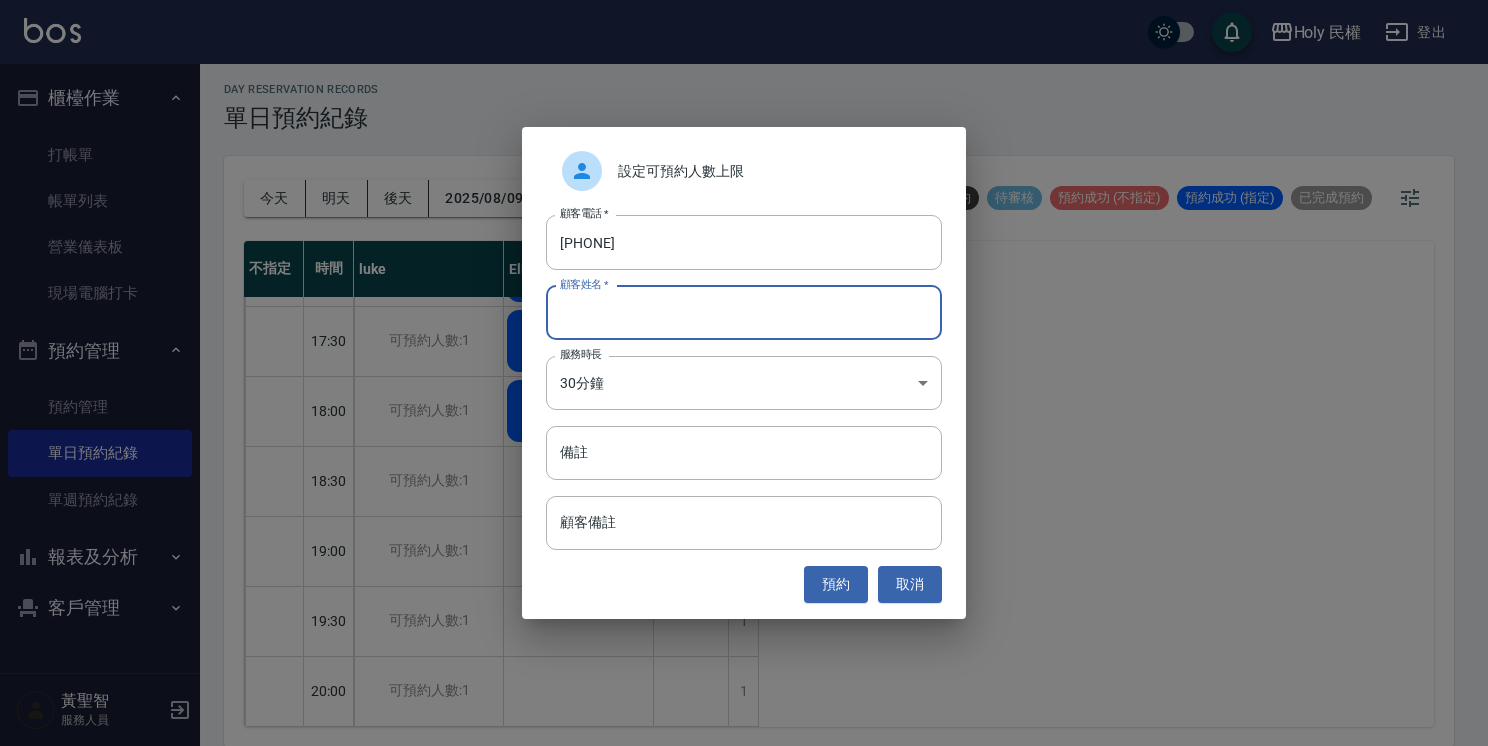 type on "j" 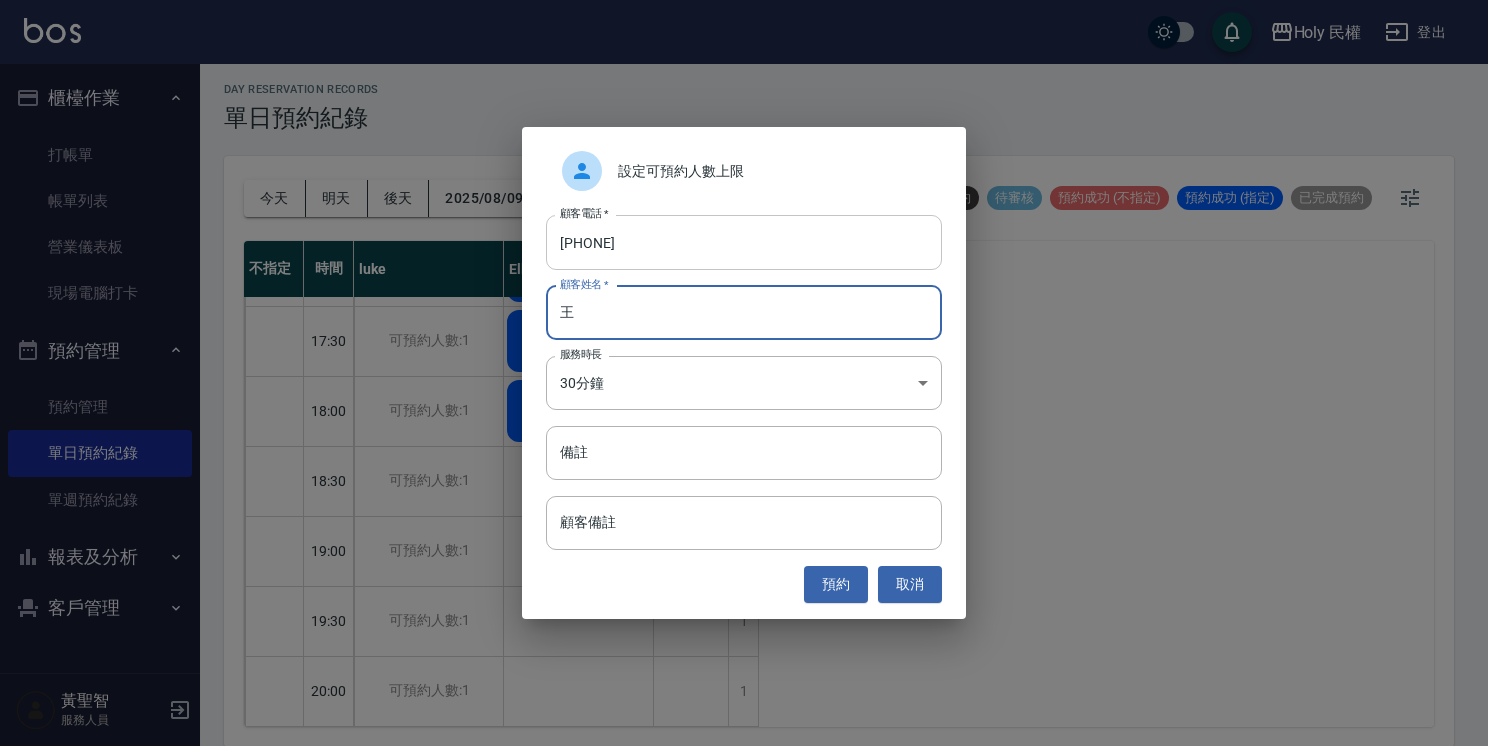 type on "王" 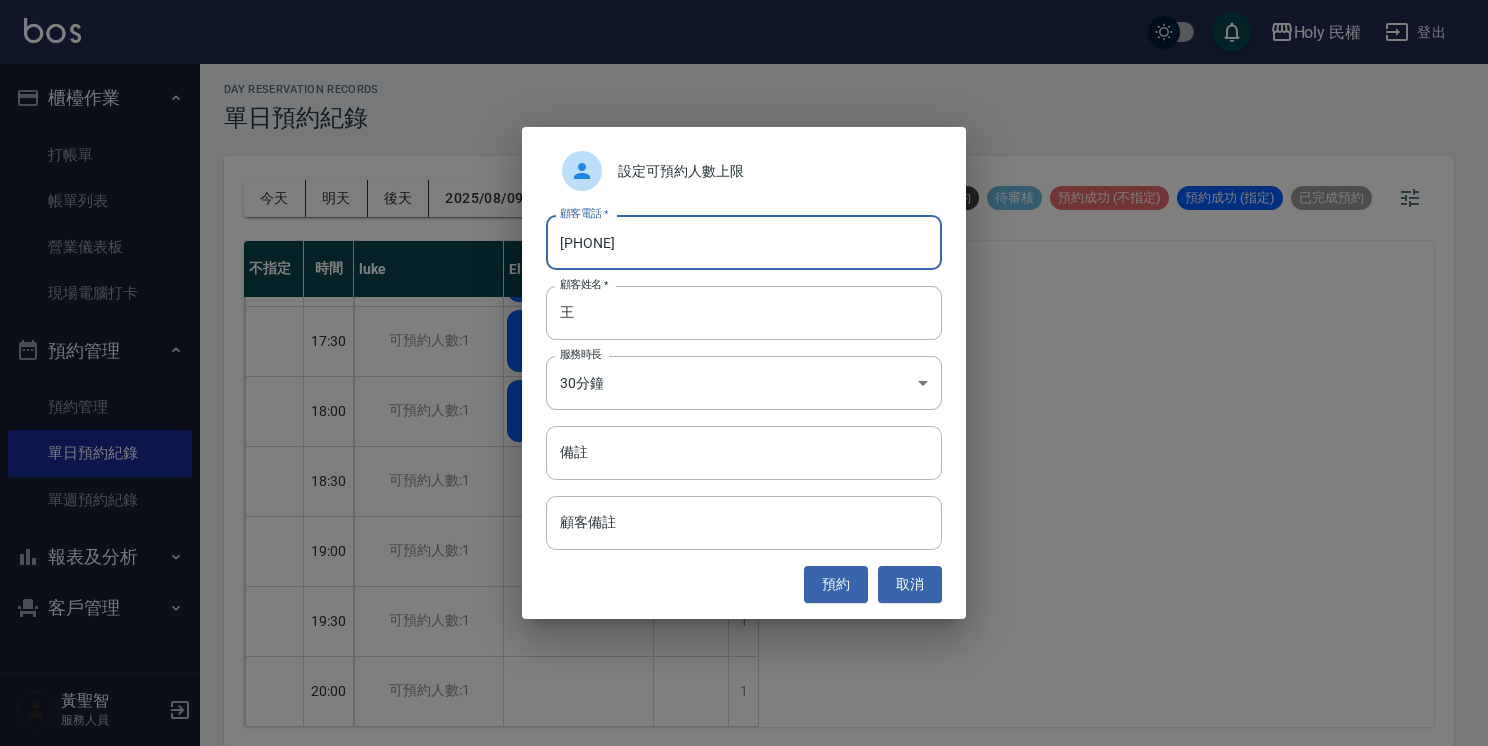 drag, startPoint x: 552, startPoint y: 251, endPoint x: 662, endPoint y: 238, distance: 110.76552 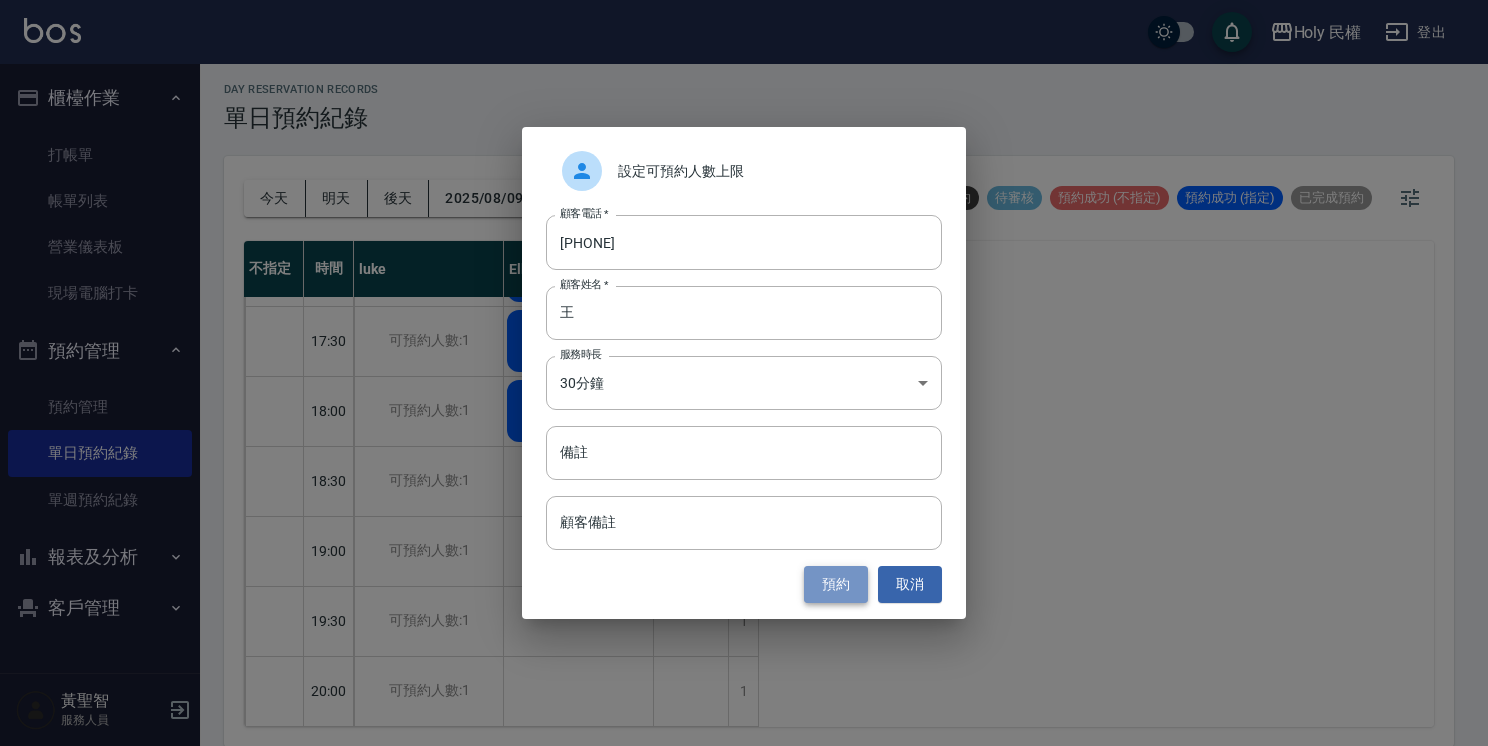 click on "預約" at bounding box center [836, 584] 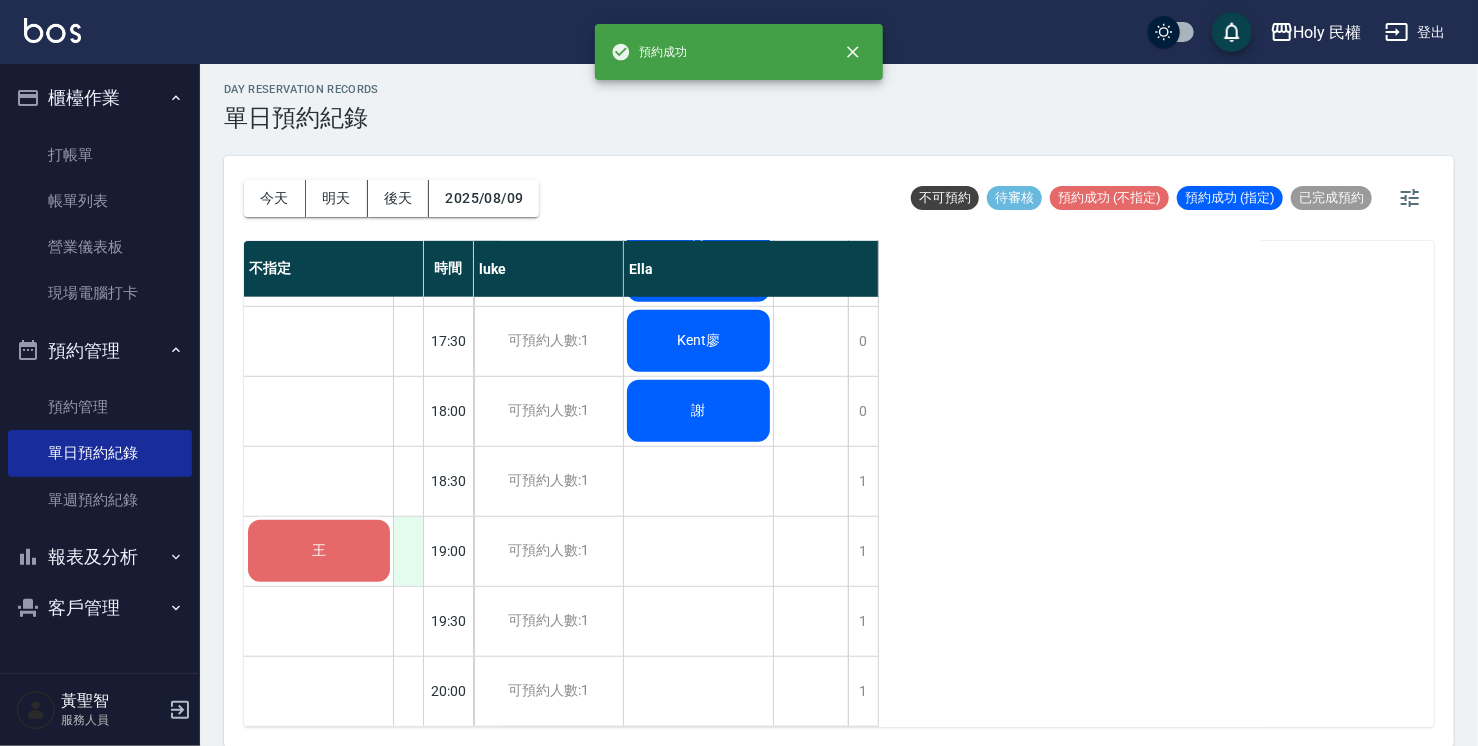 click at bounding box center (408, 551) 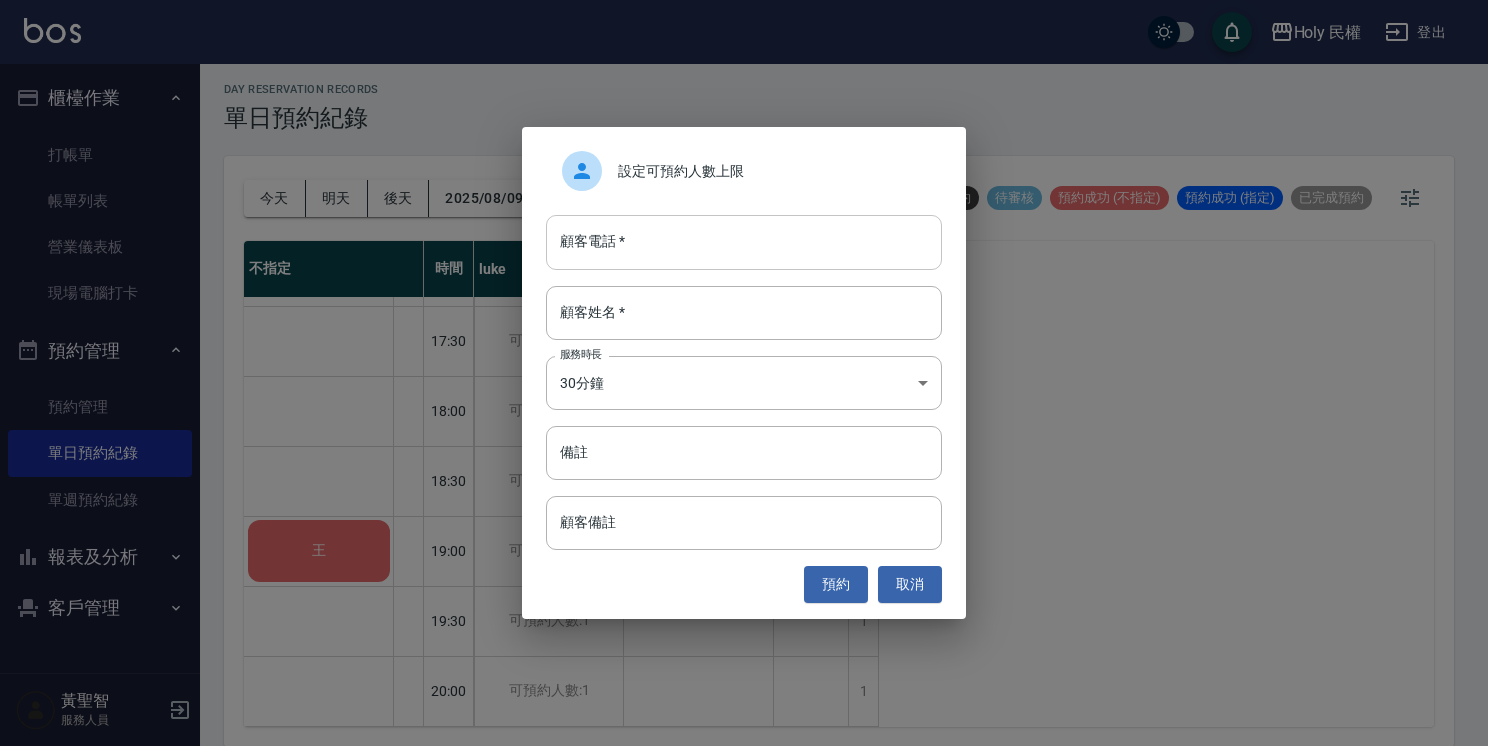 click on "顧客電話   *" at bounding box center (744, 242) 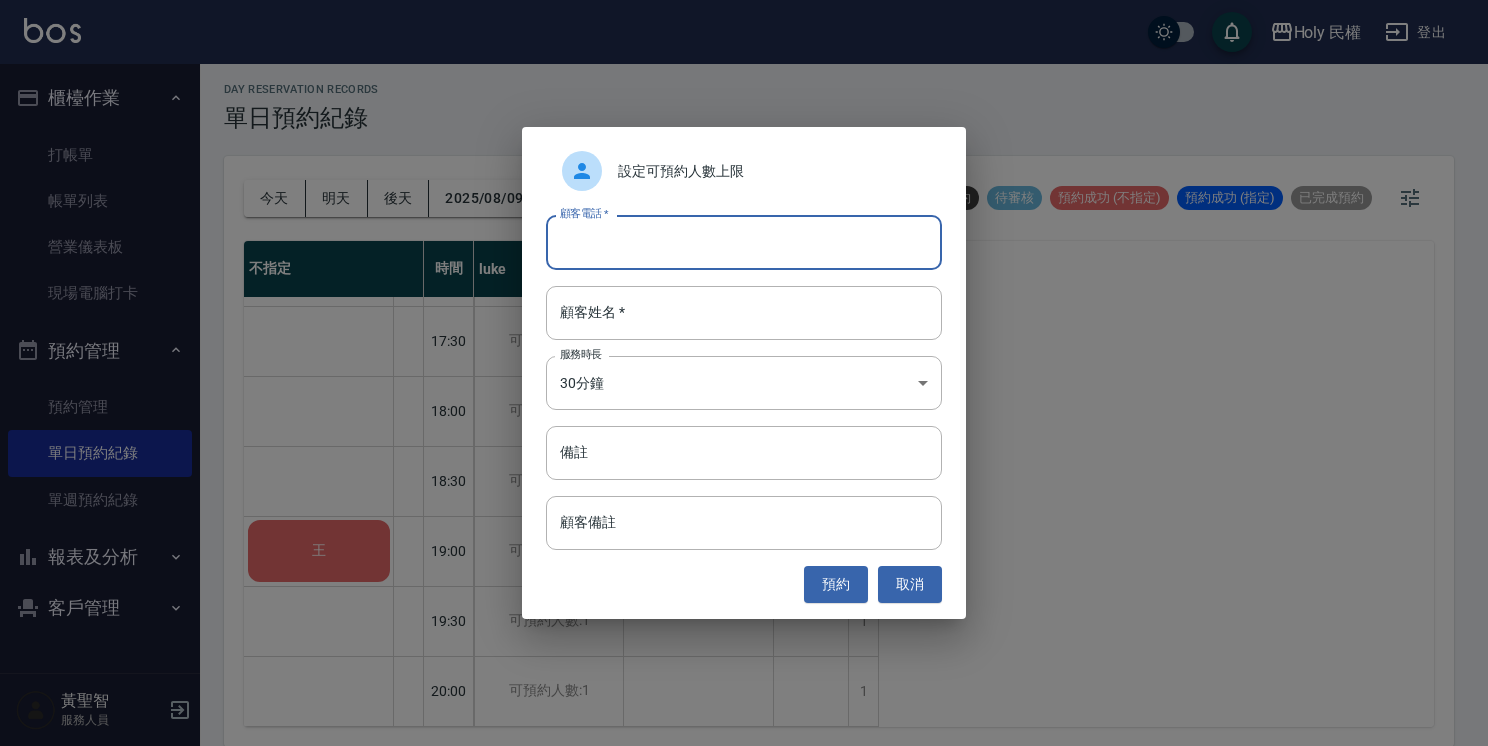 click on "顧客電話   *" at bounding box center [744, 242] 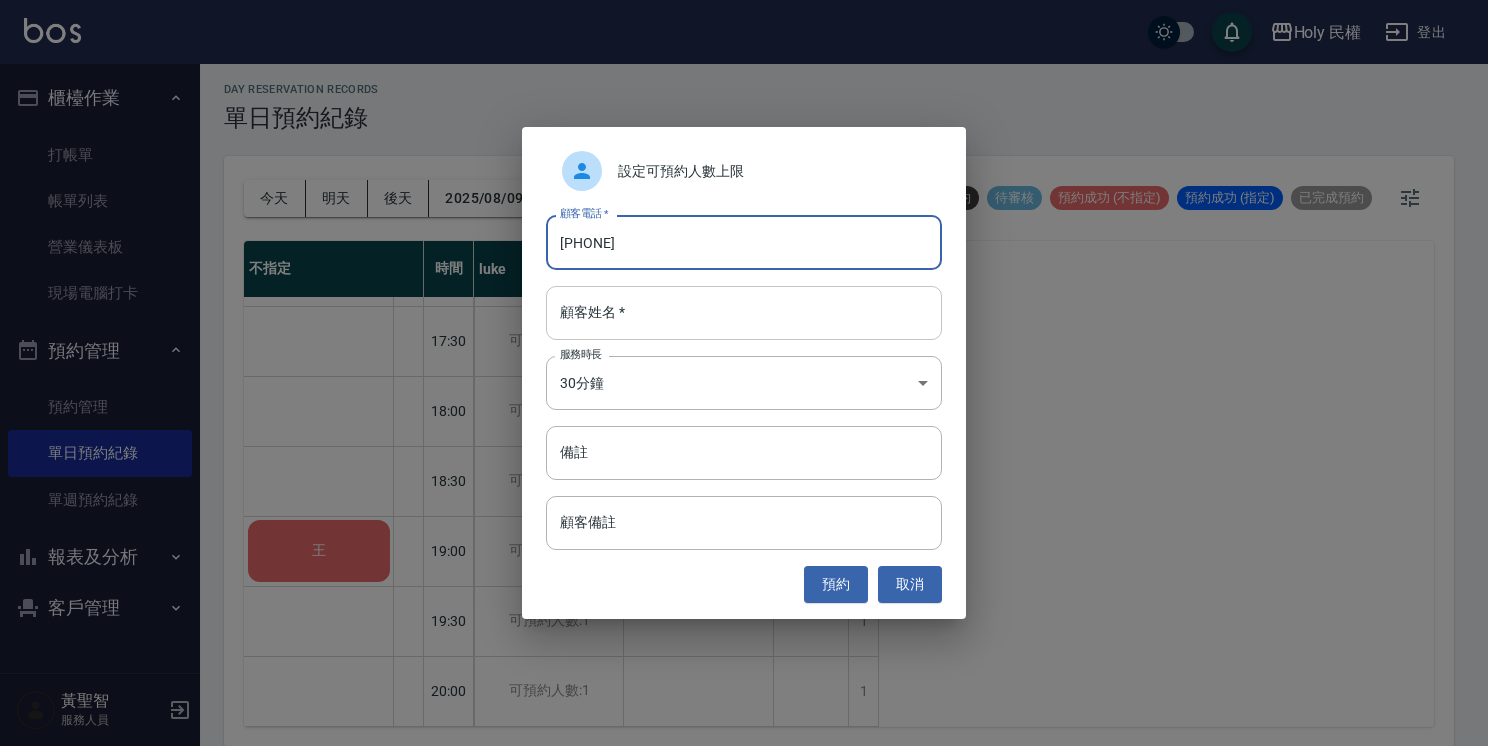 type on "0970898625" 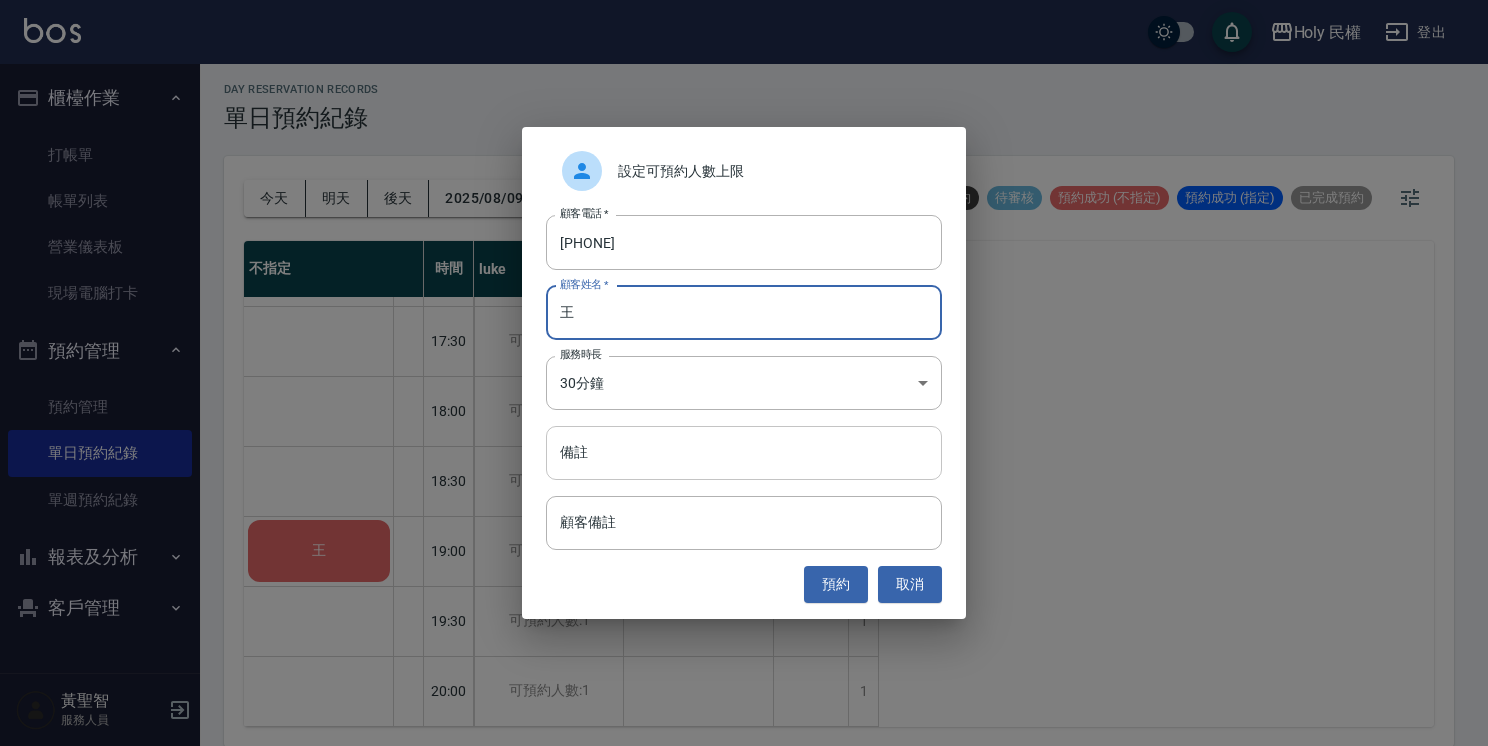 type on "王" 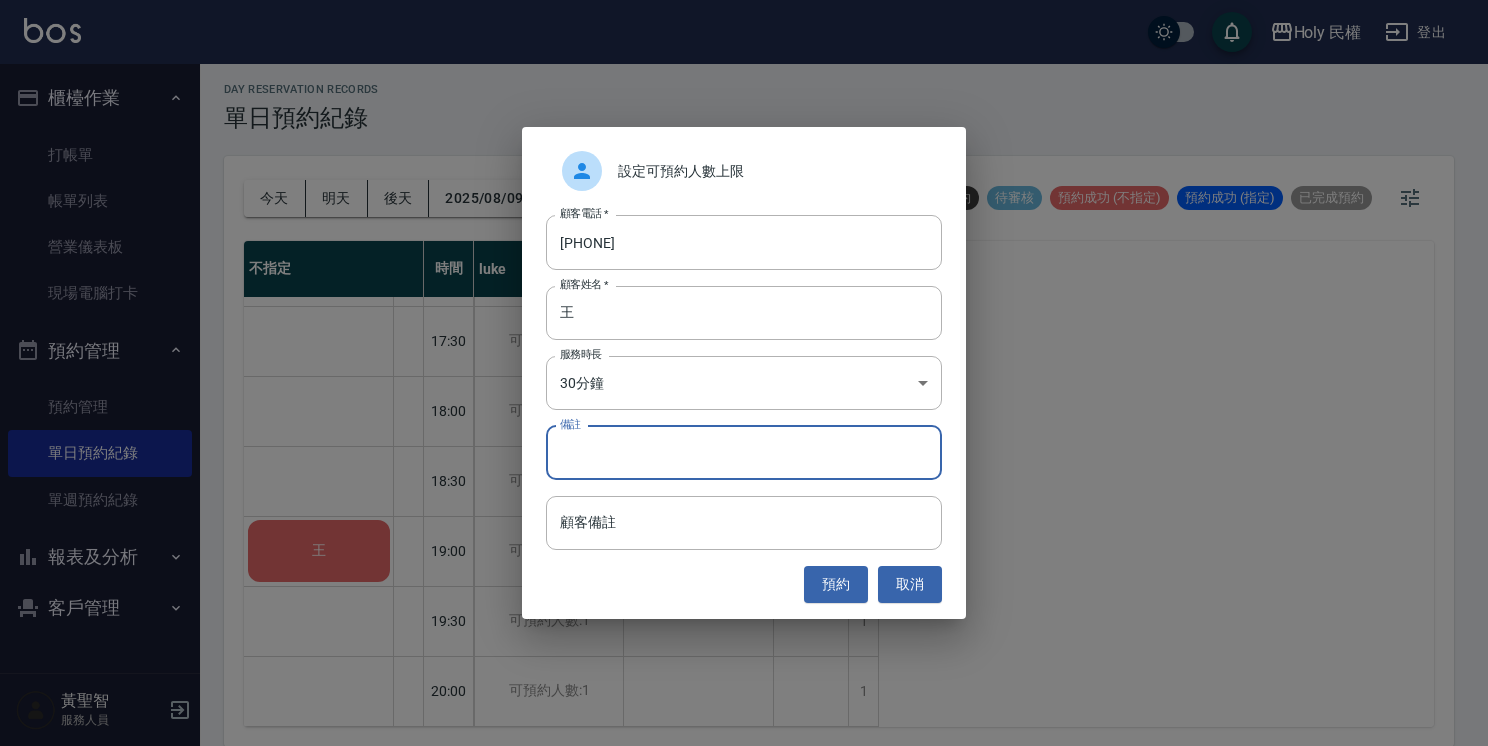 click on "備註" at bounding box center (744, 453) 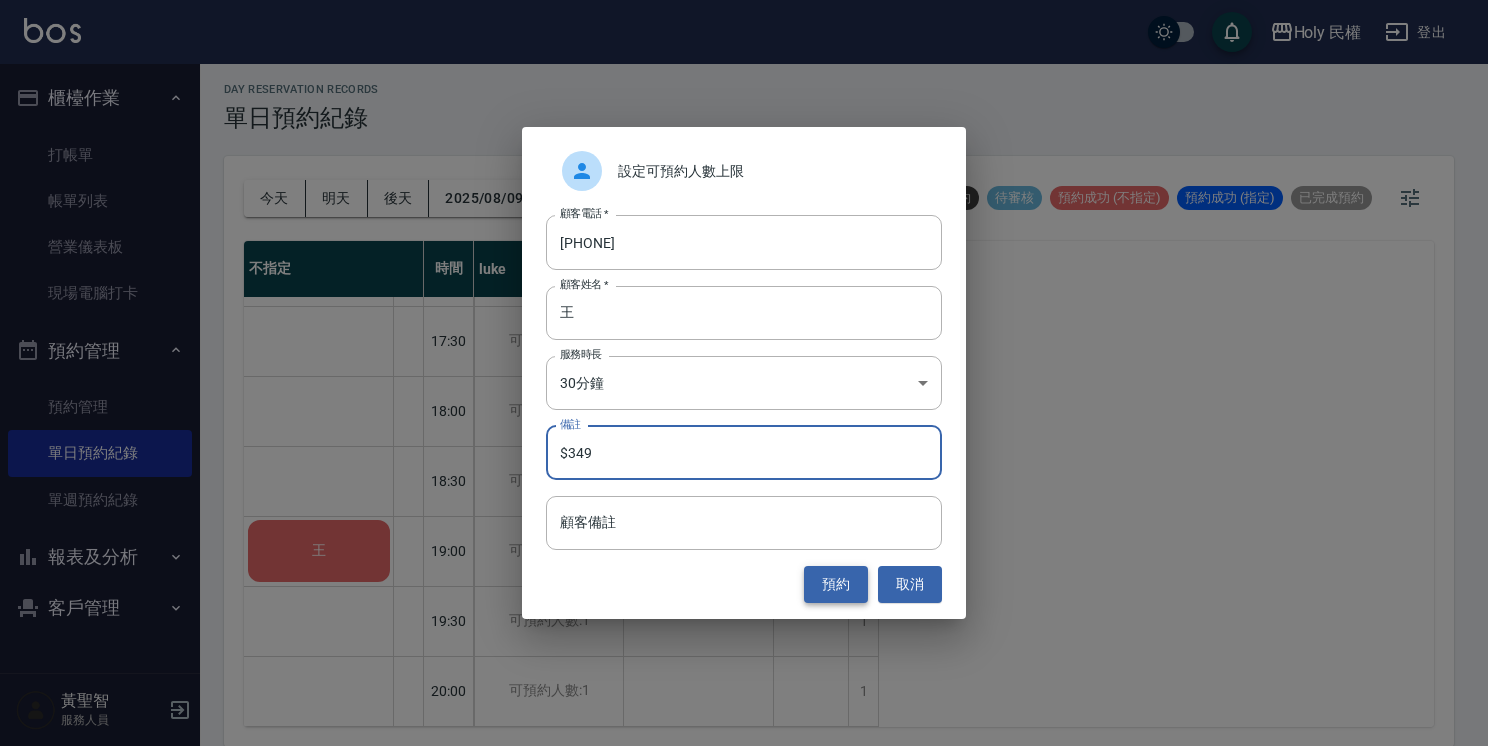 type on "$349" 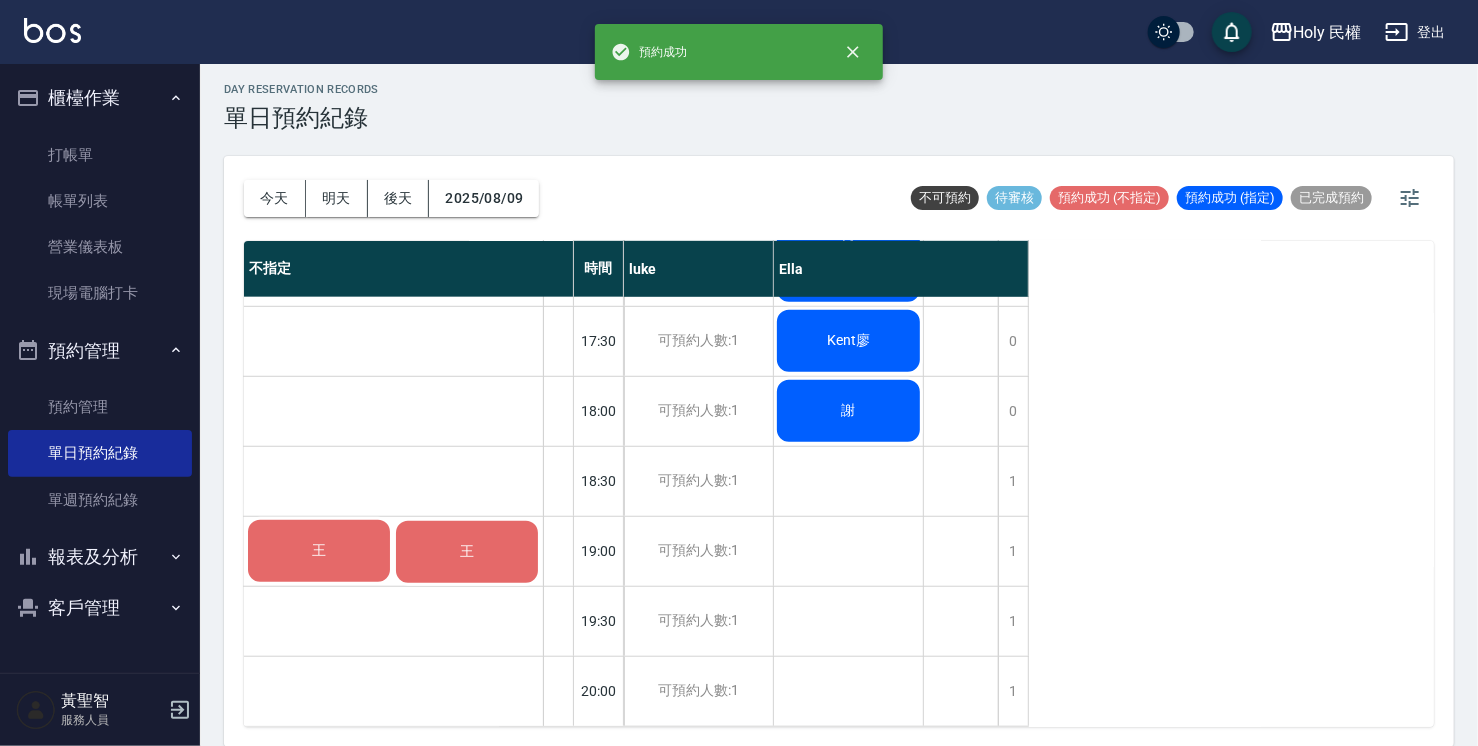 click on "王" at bounding box center (319, 551) 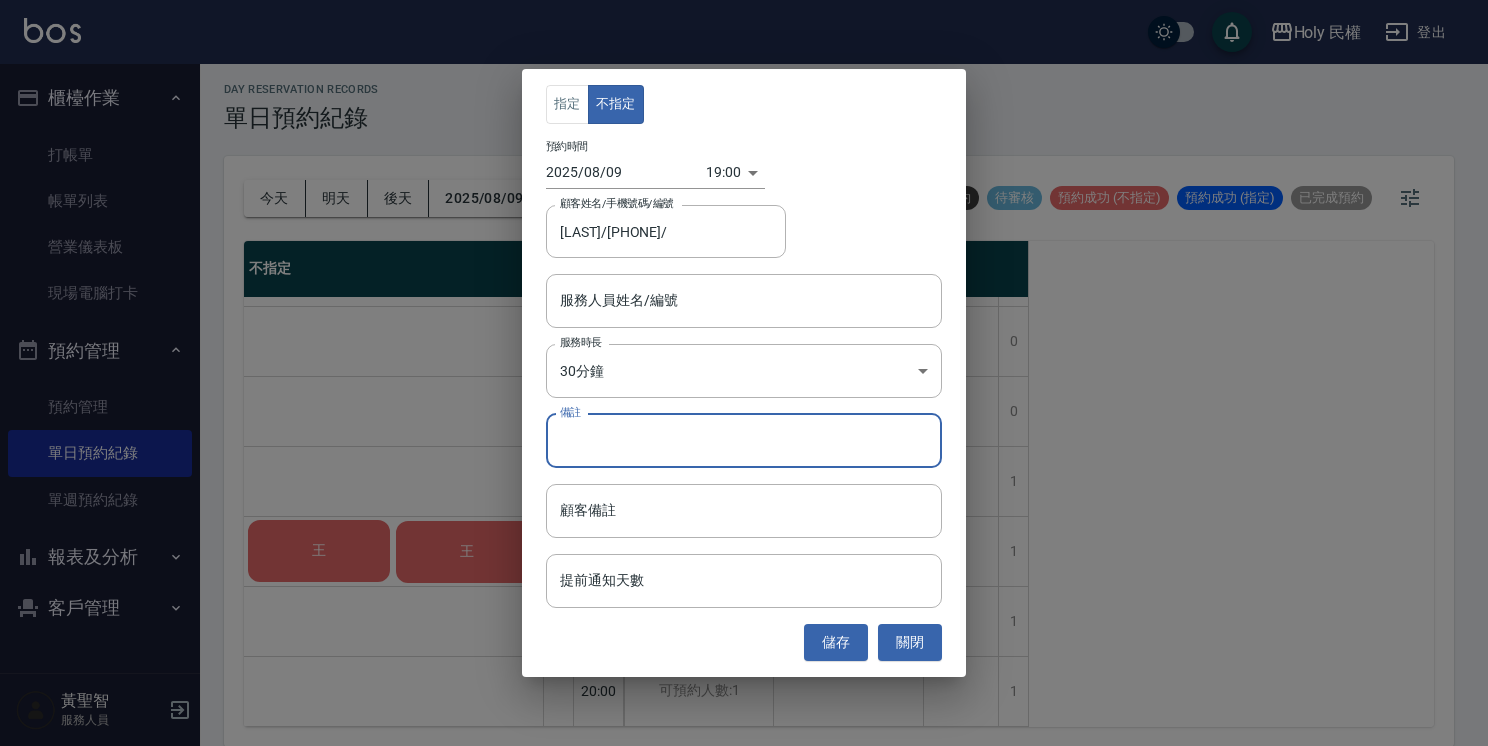 click on "備註" at bounding box center [744, 441] 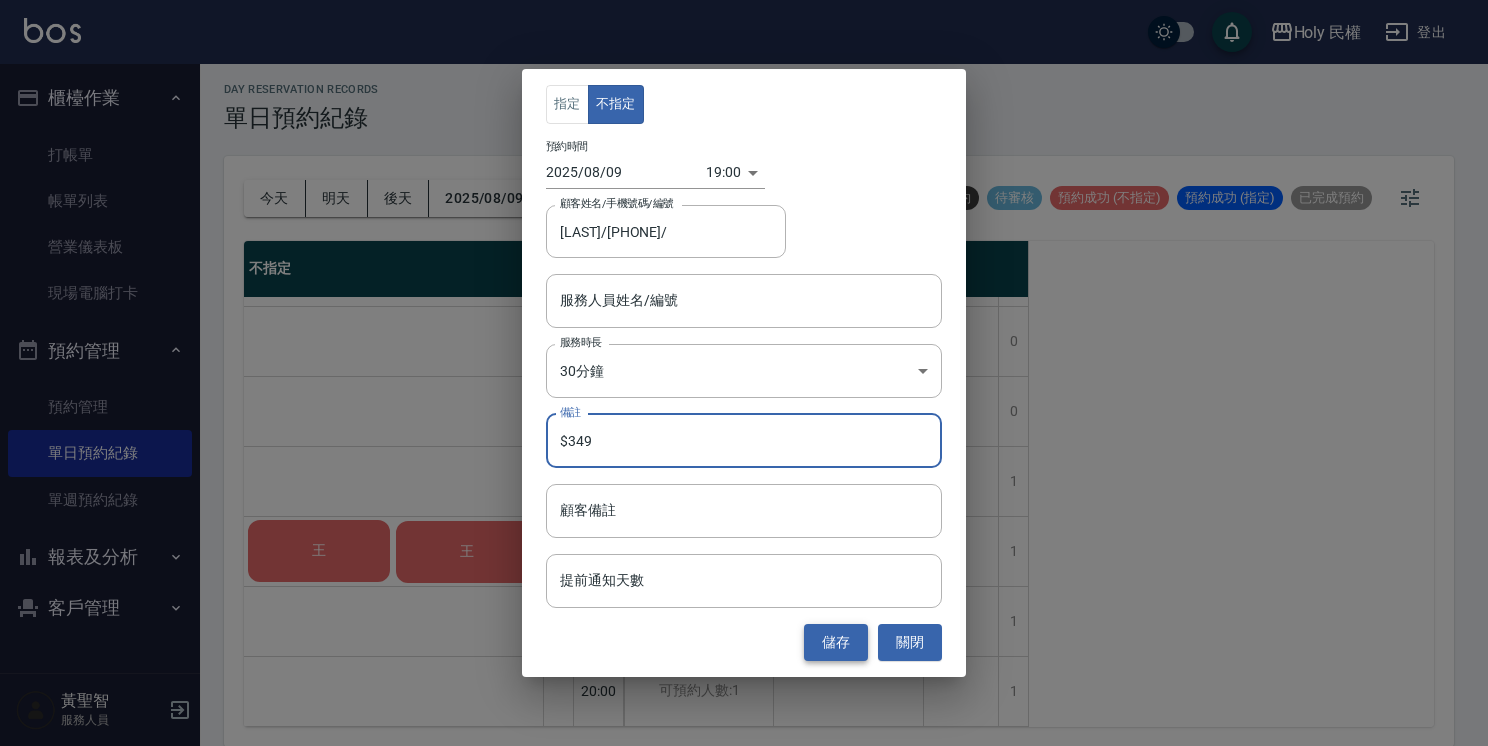 type on "$349" 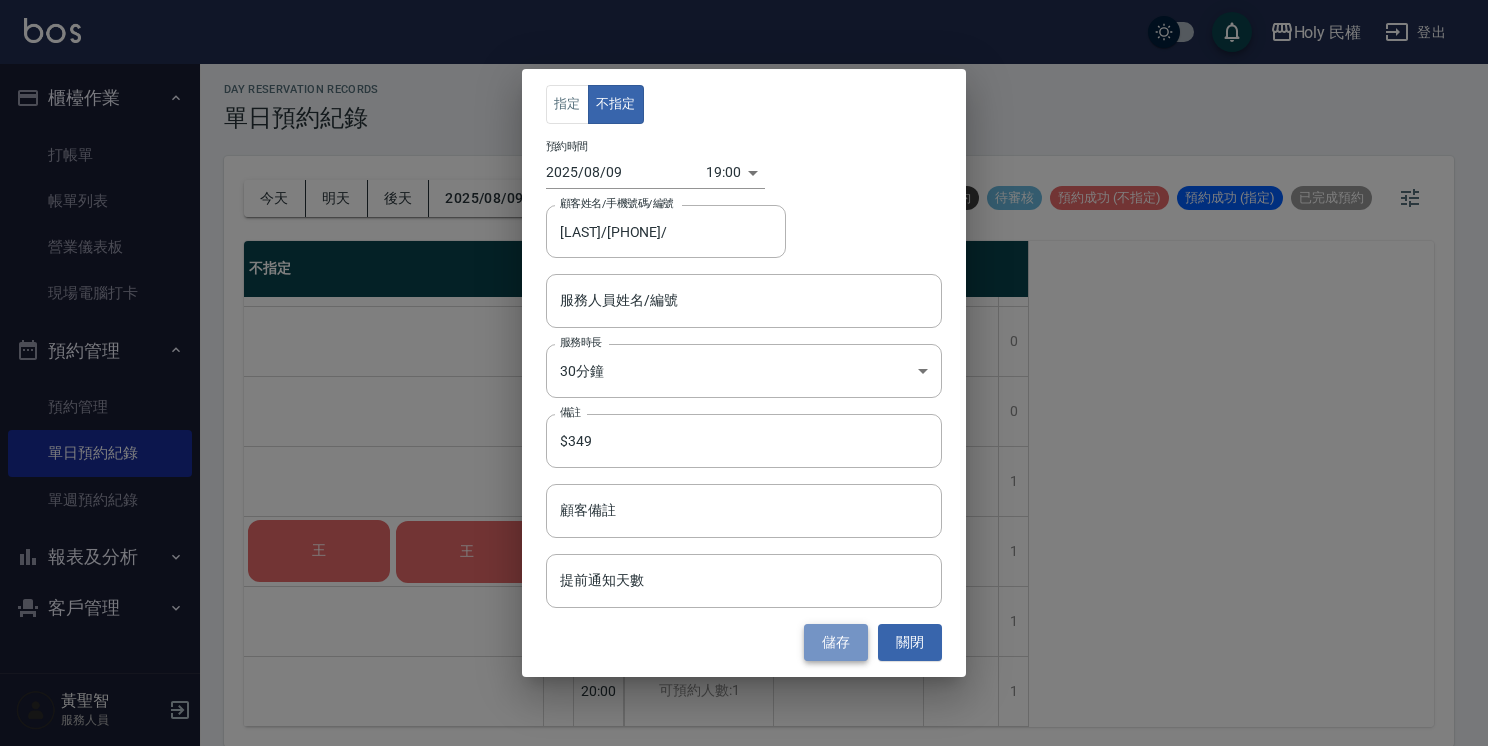click on "儲存" at bounding box center [836, 642] 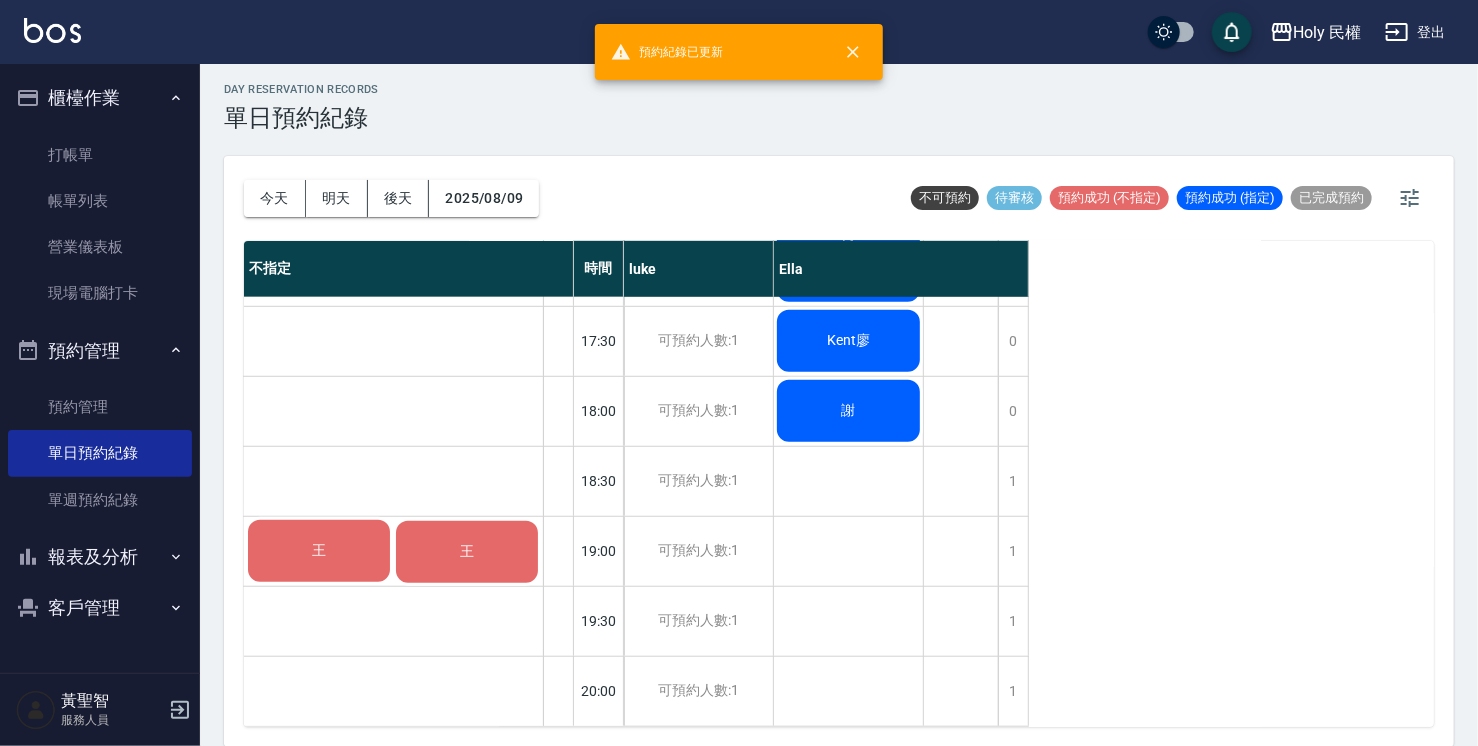 click on "王" at bounding box center [319, 551] 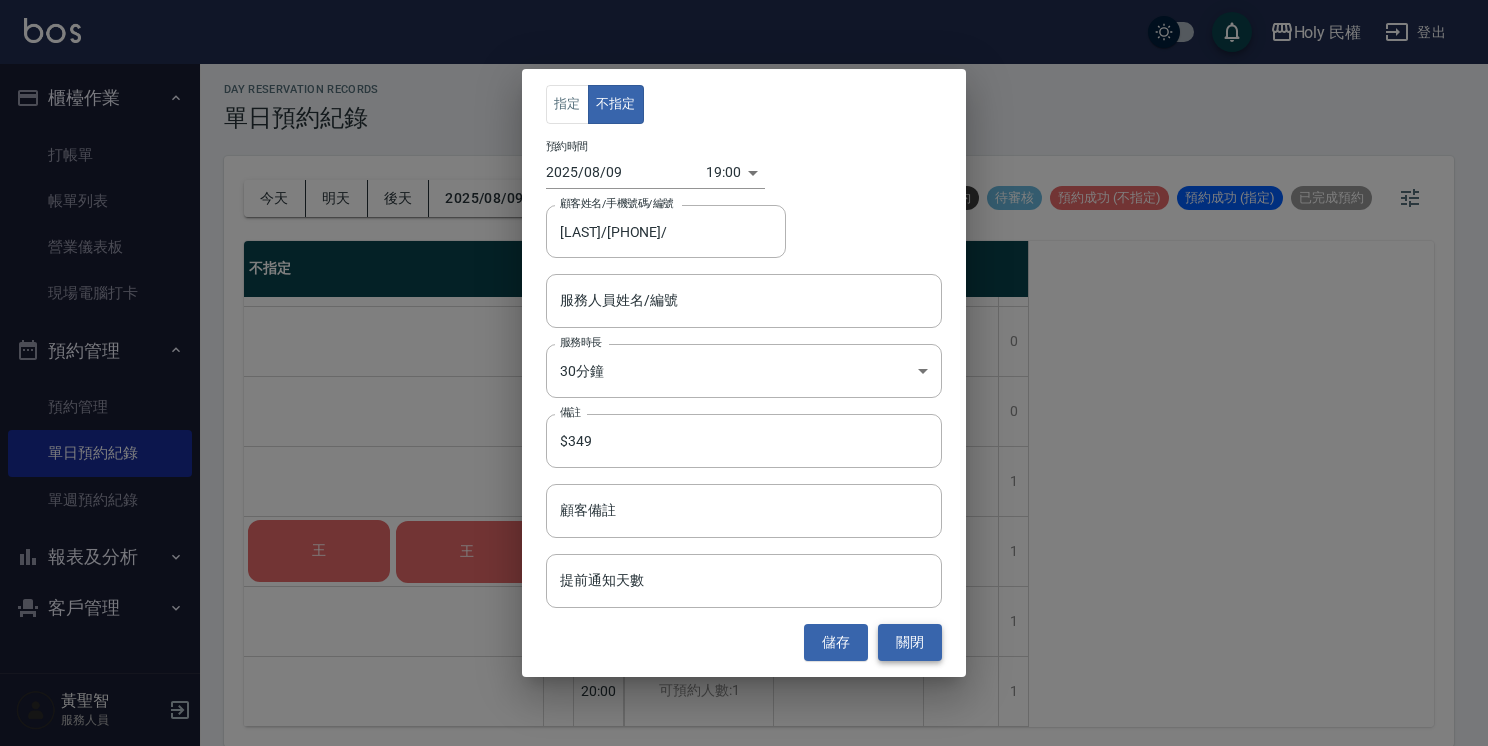 click on "關閉" at bounding box center [910, 642] 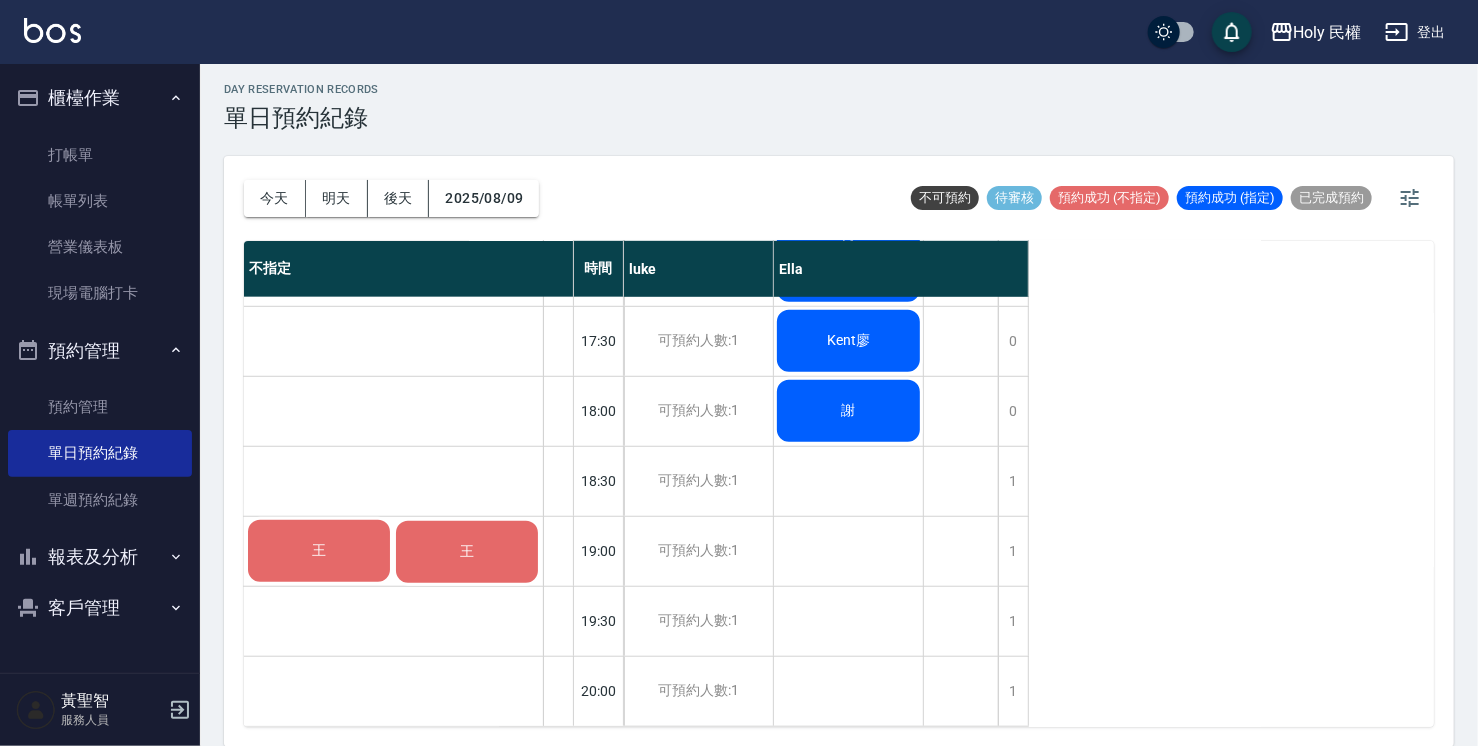 click on "王" at bounding box center (467, 552) 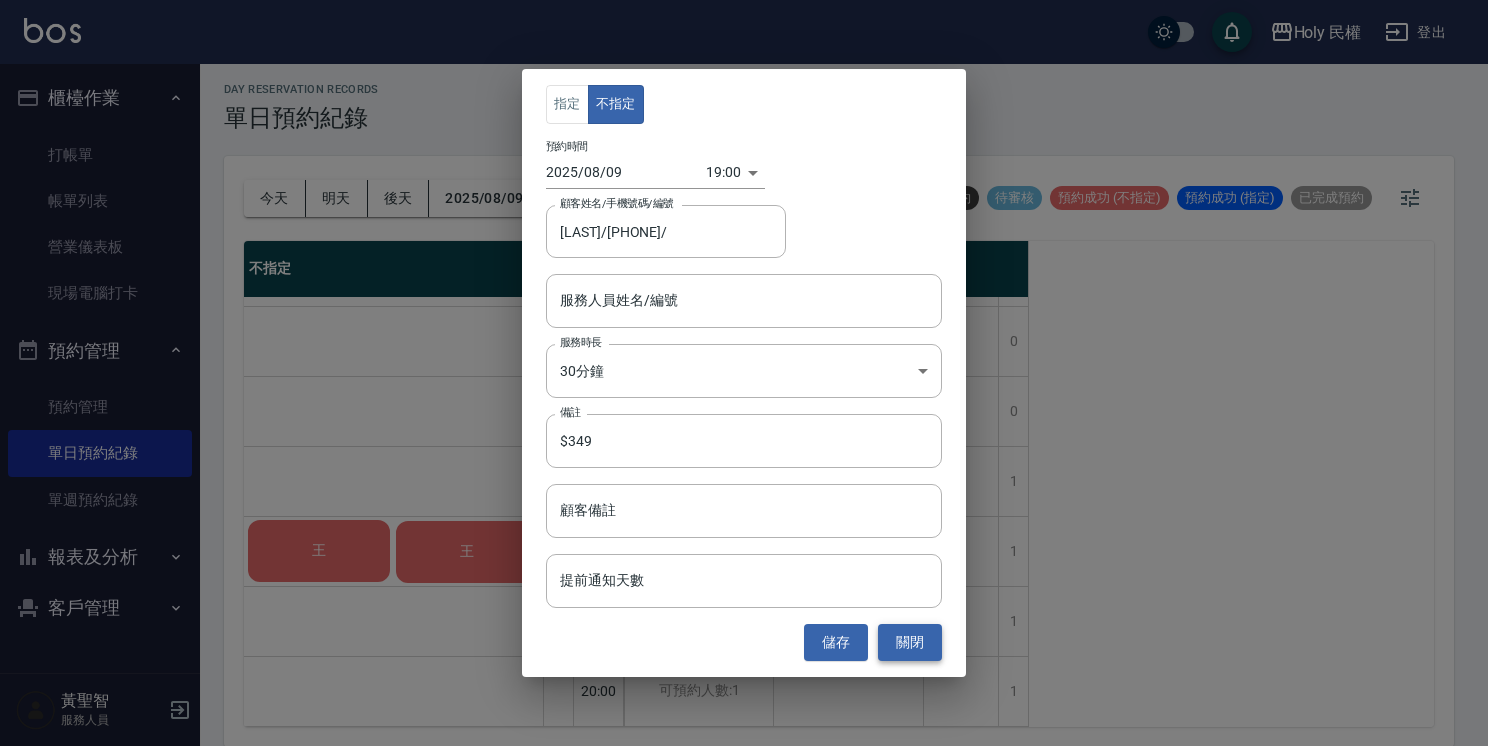 click on "關閉" at bounding box center (910, 642) 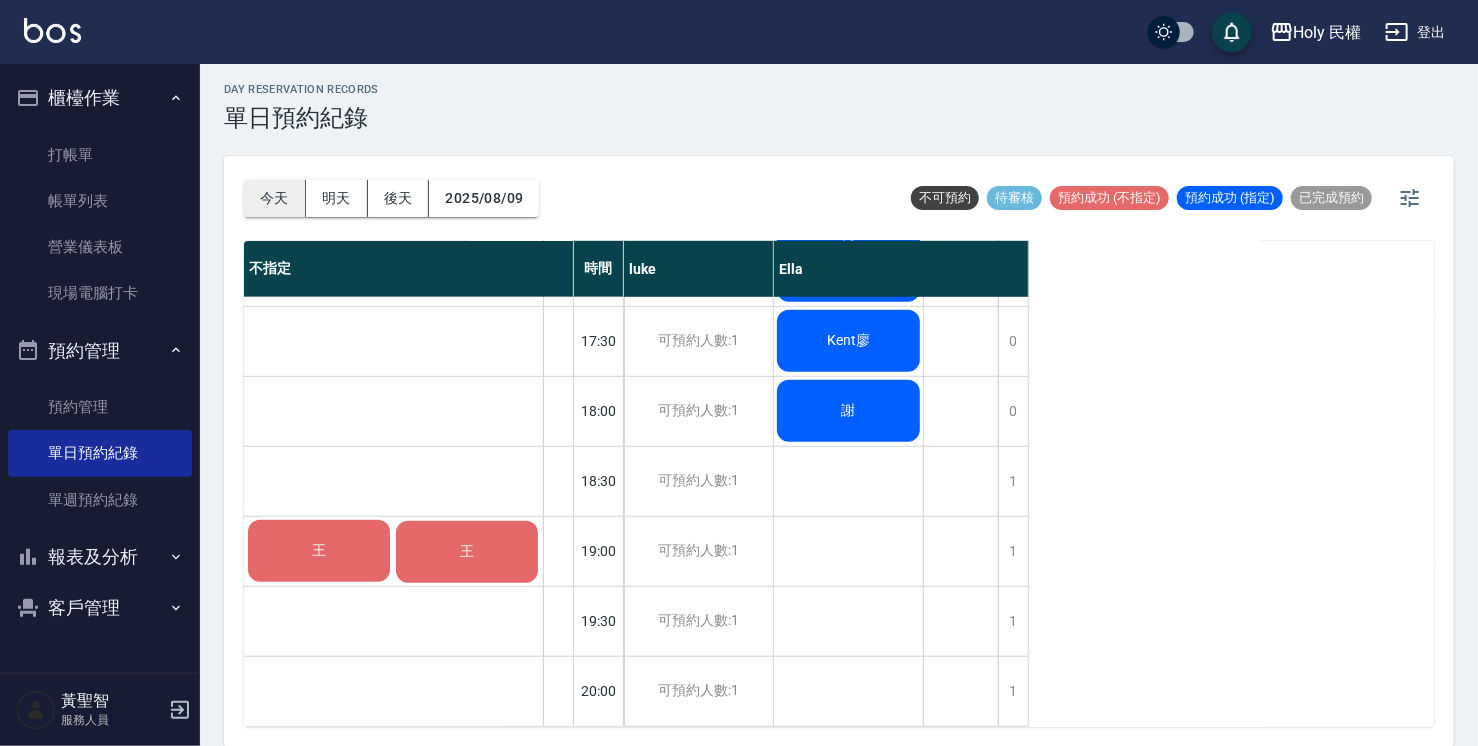 type 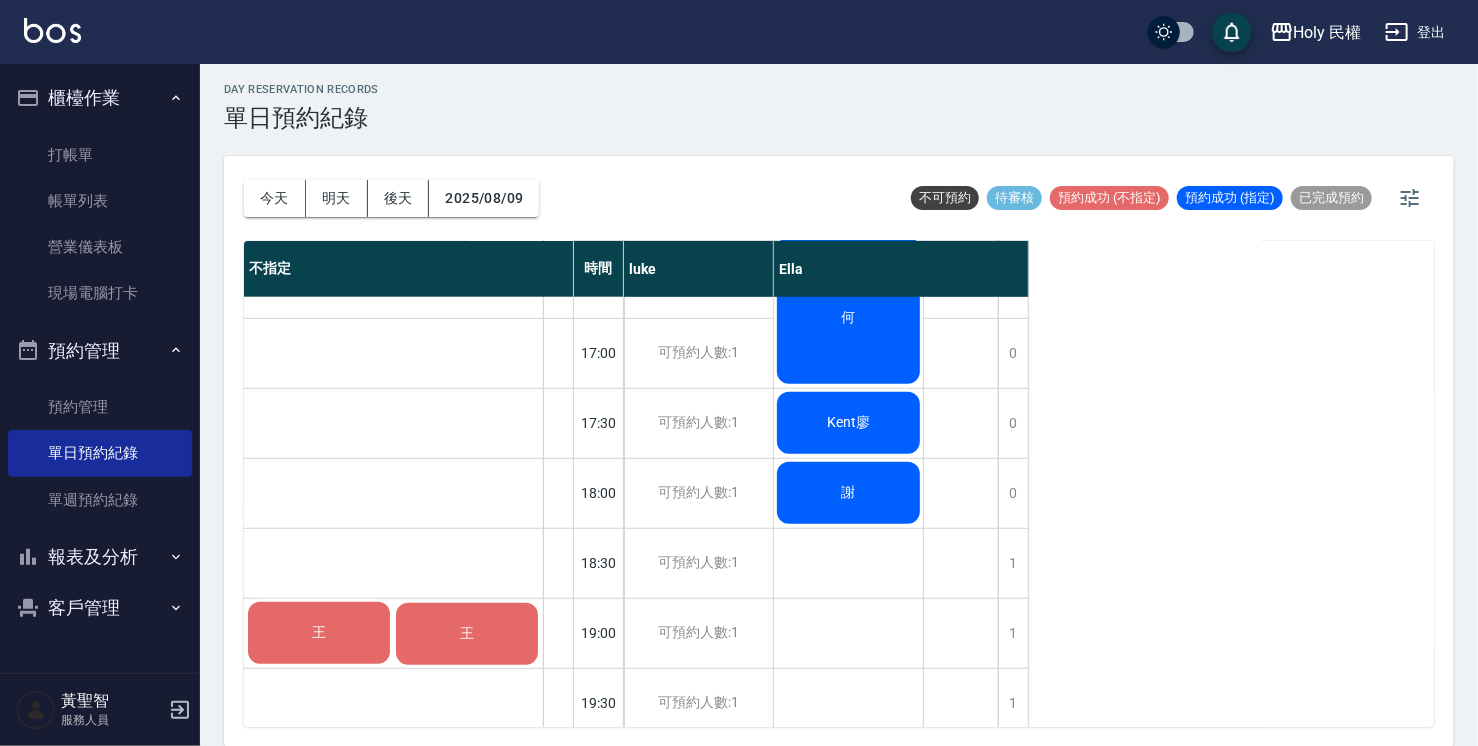 scroll, scrollTop: 705, scrollLeft: 0, axis: vertical 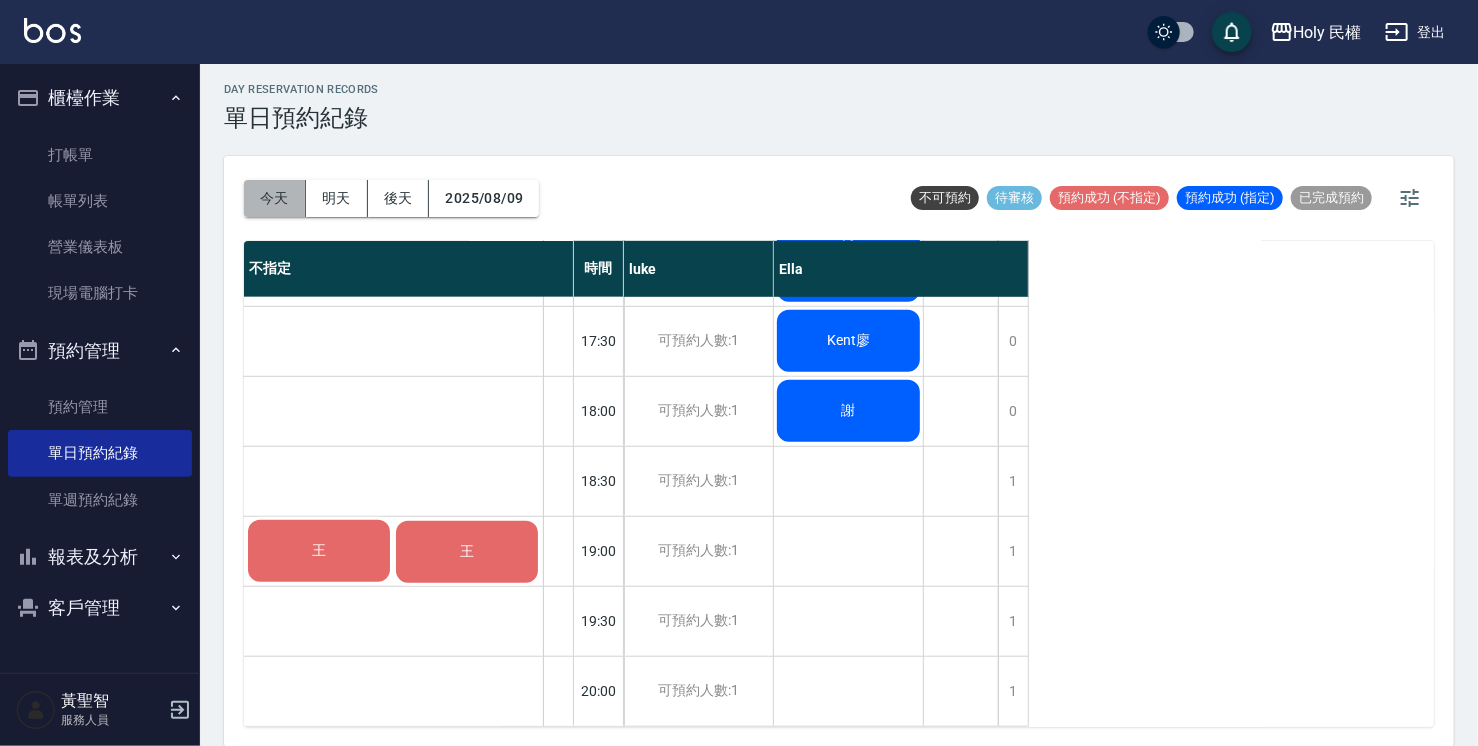 click on "今天" at bounding box center (275, 198) 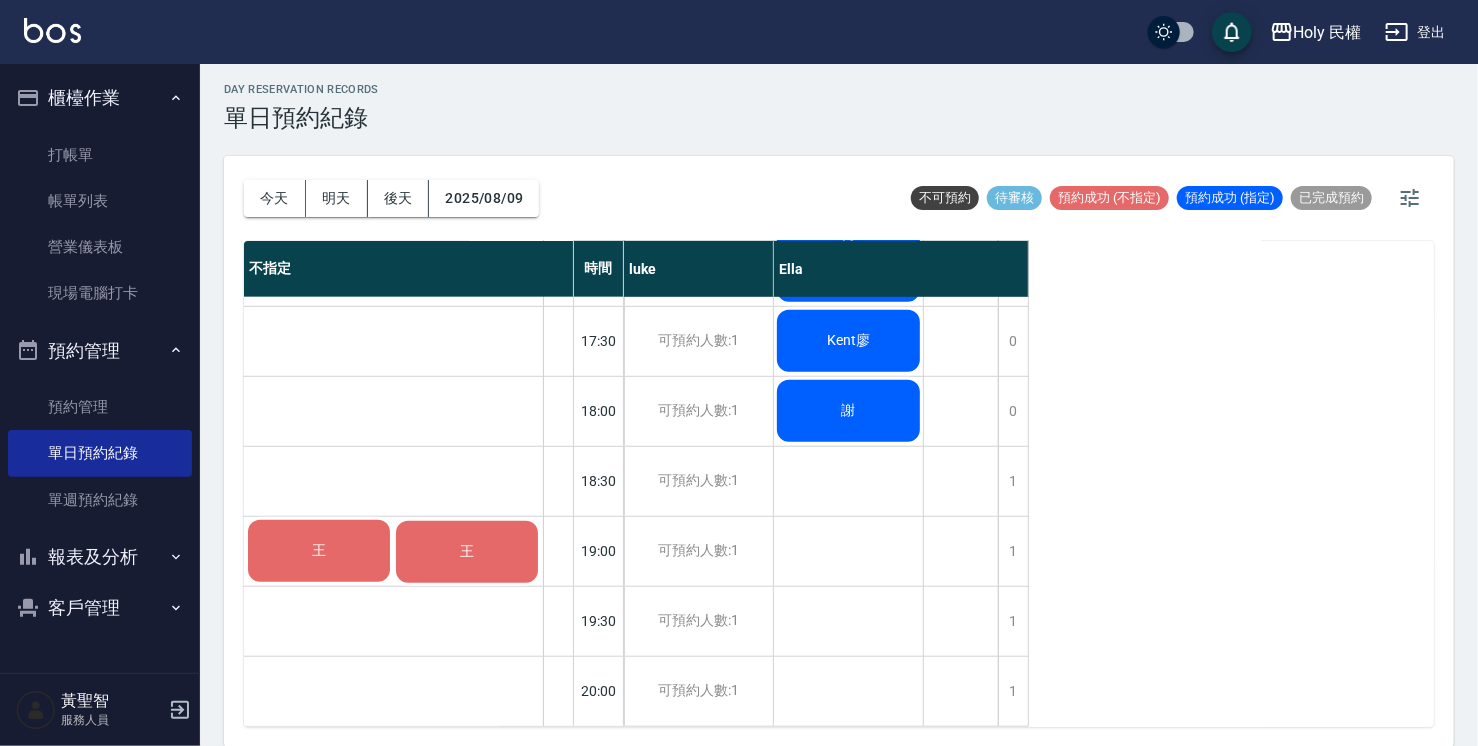 click on "day Reservation records 單日預約紀錄 今天 明天 後天 2025/08/09 不可預約 待審核 預約成功 (不指定) 預約成功 (指定) 已完成預約 不指定 時間 luke Ella 王 王 12:30 13:00 13:30 14:00 14:30 15:00 15:30 16:00 16:30 17:00 17:30 18:00 18:30 19:00 19:30 20:00 可預約人數:1 可預約人數:1 可預約人數:1 可預約人數:1 可預約人數:1 可預約人數:1 可預約人數:1 可預約人數:1 可預約人數:1 可預約人數:1 可預約人數:1 可預約人數:1 可預約人數:1 可預約人數:1 可預約人數:1 可預約人數:1 0 0 1 1 0 0 0 0 0 0 0 0 1 1 1 1 丁Allan 廖浩成 周Mike 陳 Wing 黃 何 Kent廖 謝 排休" at bounding box center [839, 403] 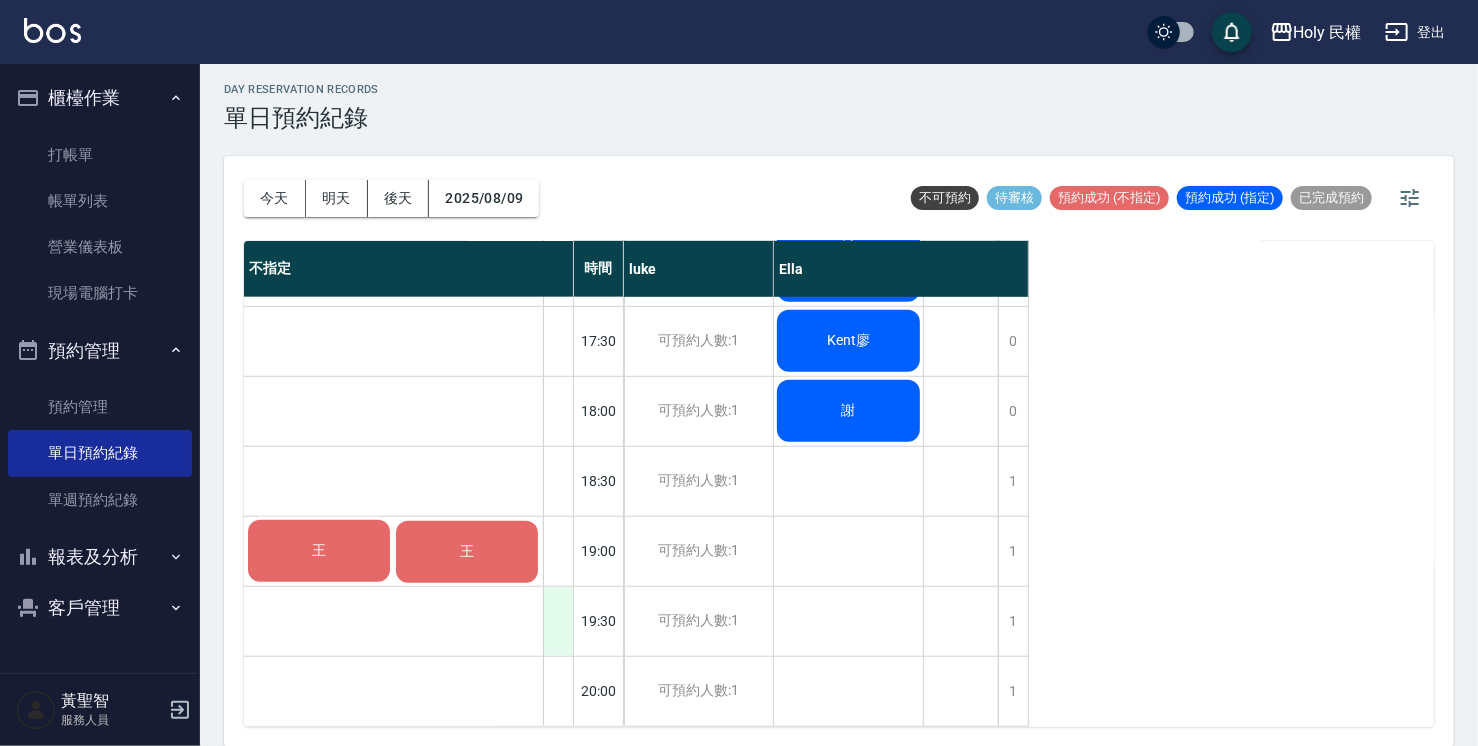 click at bounding box center [558, 621] 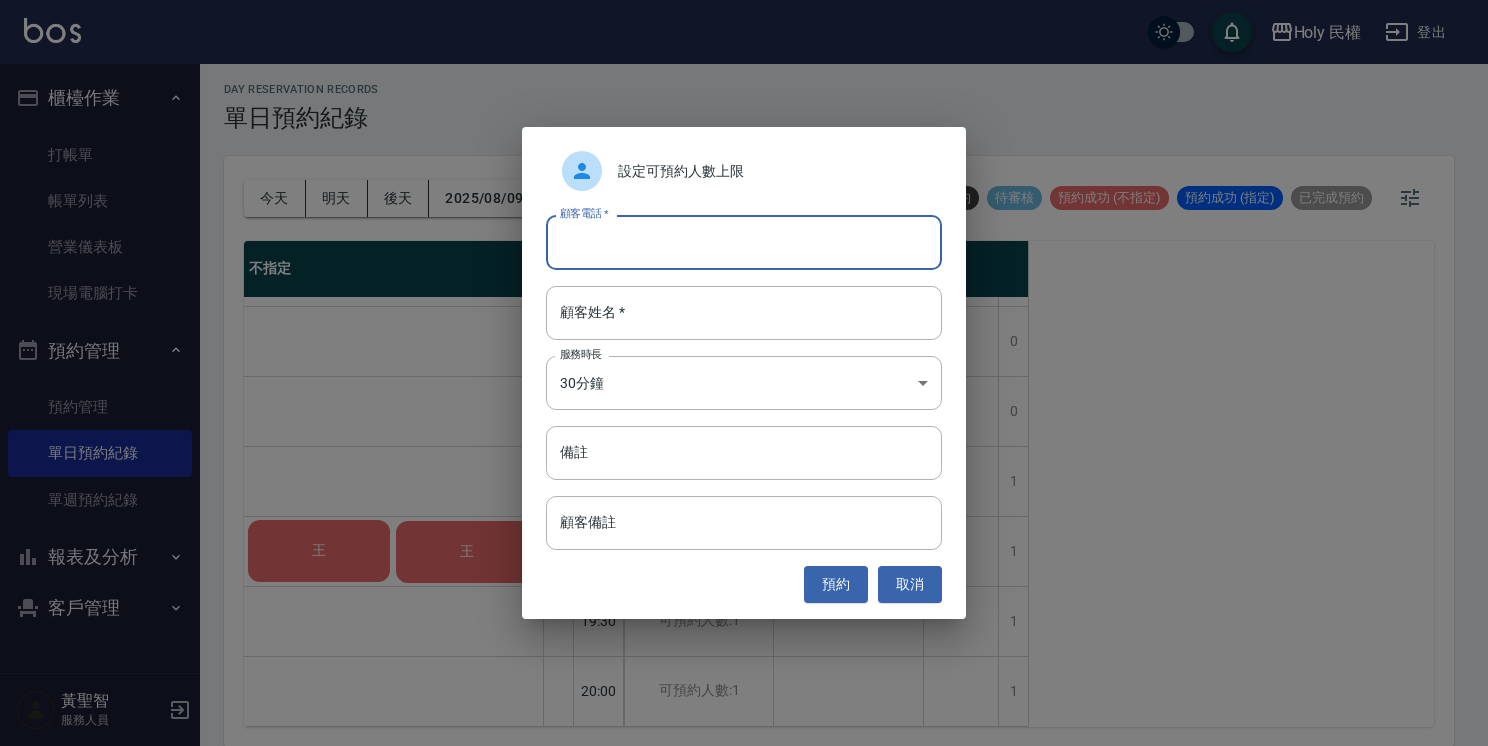 click on "顧客電話   *" at bounding box center (744, 242) 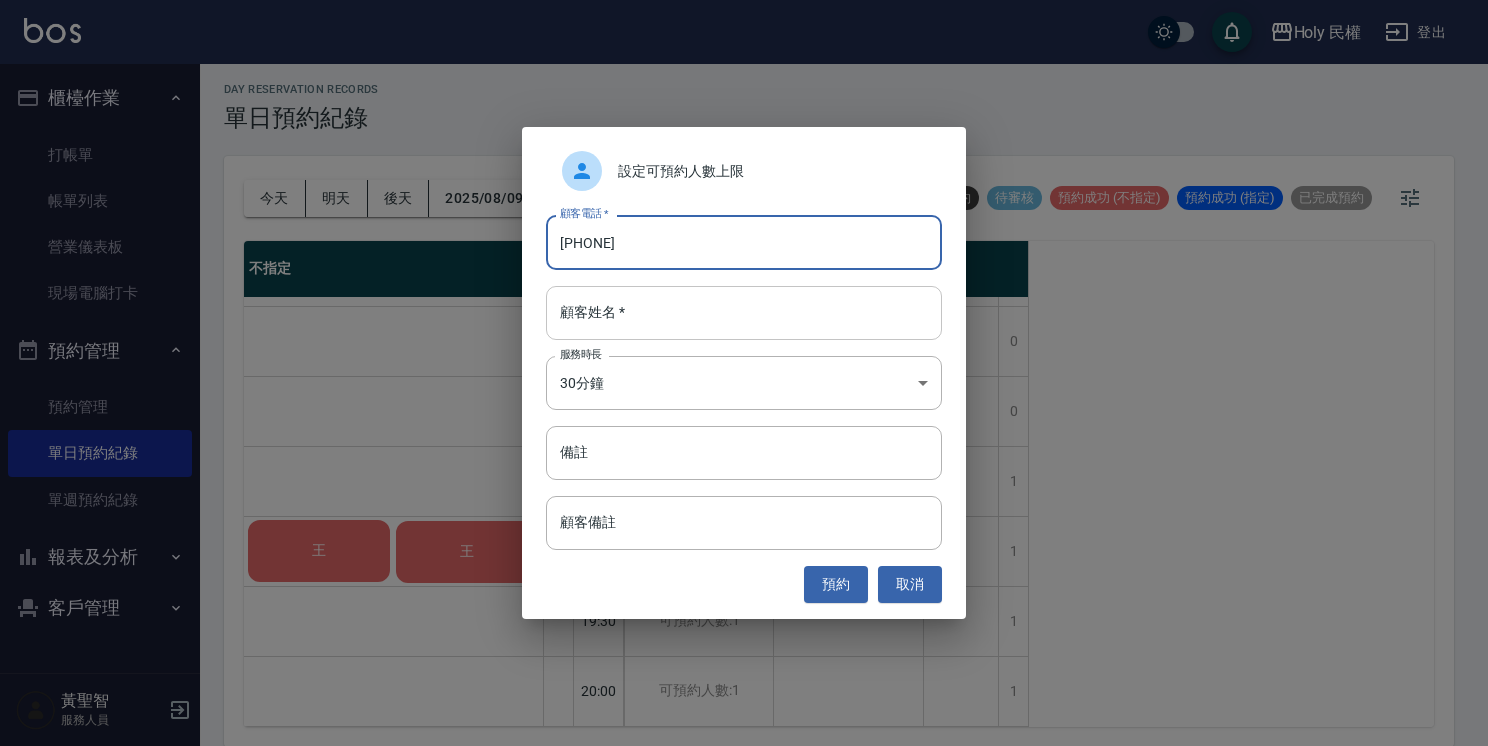 type on "0963432463" 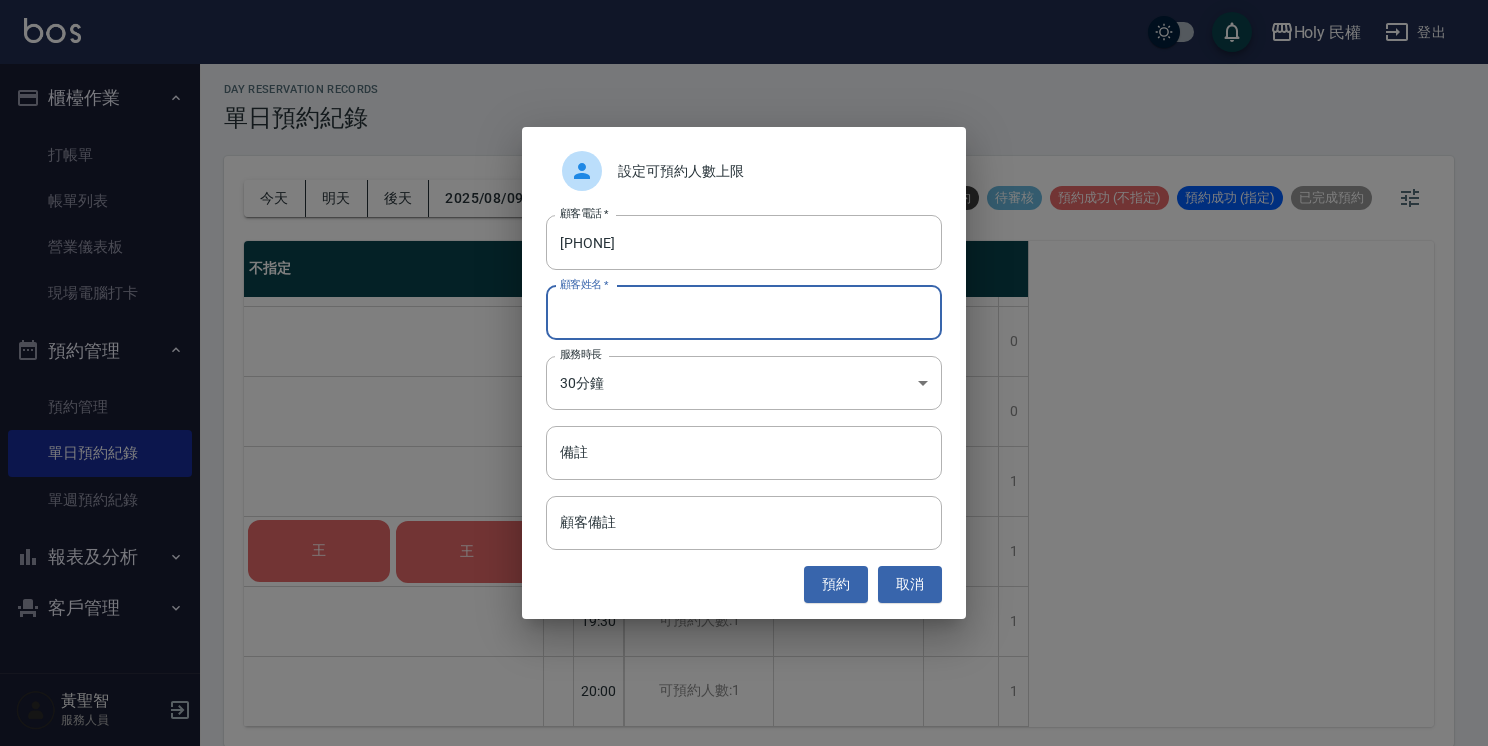 type on "ㄎ" 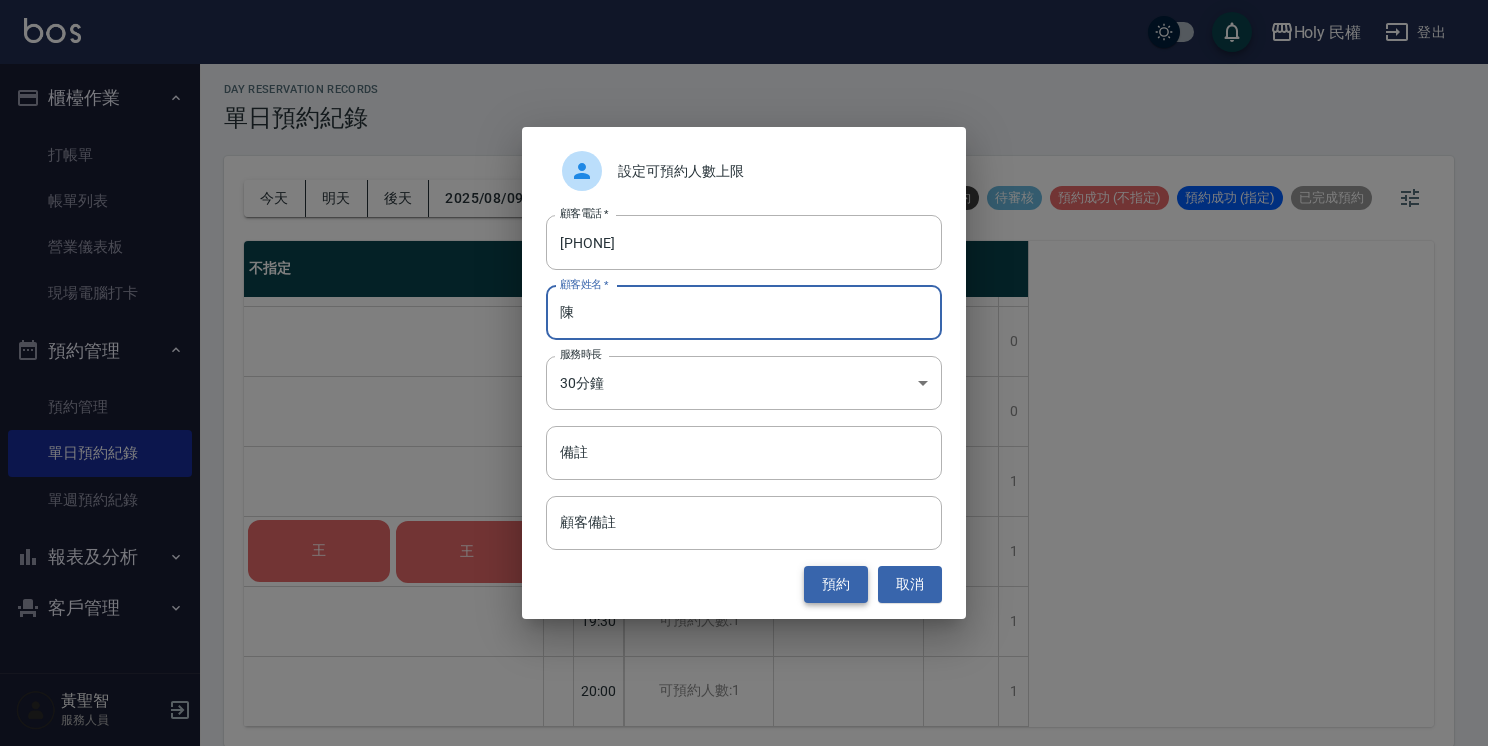 type on "陳" 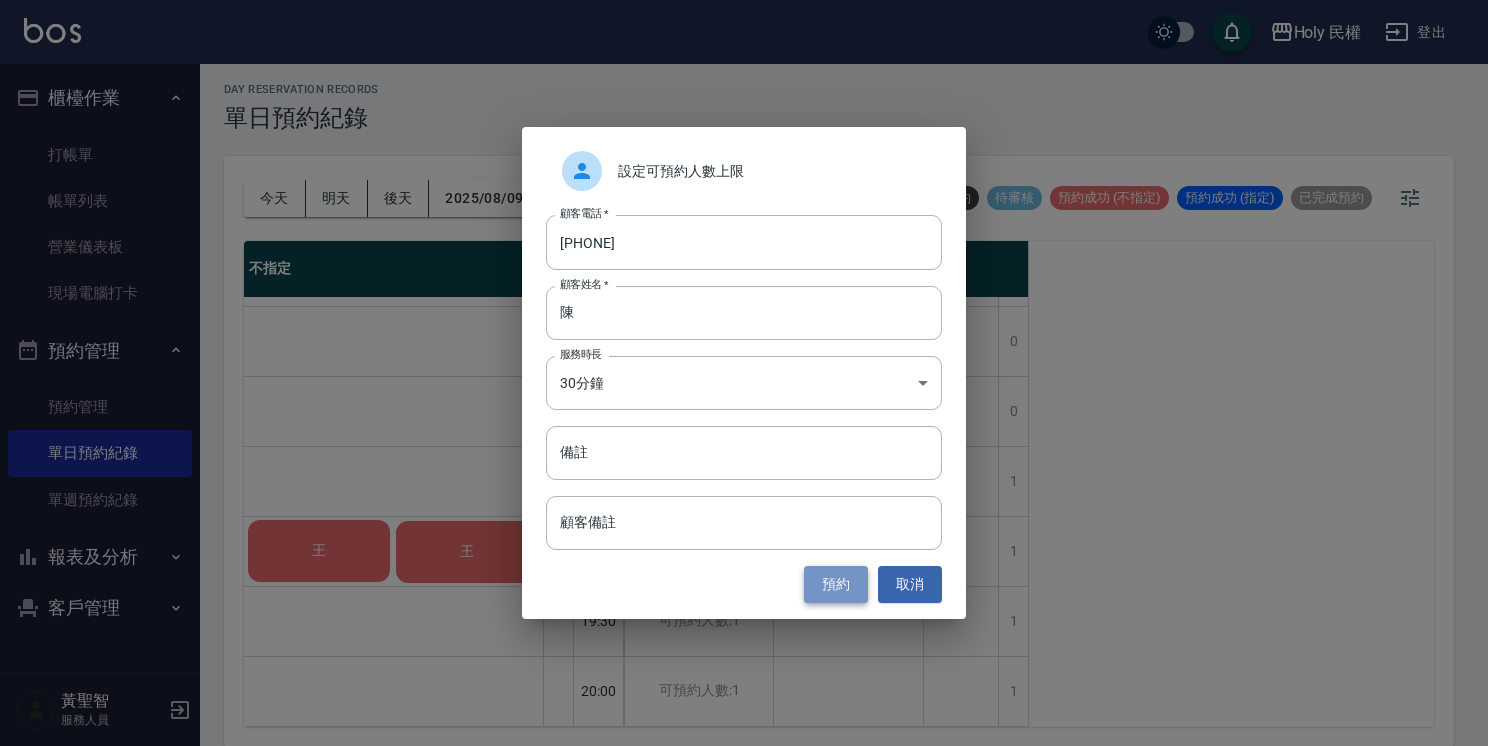 click on "預約" at bounding box center [836, 584] 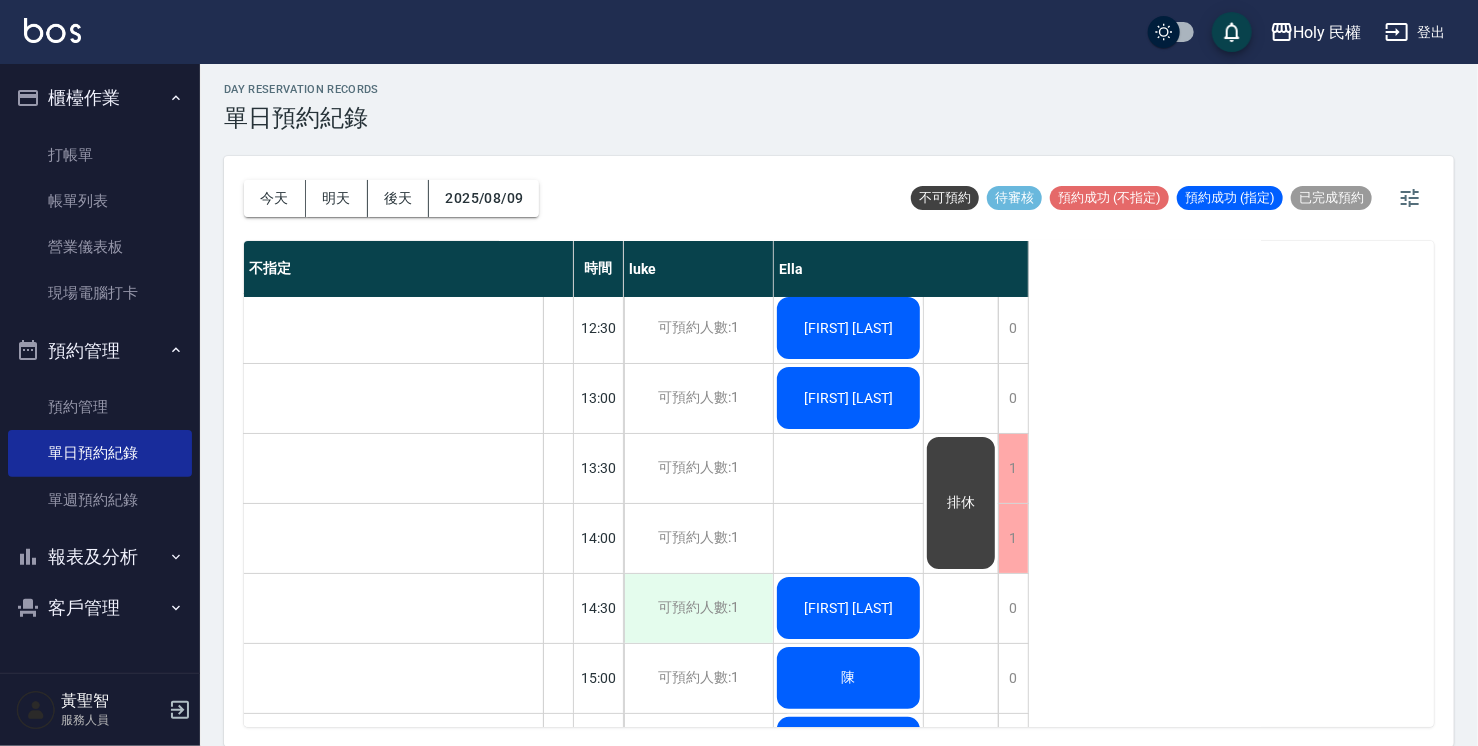 scroll, scrollTop: 0, scrollLeft: 0, axis: both 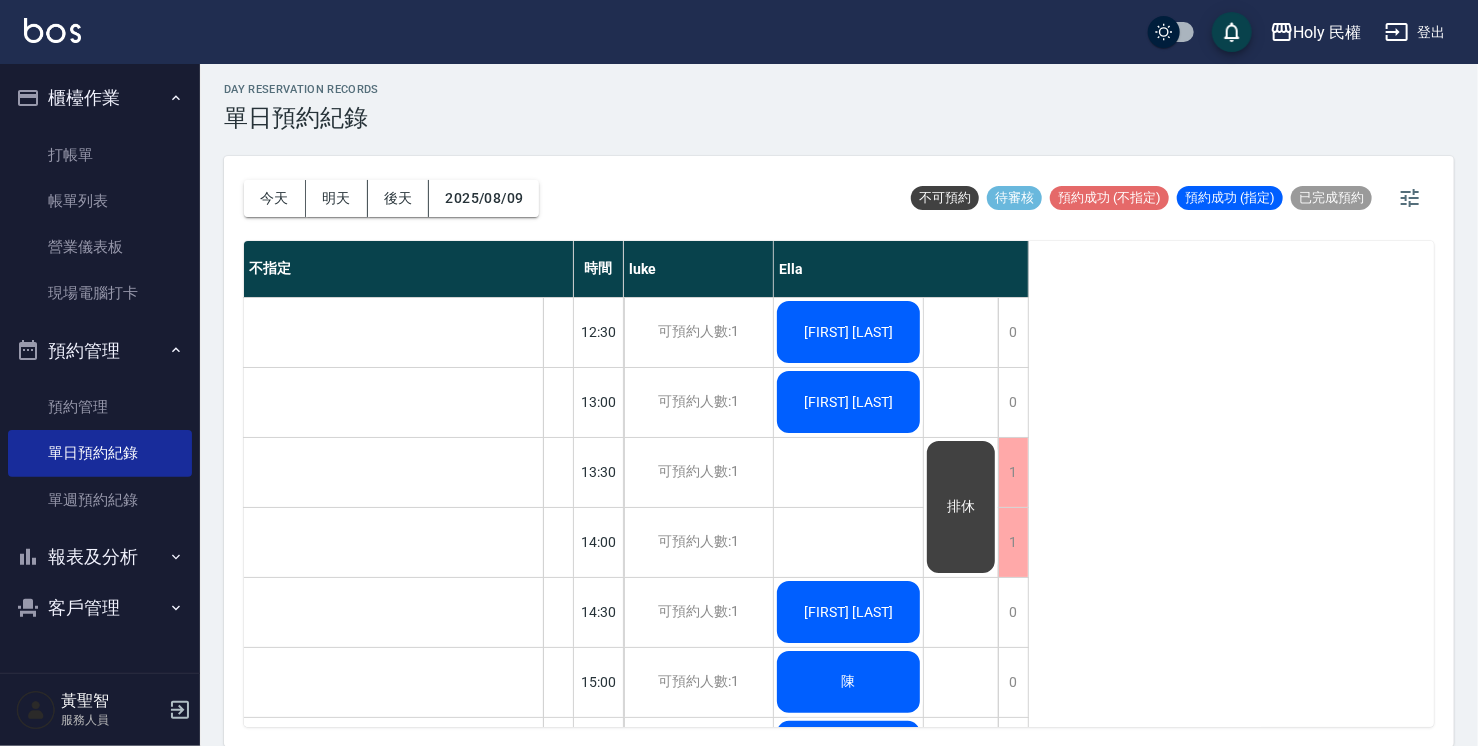 click on "丁Allan" at bounding box center [848, 332] 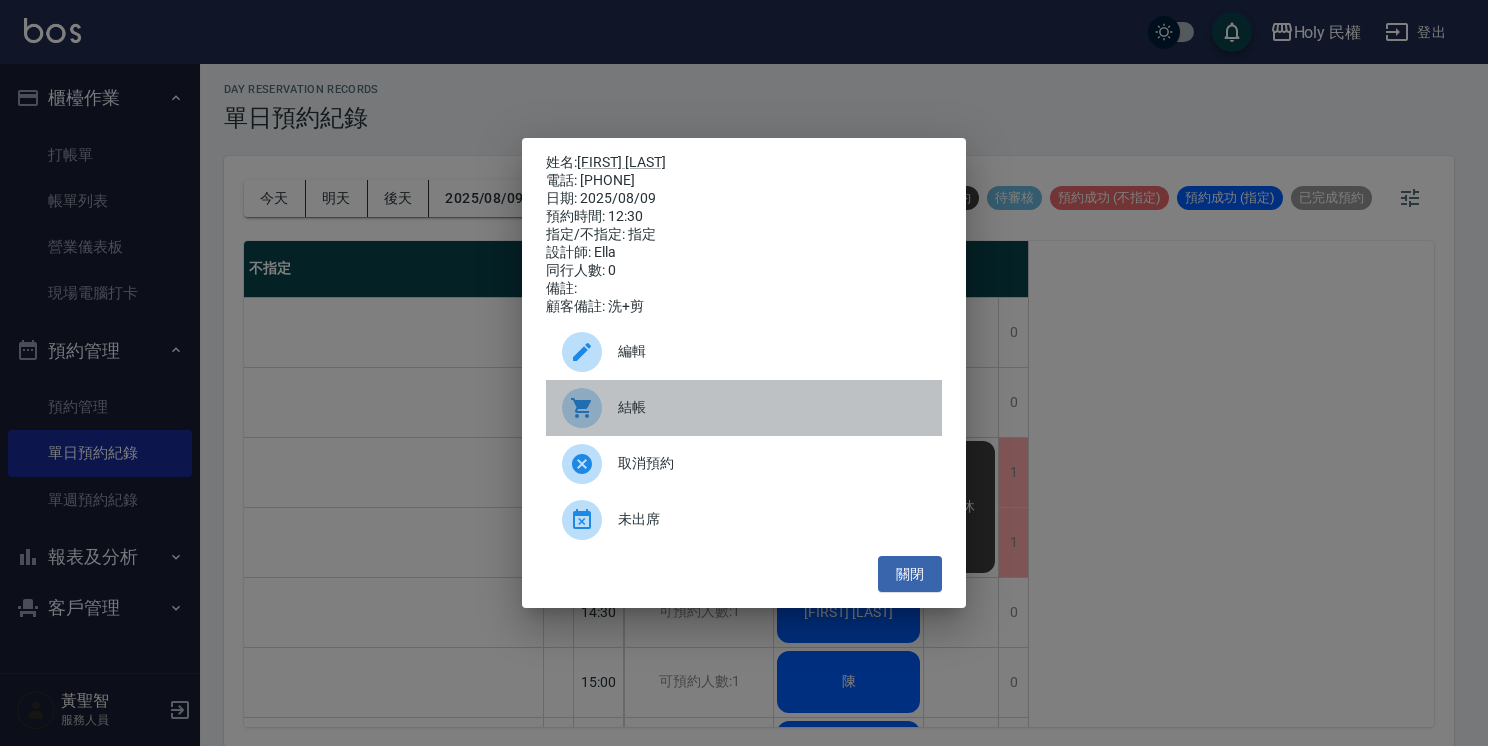 click on "結帳" at bounding box center (772, 407) 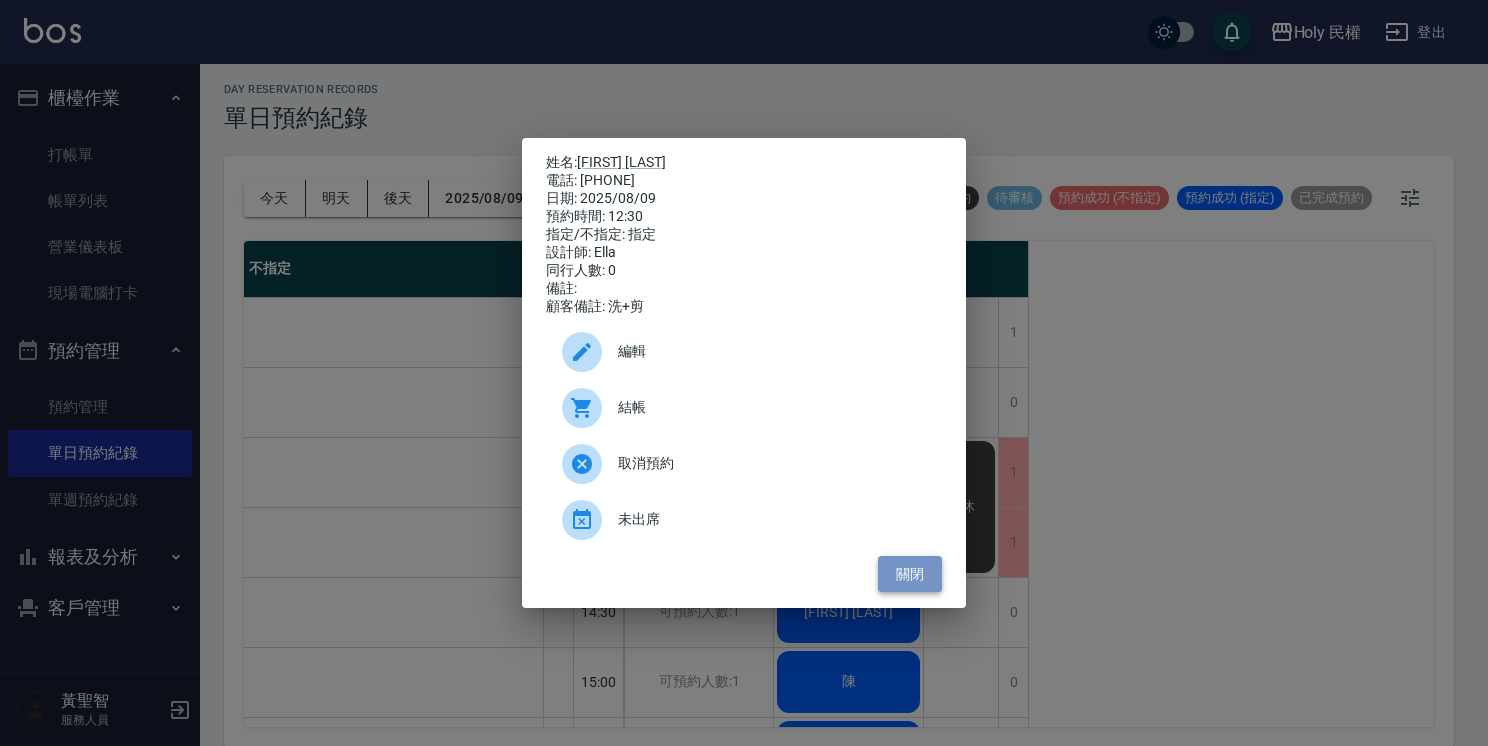 click on "關閉" at bounding box center [910, 574] 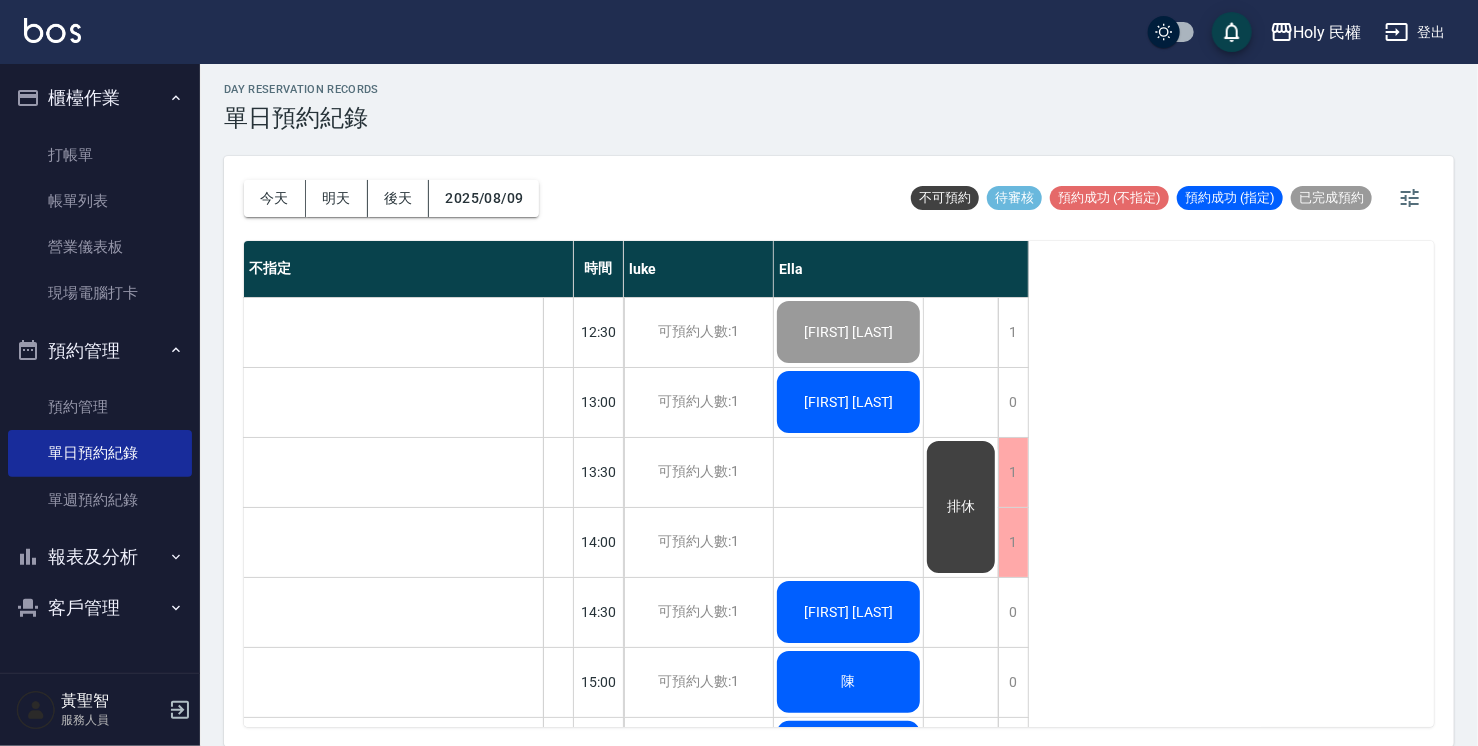 click on "丁Allan 廖浩成 周Mike 陳 Wing 黃 何 Kent廖 謝" at bounding box center (849, 857) 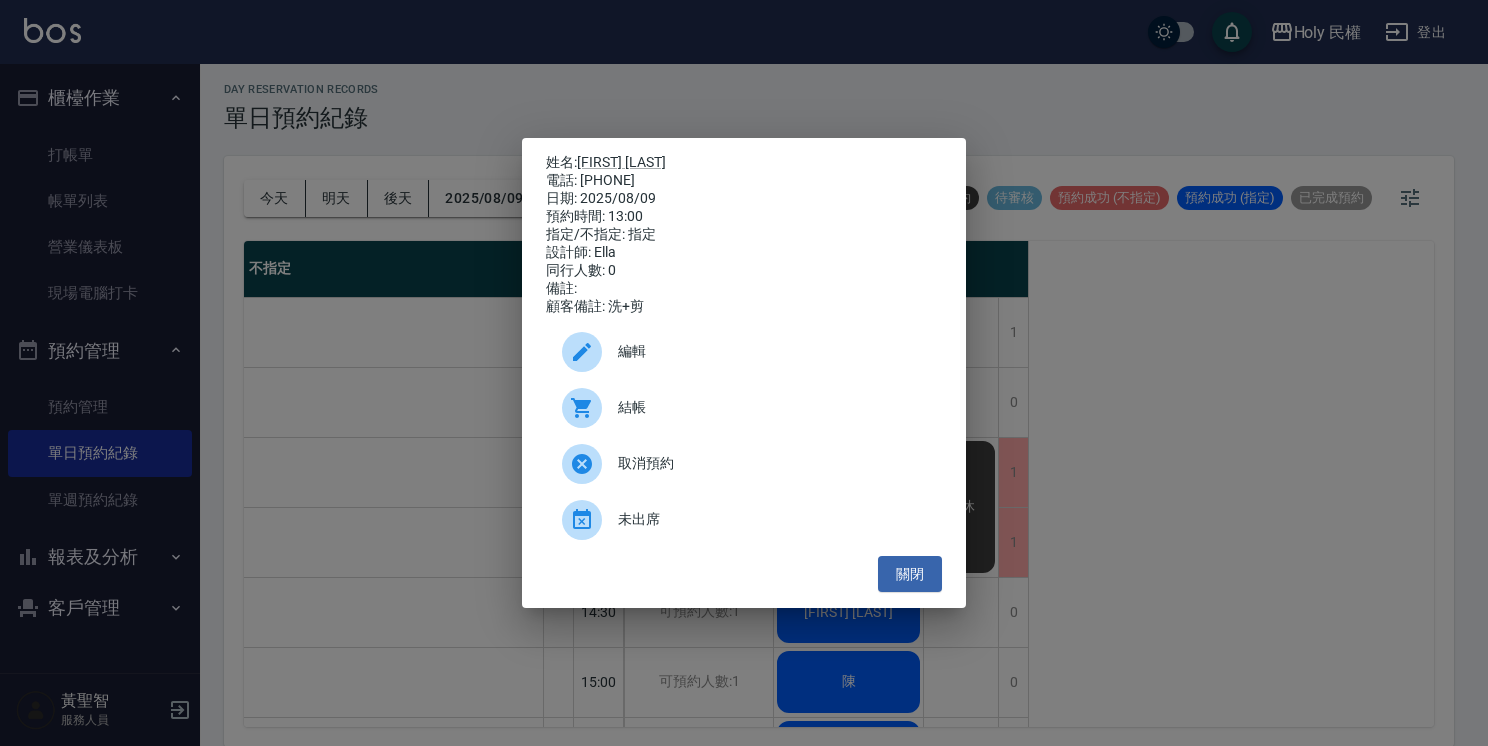click on "結帳" at bounding box center (772, 407) 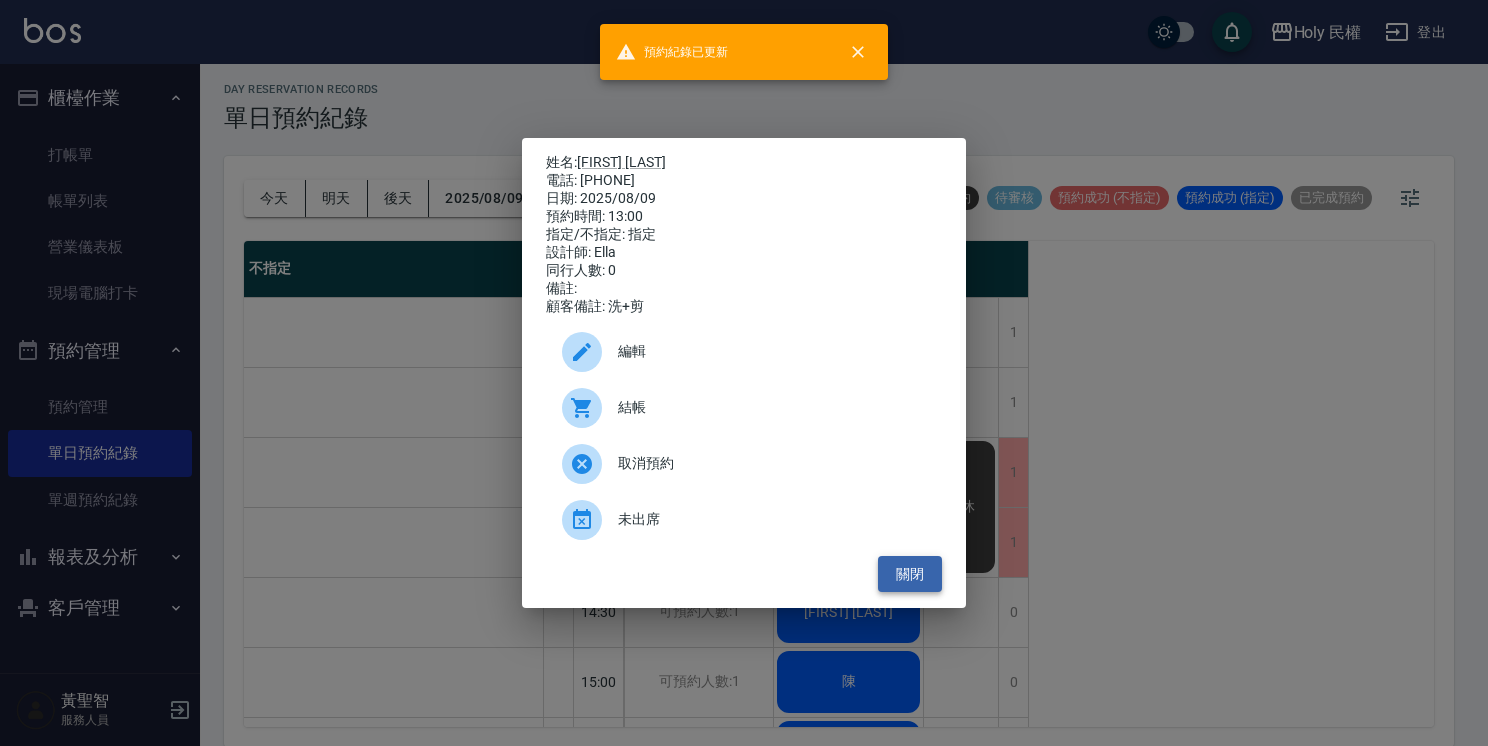 click on "關閉" at bounding box center [910, 574] 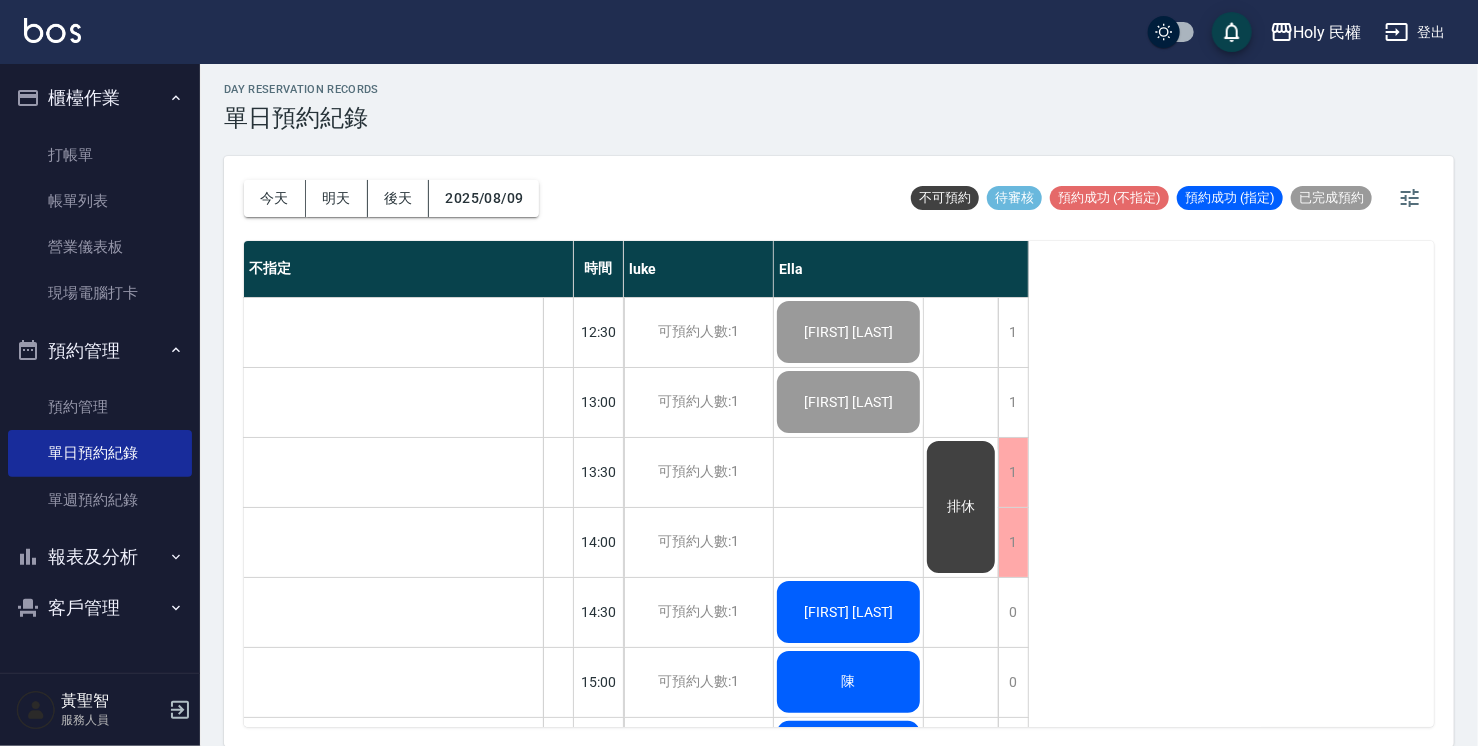 click on "[FIRST][LAST]" at bounding box center [848, 332] 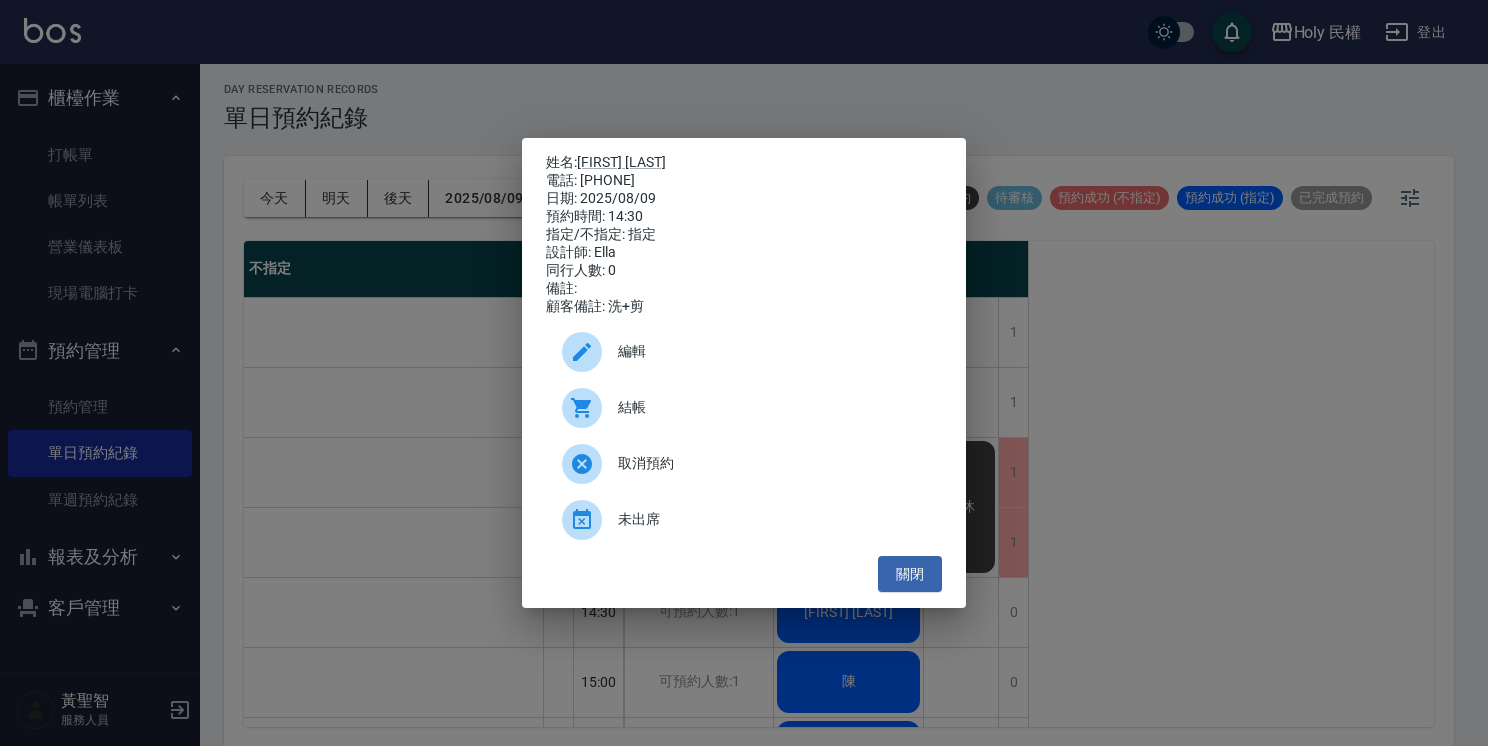 click on "結帳" at bounding box center (772, 407) 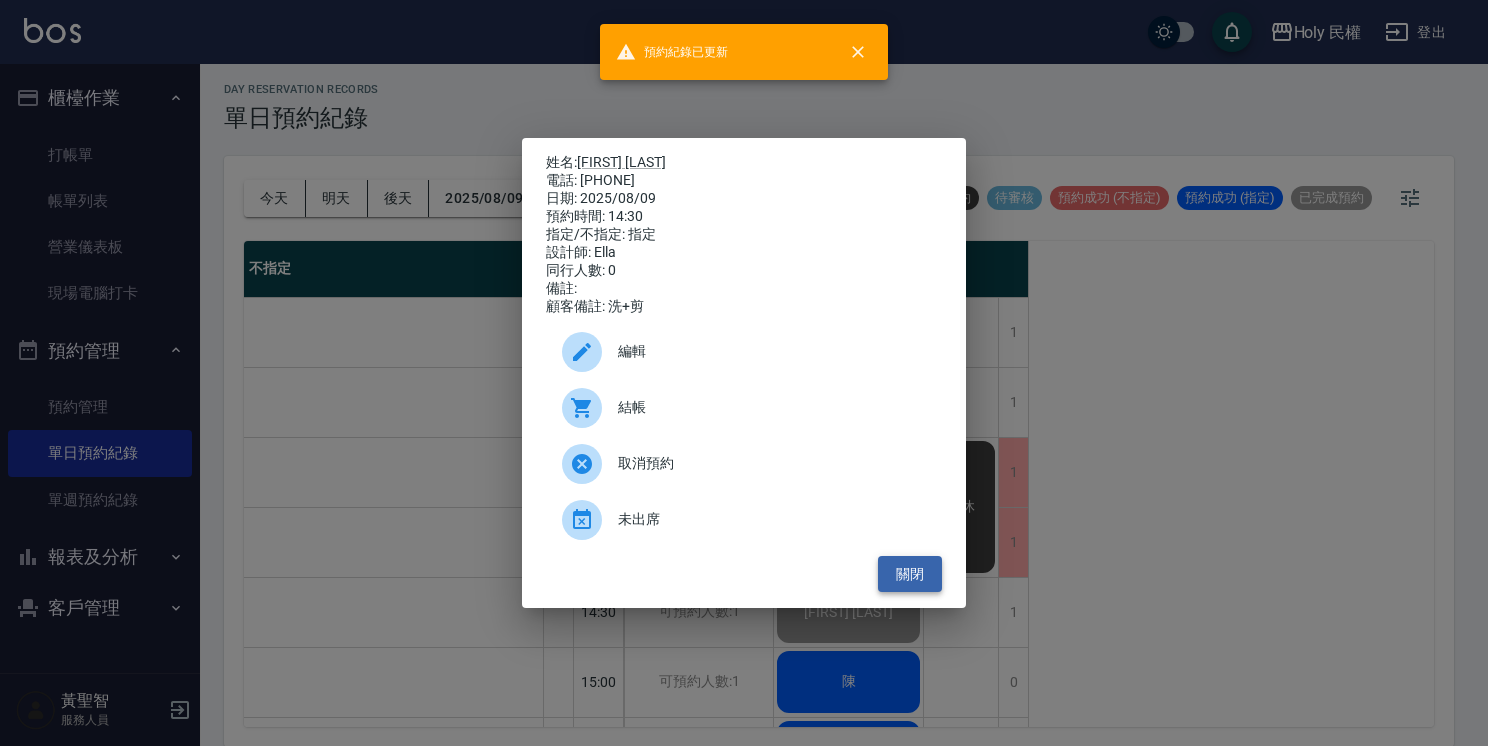 click on "關閉" at bounding box center [910, 574] 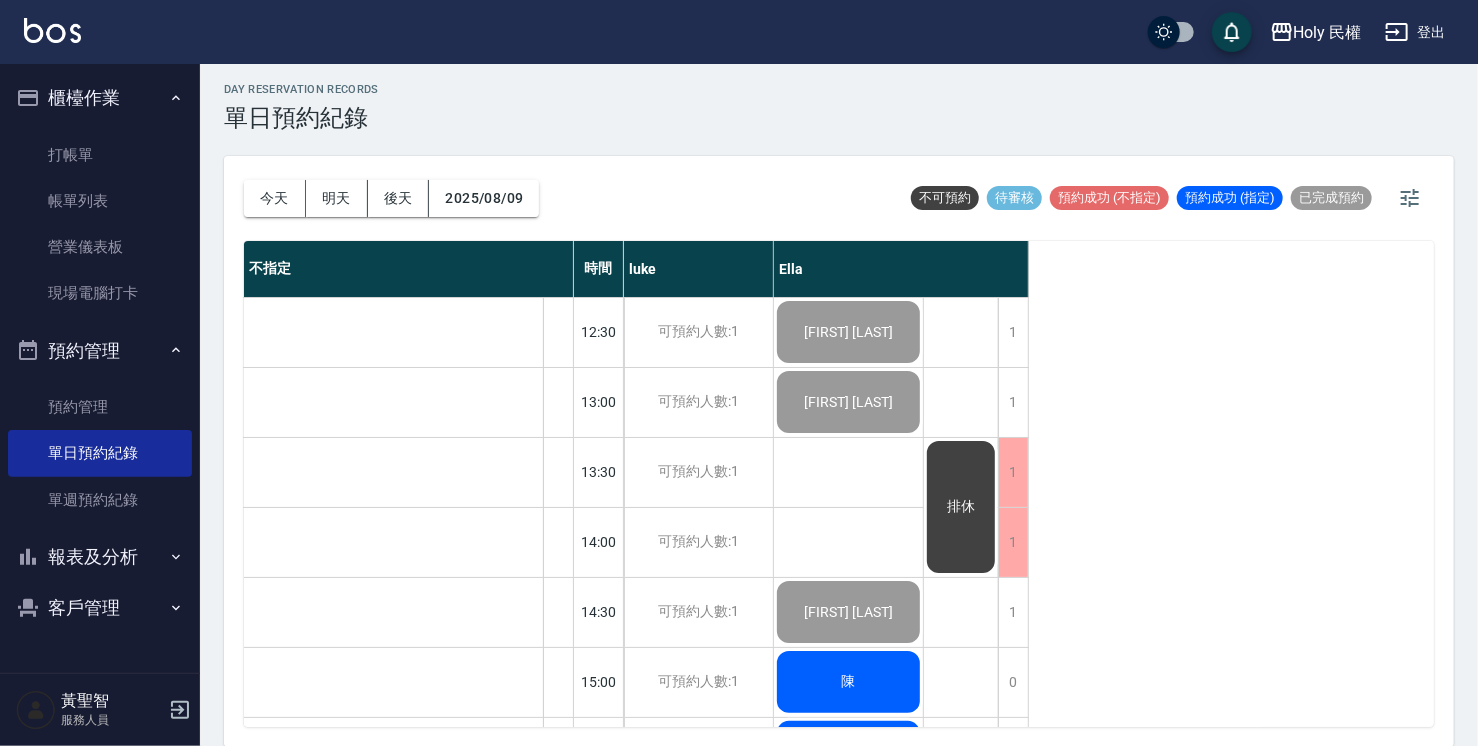 click on "陳" at bounding box center [848, 332] 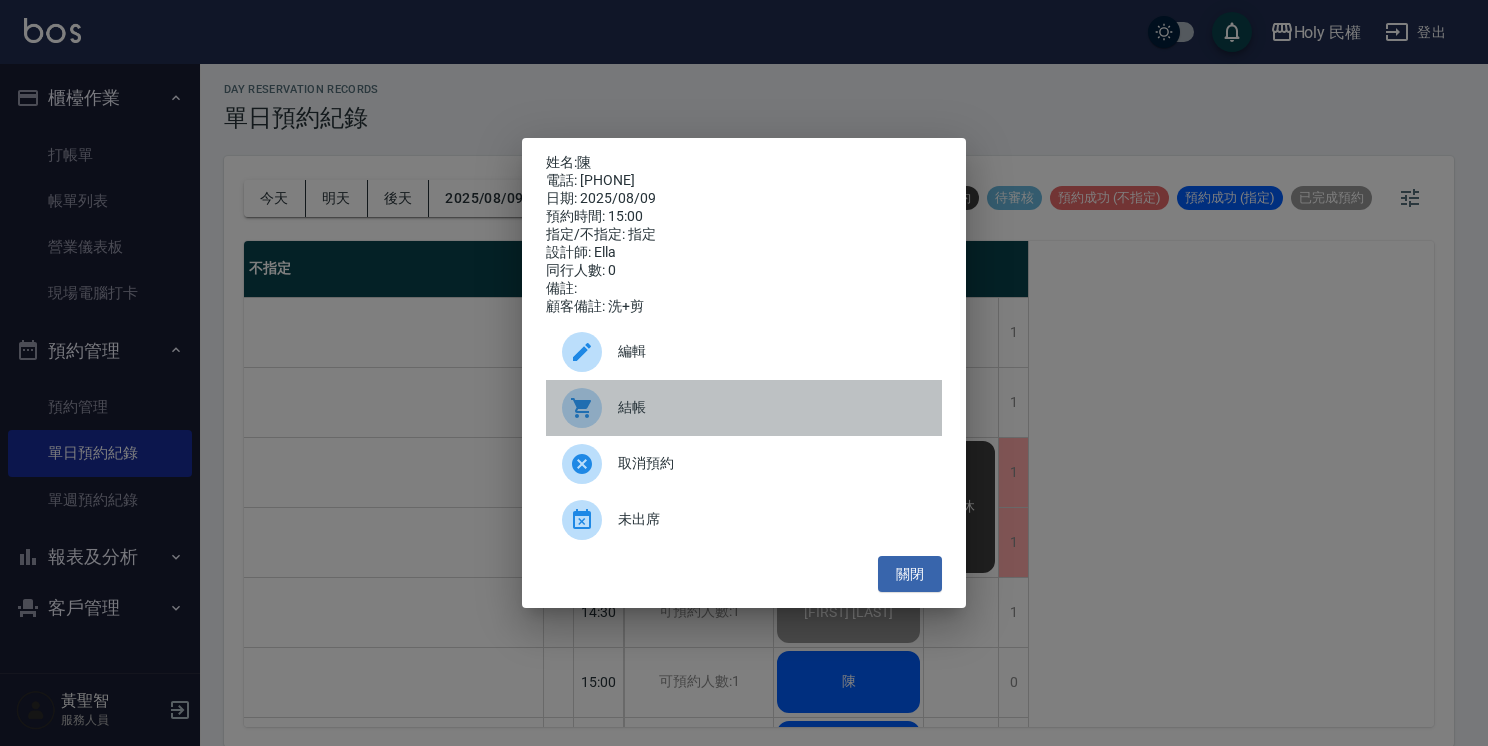 click on "結帳" at bounding box center [772, 407] 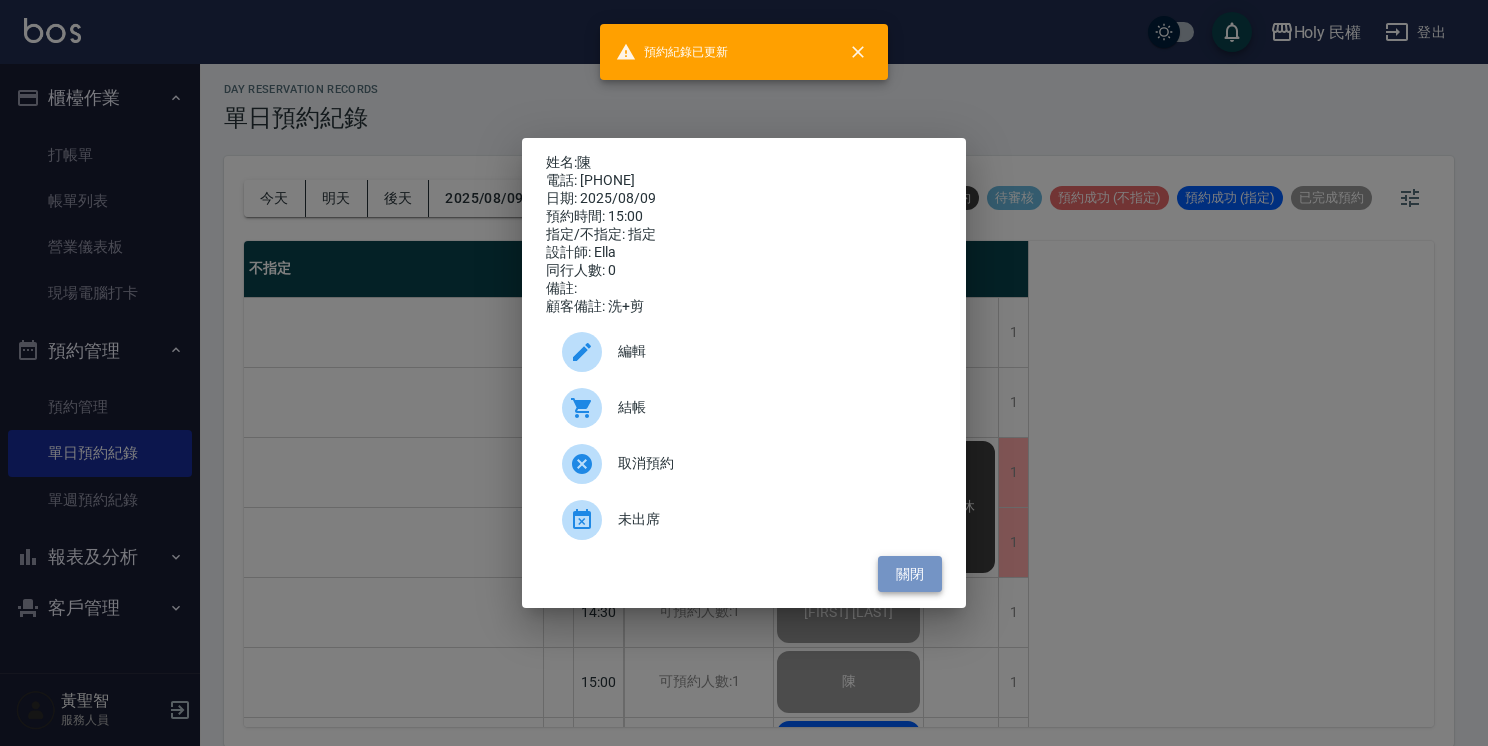 click on "關閉" at bounding box center [910, 574] 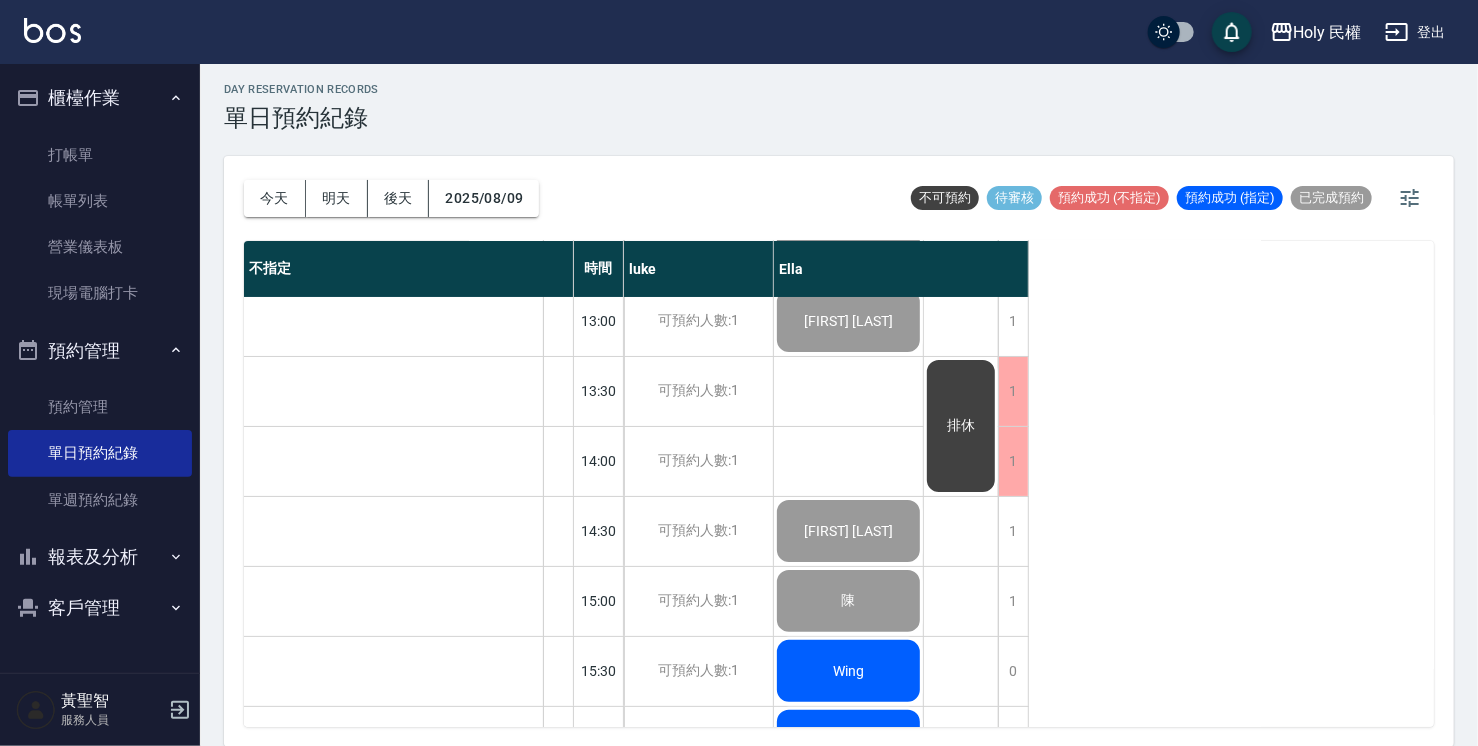 scroll, scrollTop: 200, scrollLeft: 0, axis: vertical 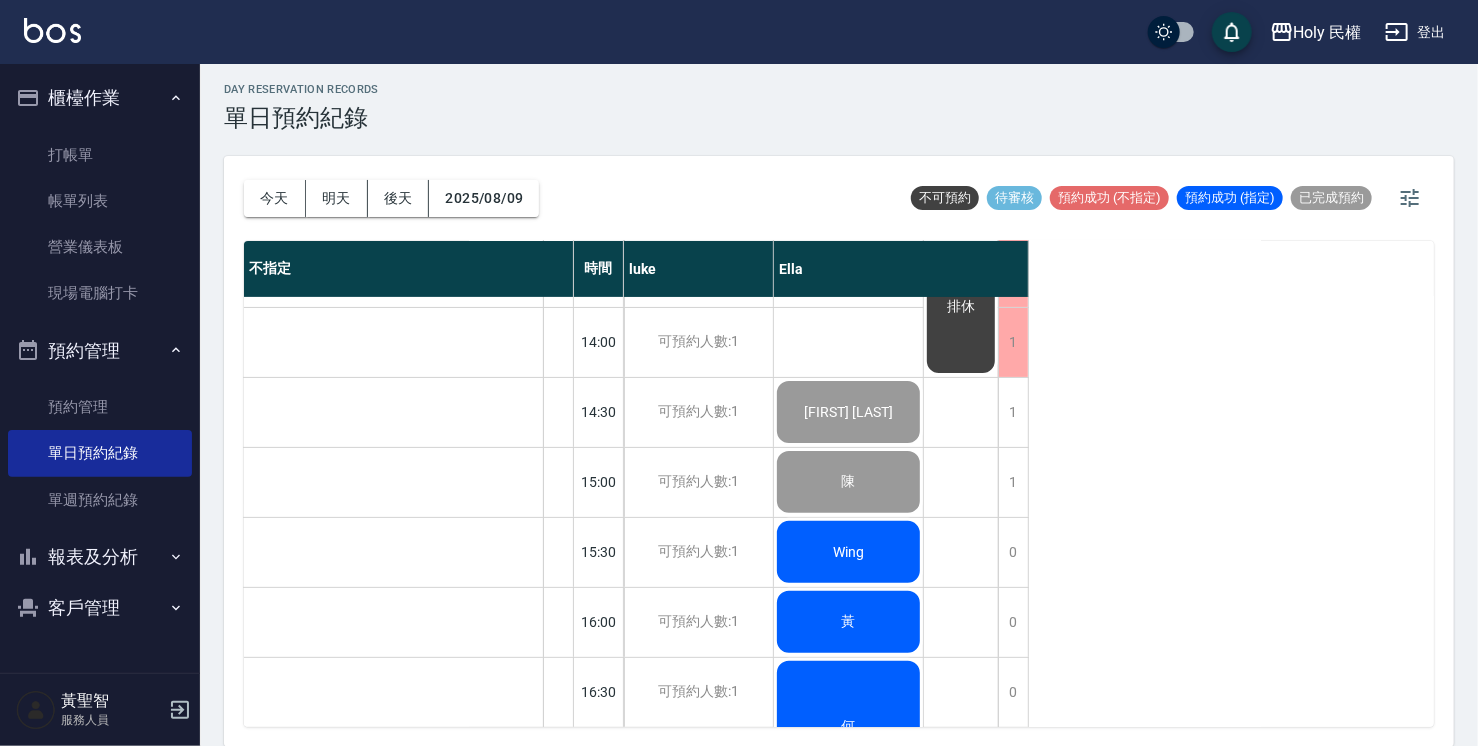 click on "Wing" at bounding box center (848, 132) 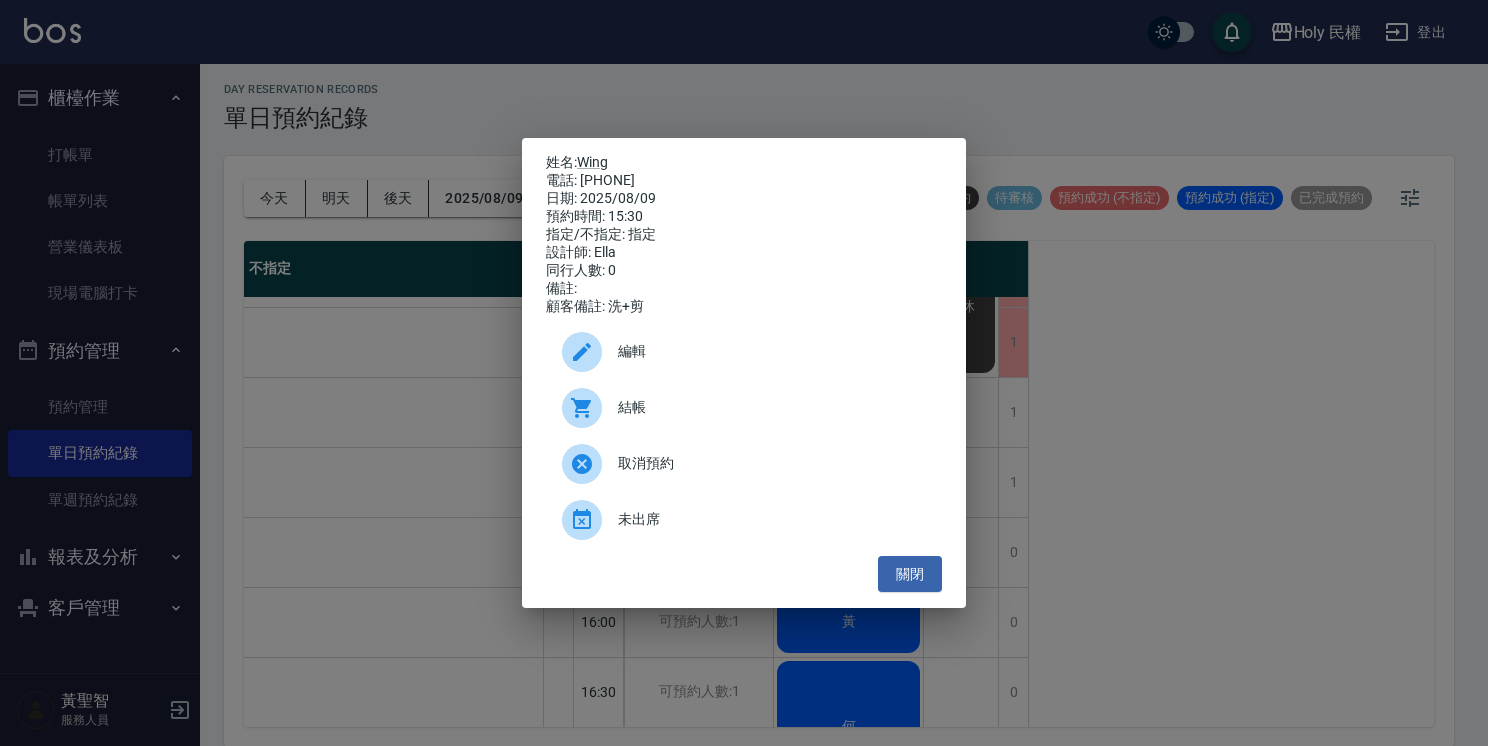 click on "結帳" at bounding box center [744, 408] 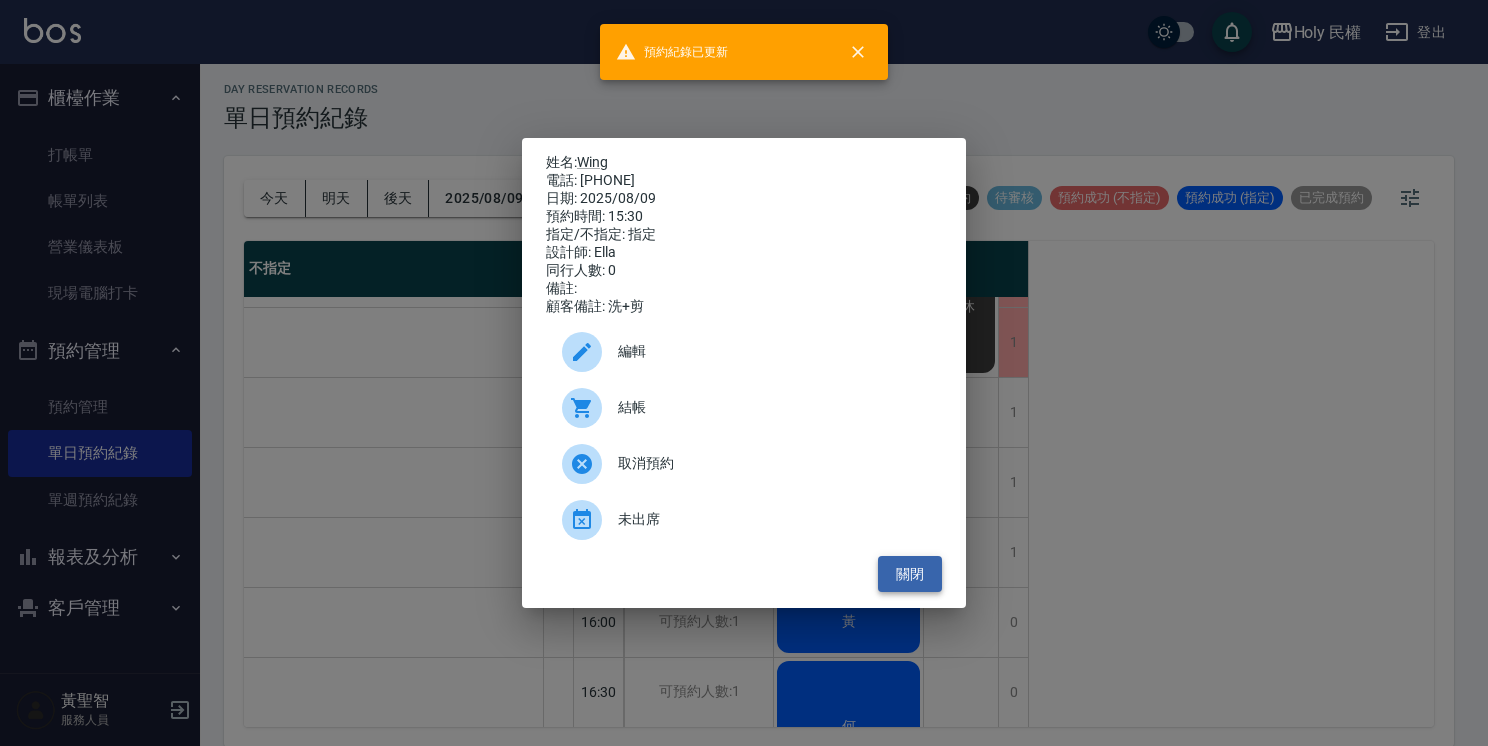 click on "關閉" at bounding box center (910, 574) 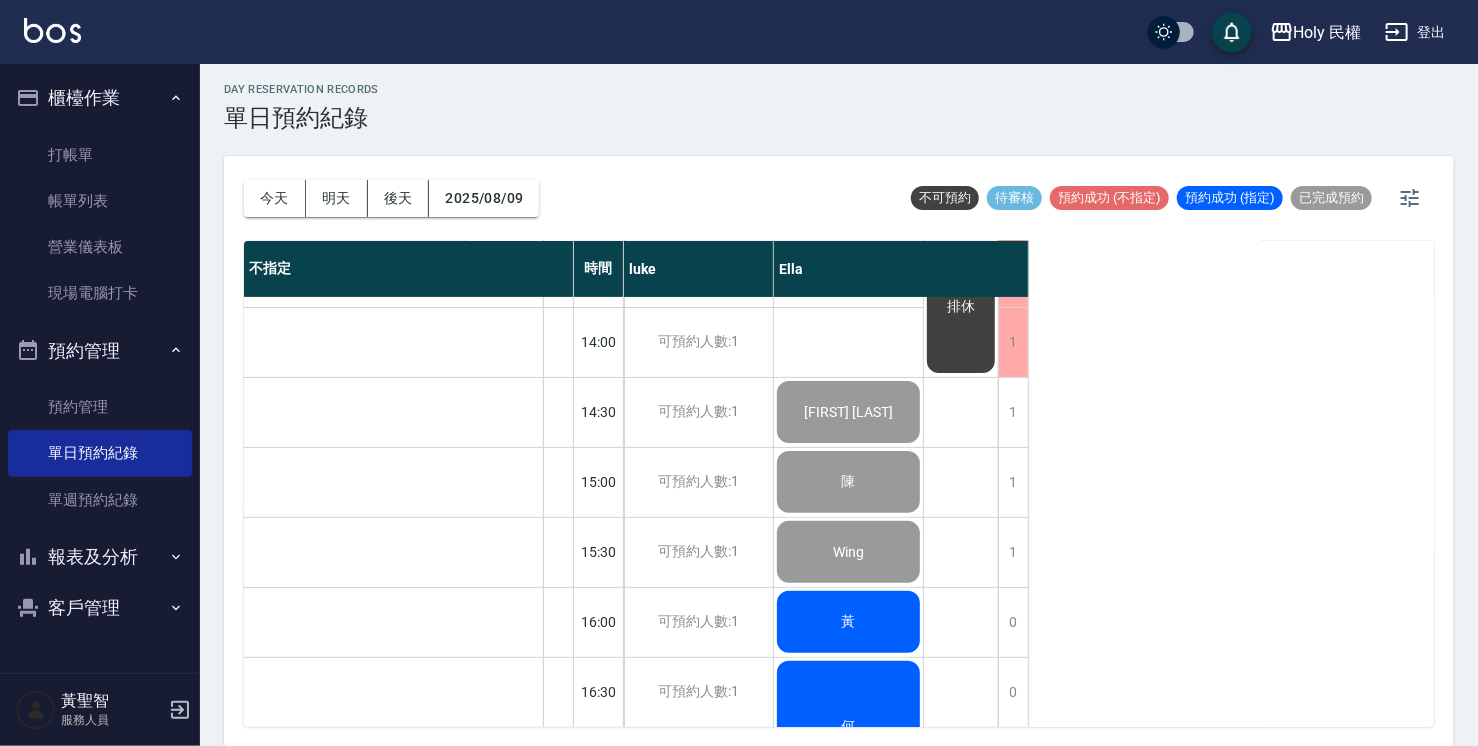 click on "黃" at bounding box center [848, 132] 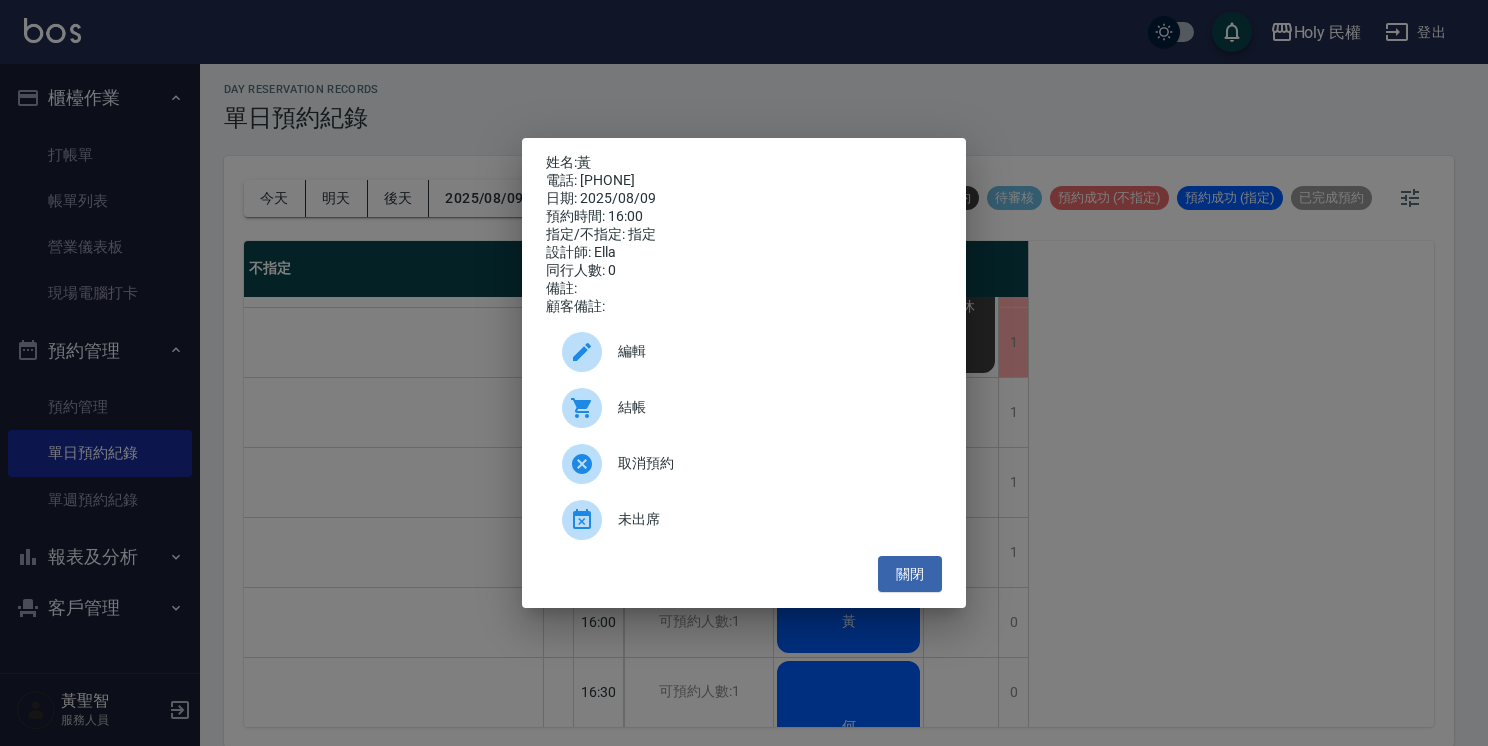 click on "結帳" at bounding box center [772, 407] 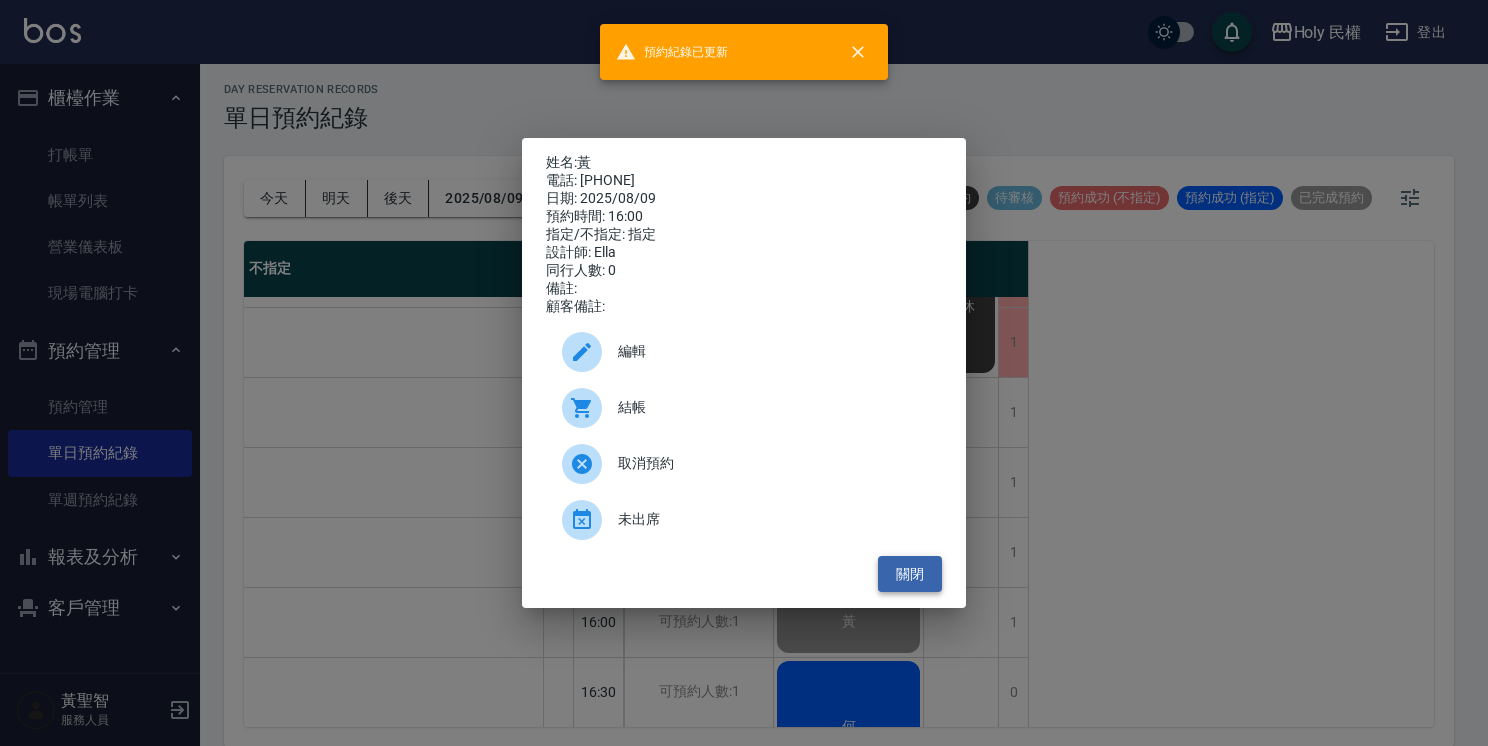 click on "關閉" at bounding box center (910, 574) 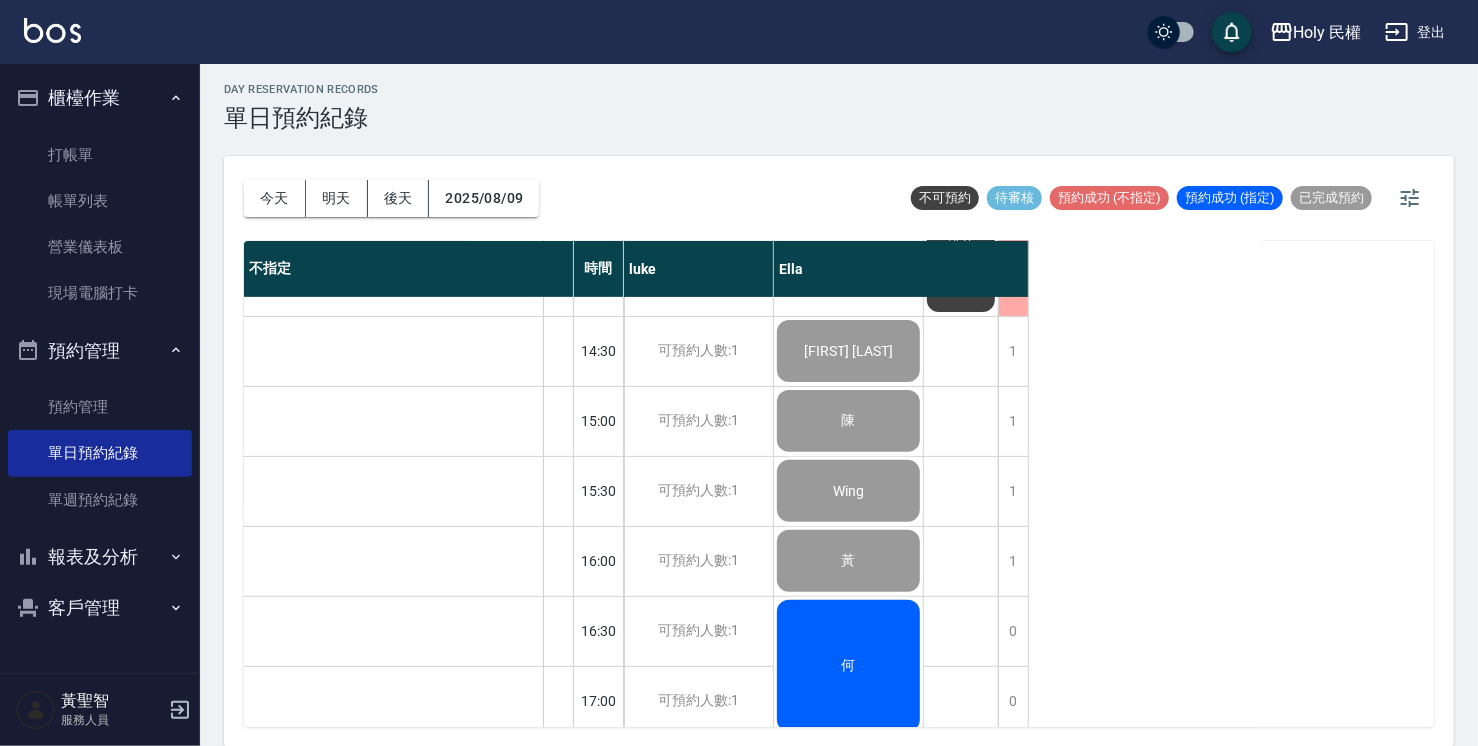 scroll, scrollTop: 400, scrollLeft: 0, axis: vertical 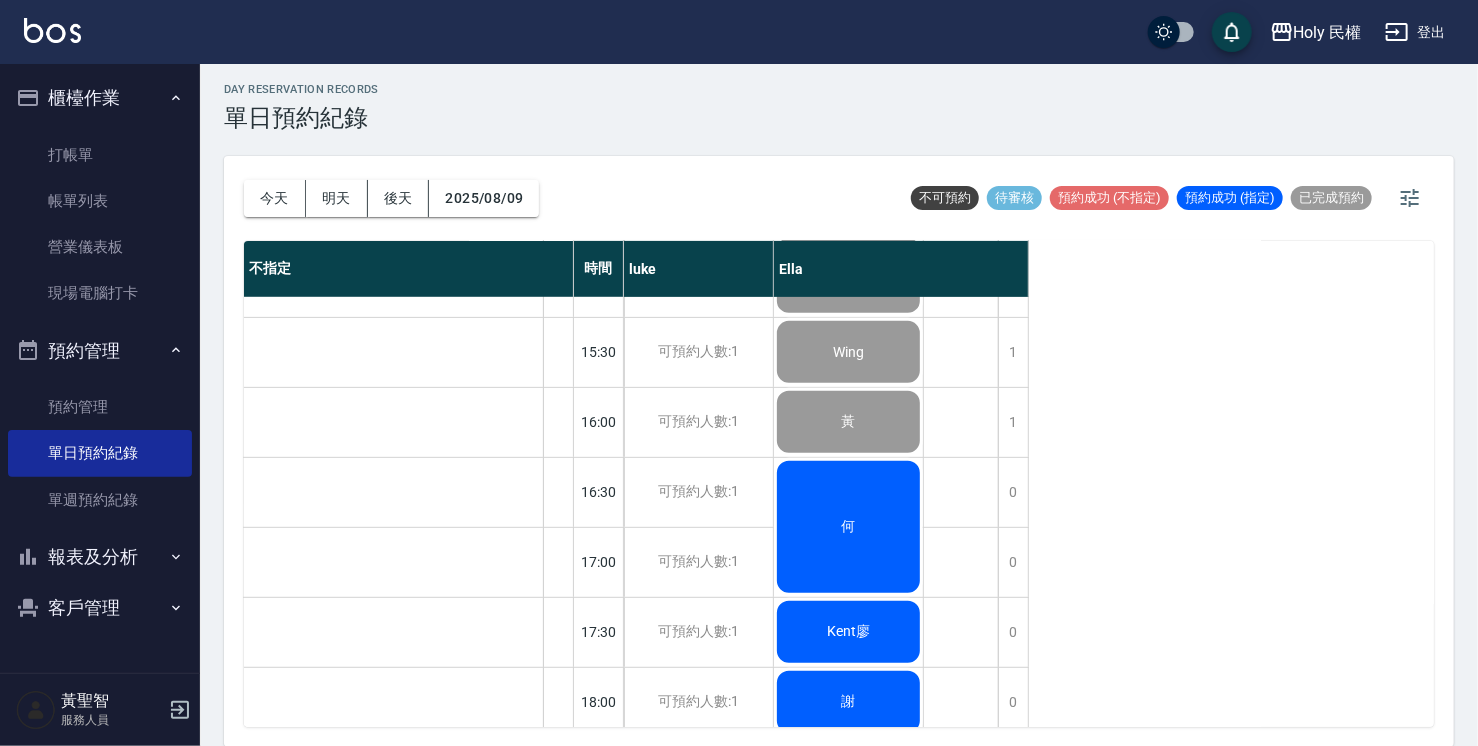 click on "何" at bounding box center (848, -68) 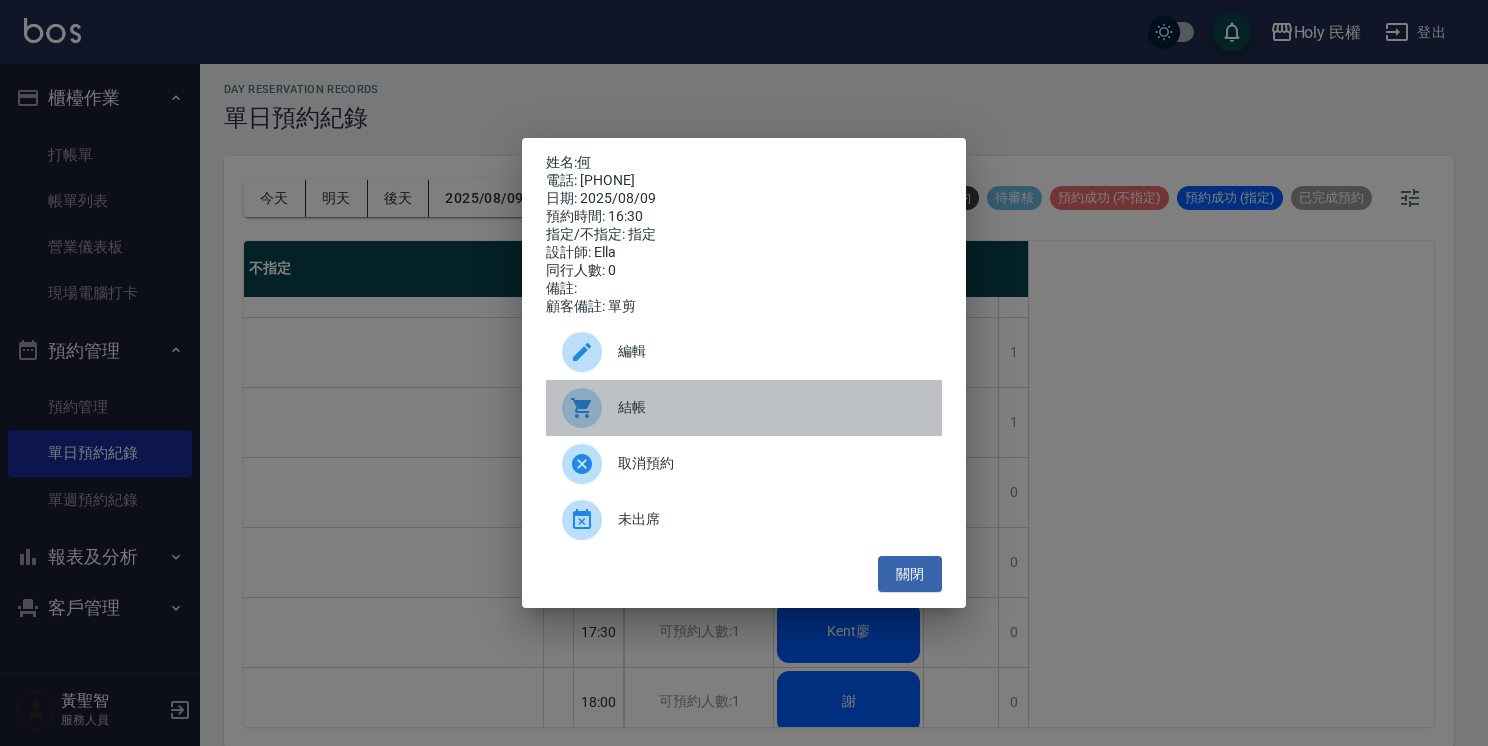 click on "結帳" at bounding box center [772, 407] 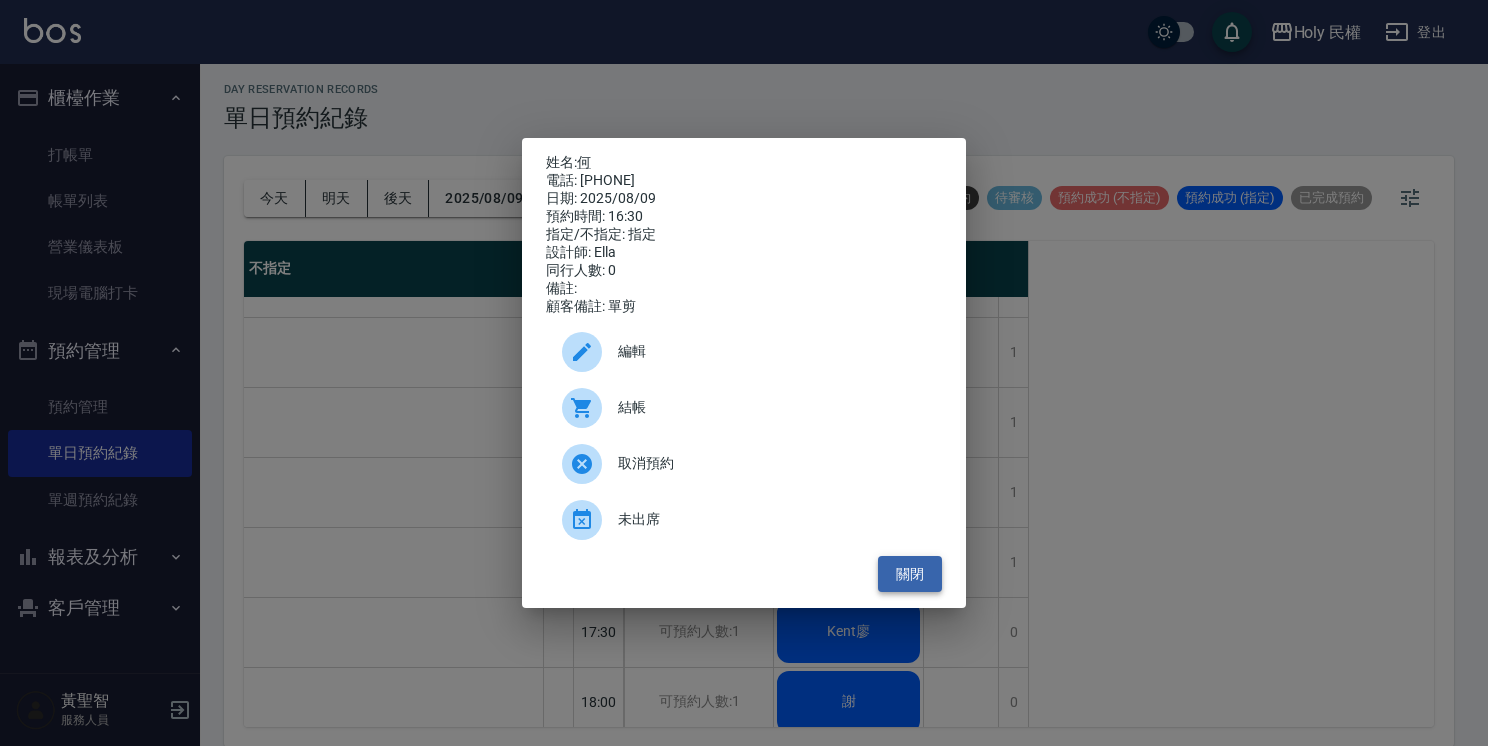 click on "關閉" at bounding box center [910, 574] 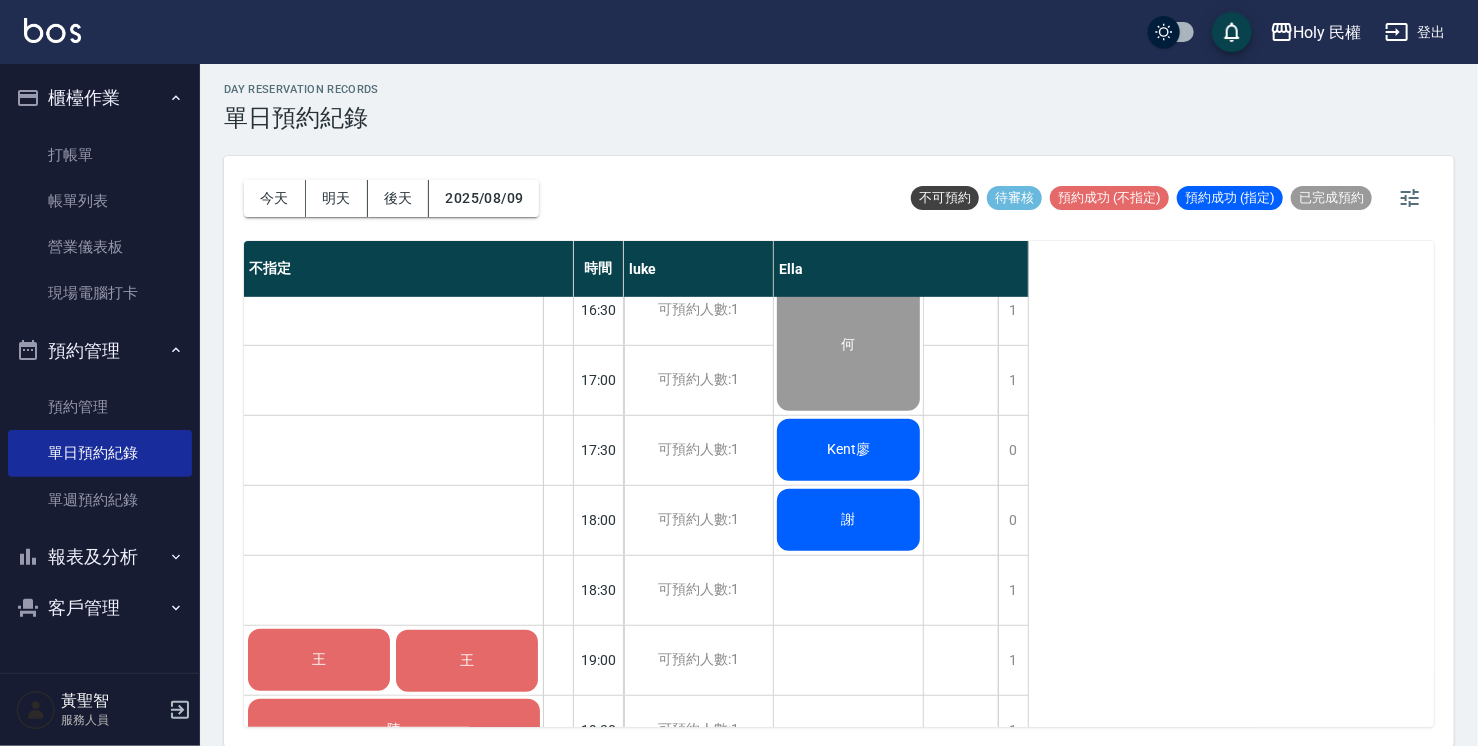 scroll, scrollTop: 600, scrollLeft: 0, axis: vertical 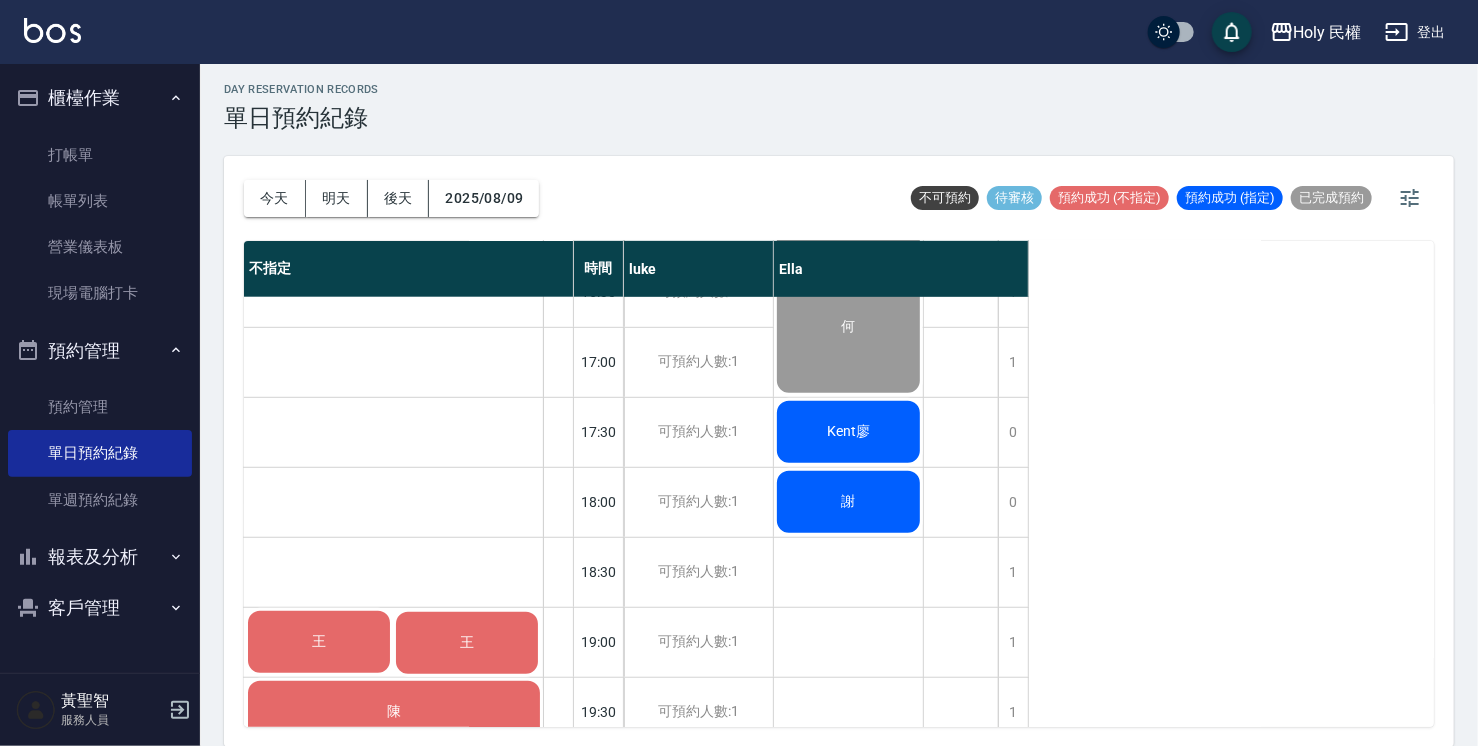 click on "Kent廖" at bounding box center [848, -268] 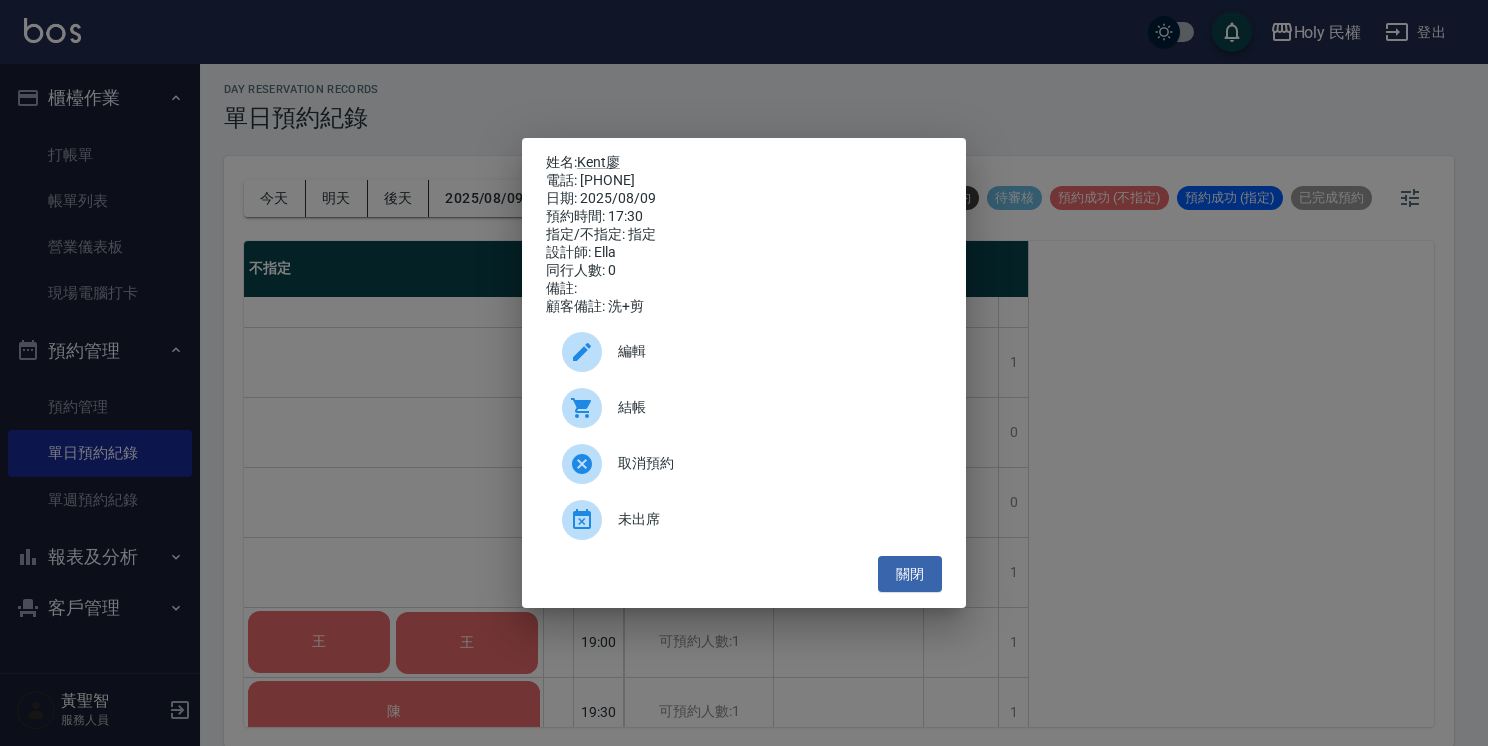 click on "結帳" at bounding box center (744, 408) 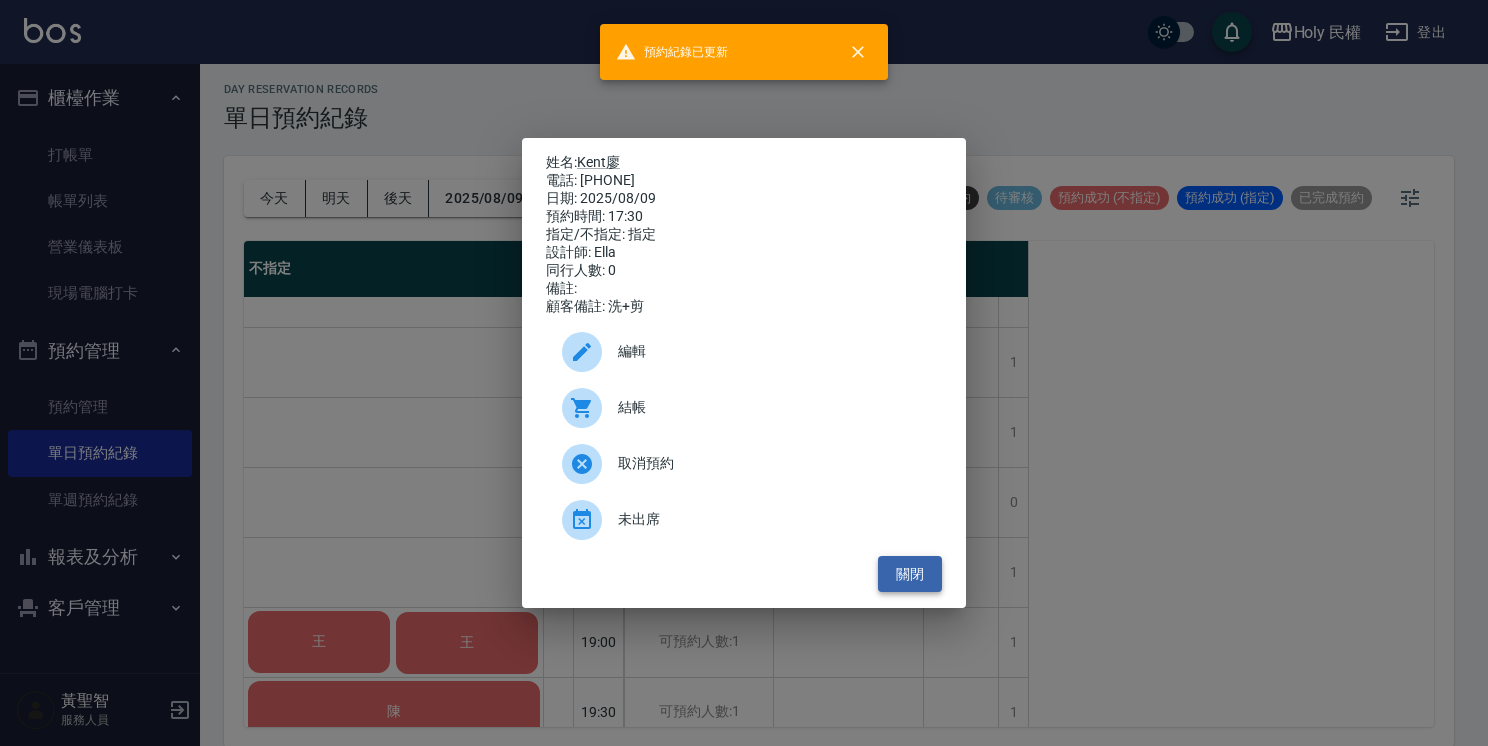 click on "關閉" at bounding box center (910, 574) 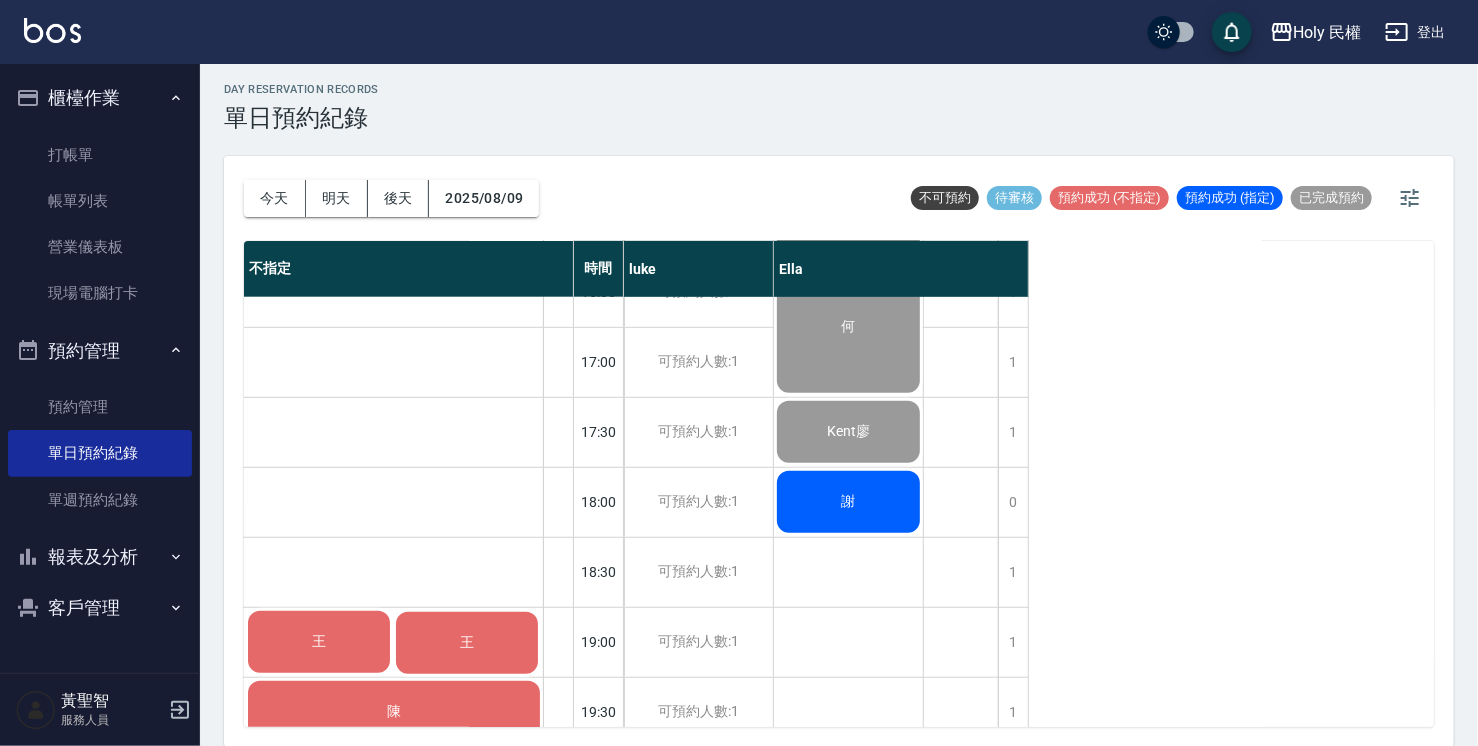 click on "謝" at bounding box center [848, -268] 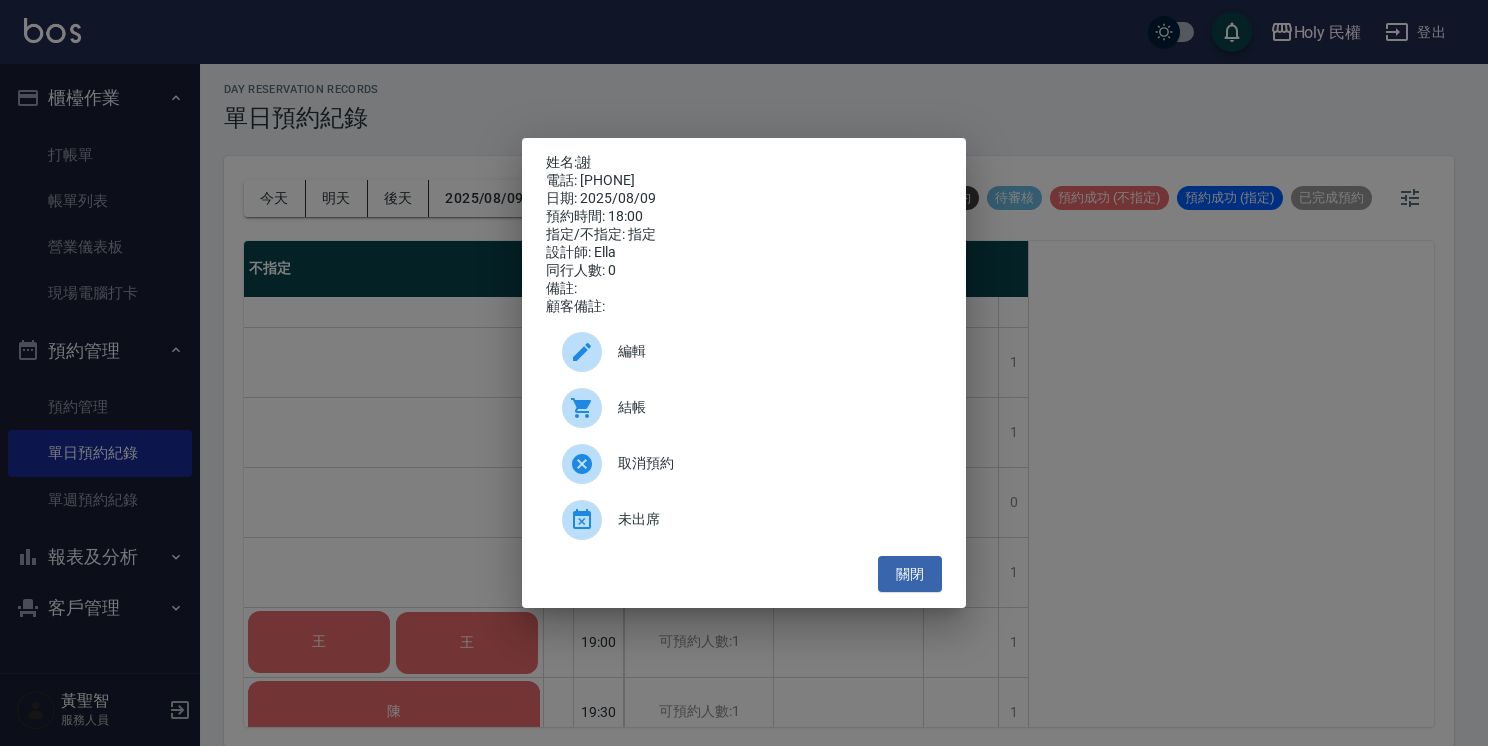 click on "結帳" at bounding box center [772, 407] 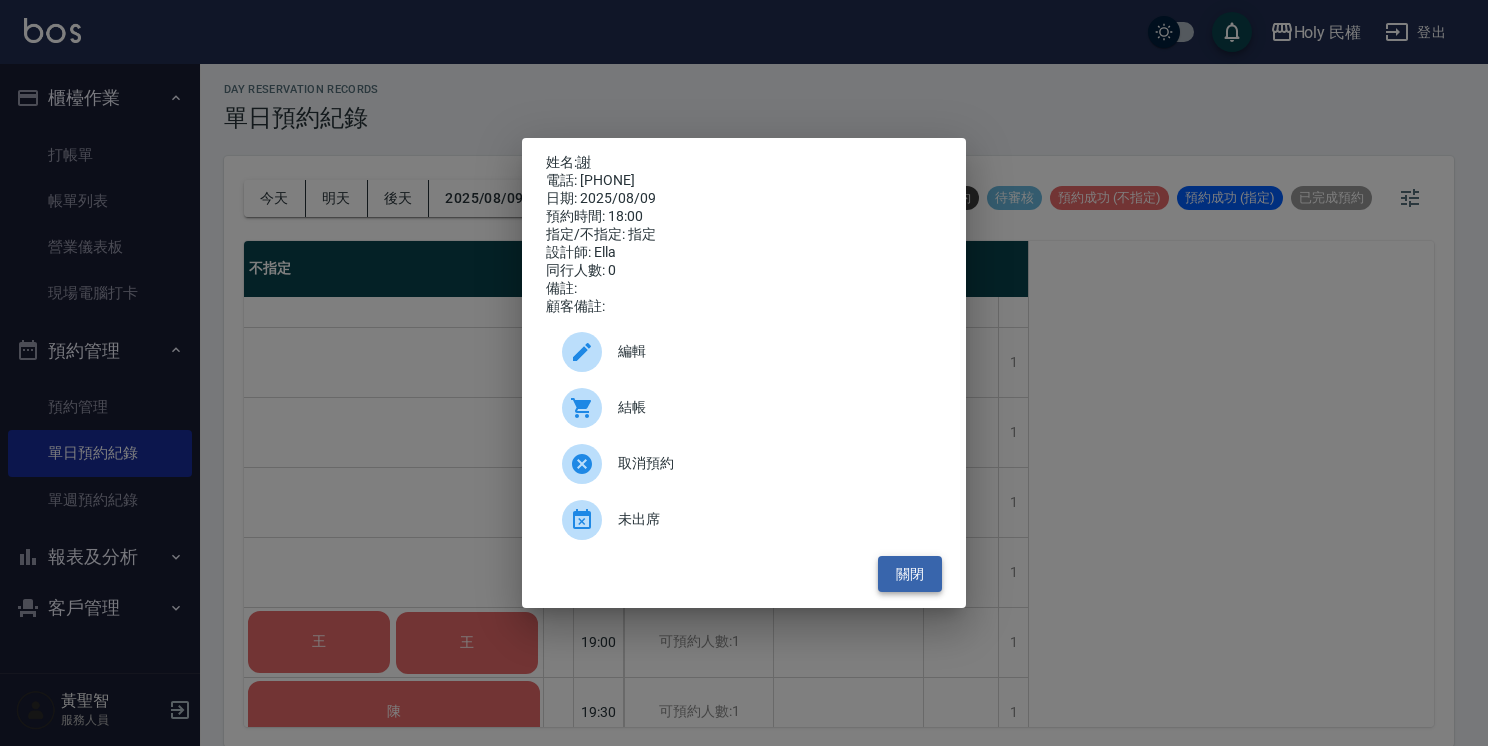 click on "關閉" at bounding box center (910, 574) 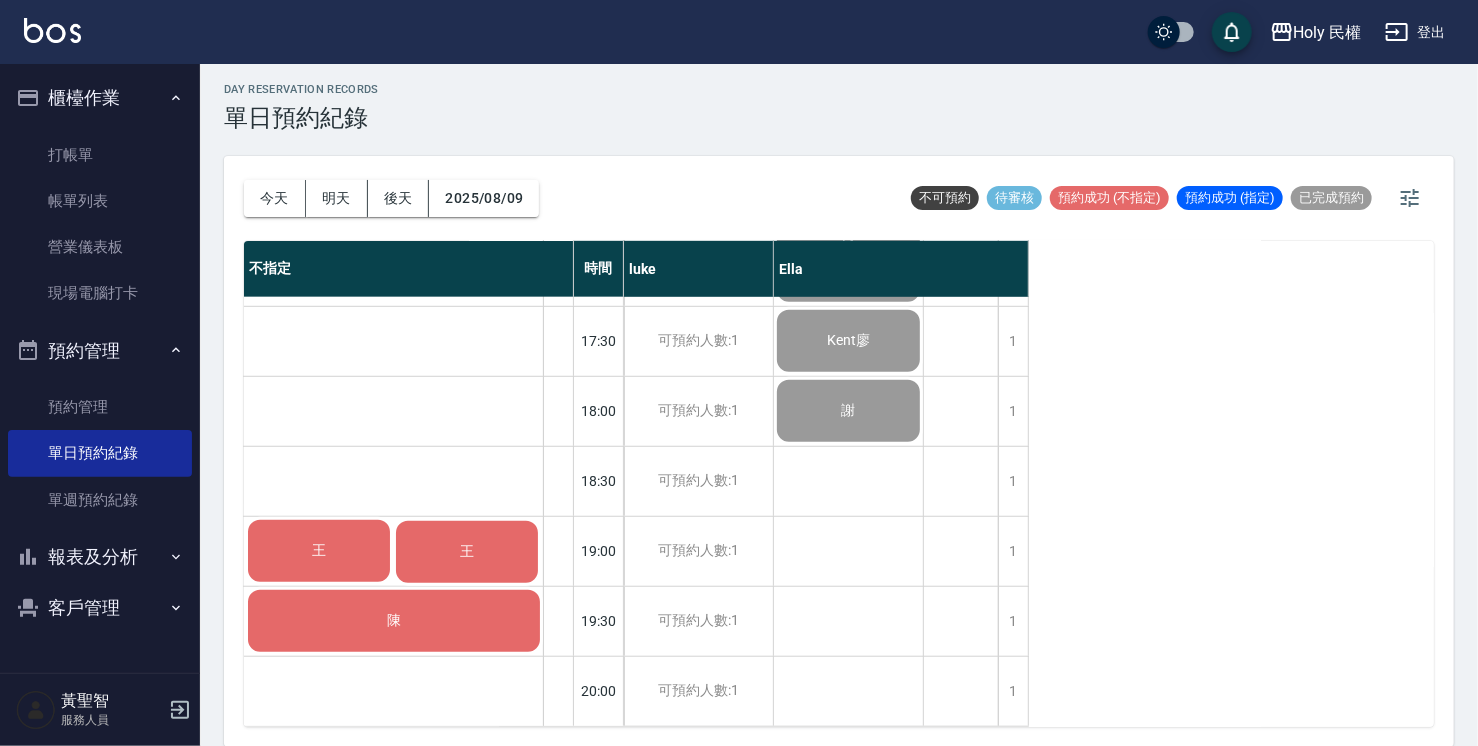 scroll, scrollTop: 705, scrollLeft: 0, axis: vertical 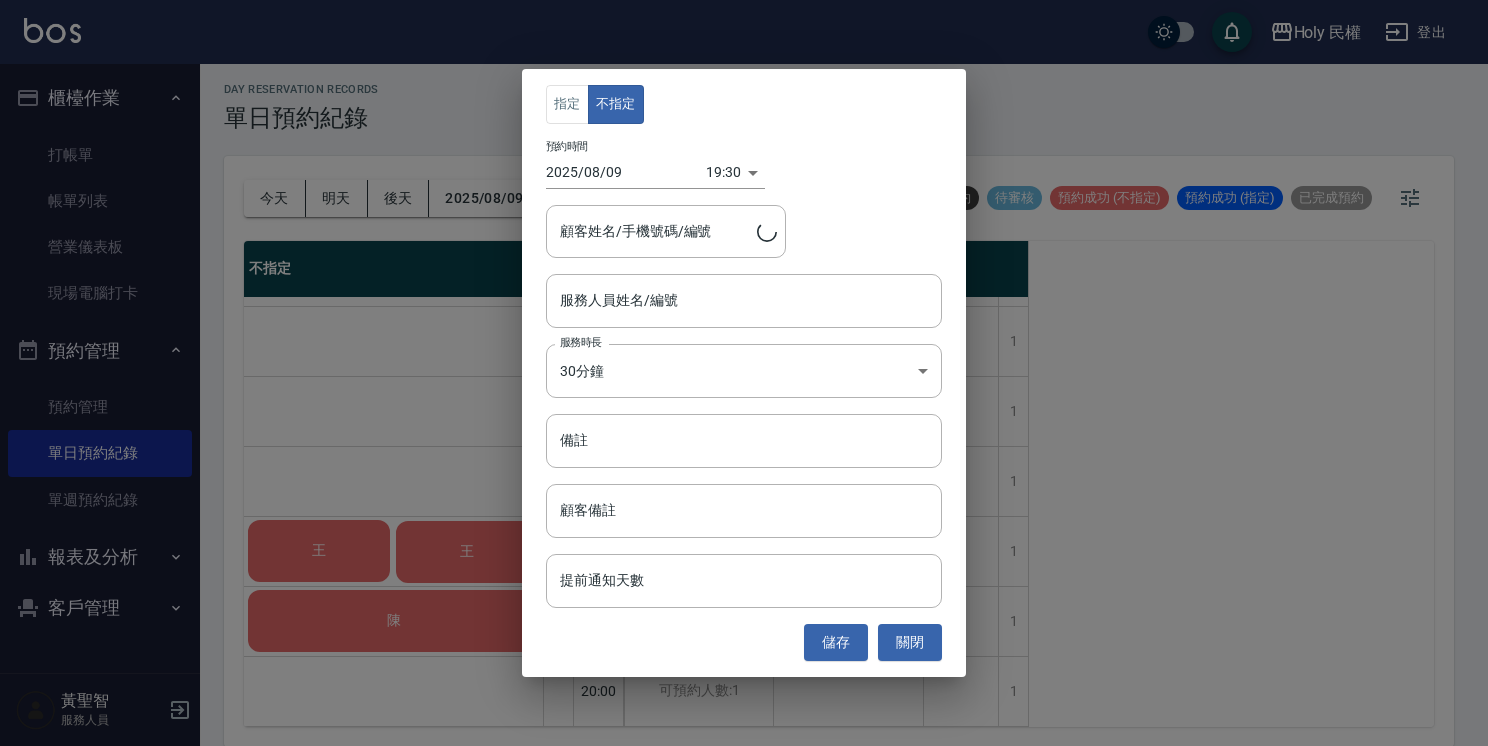 type on "陳/0963432463/" 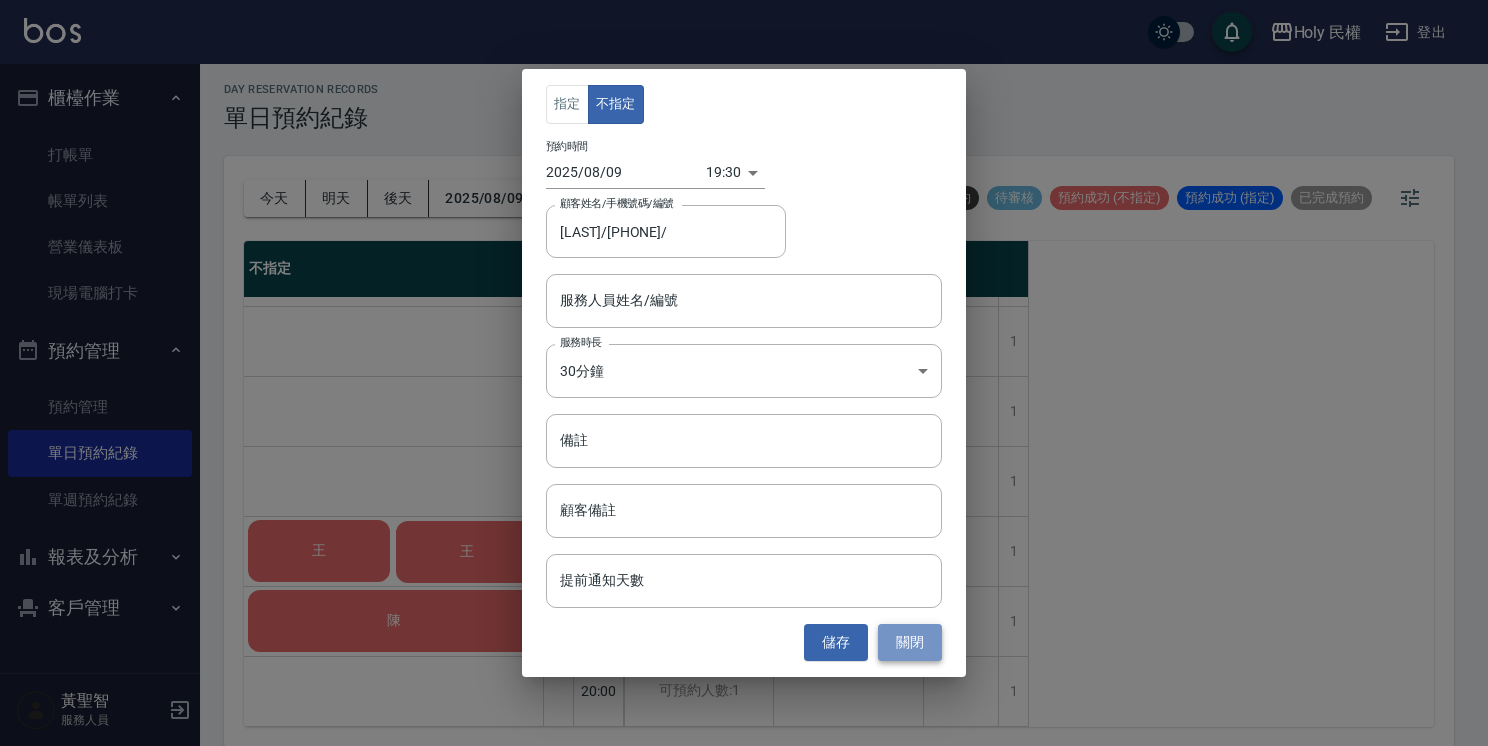 click on "關閉" at bounding box center (910, 642) 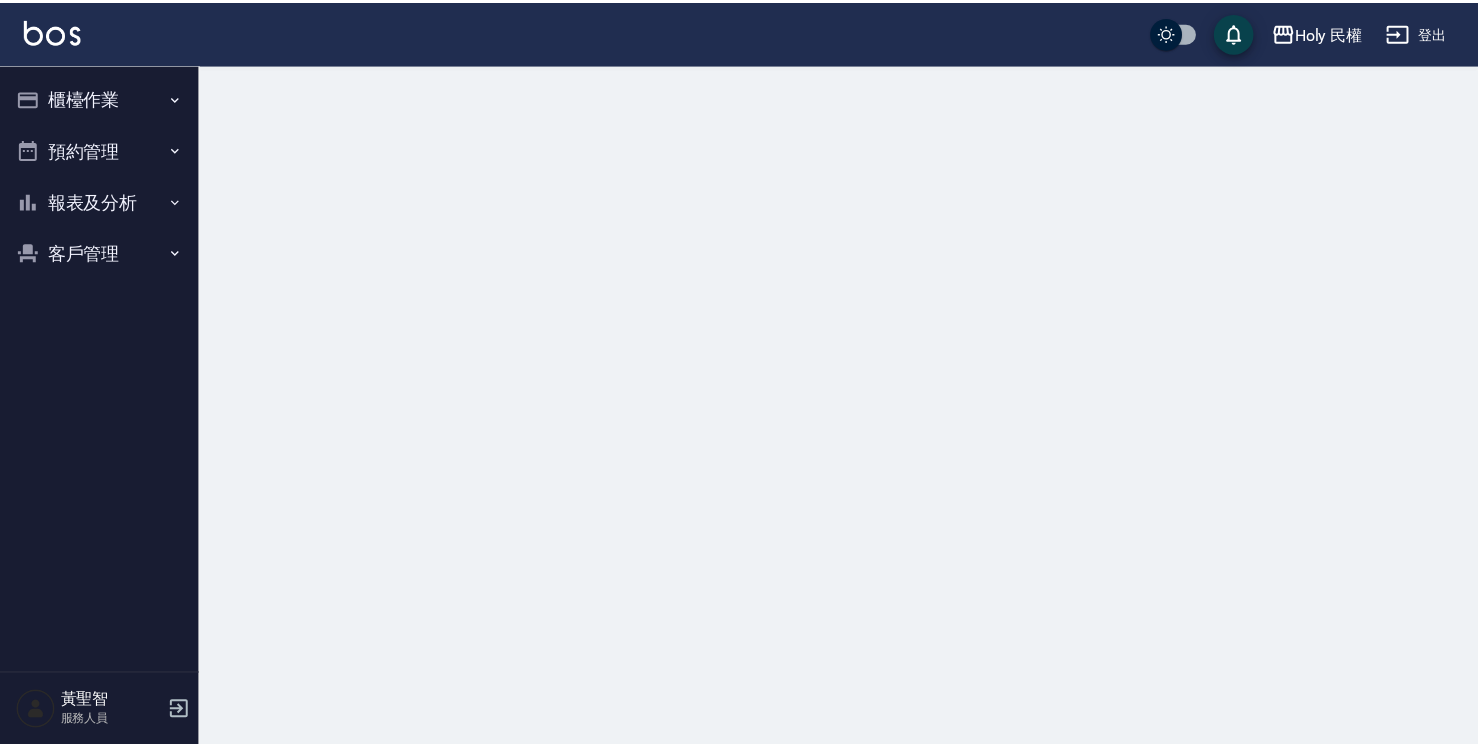 scroll, scrollTop: 0, scrollLeft: 0, axis: both 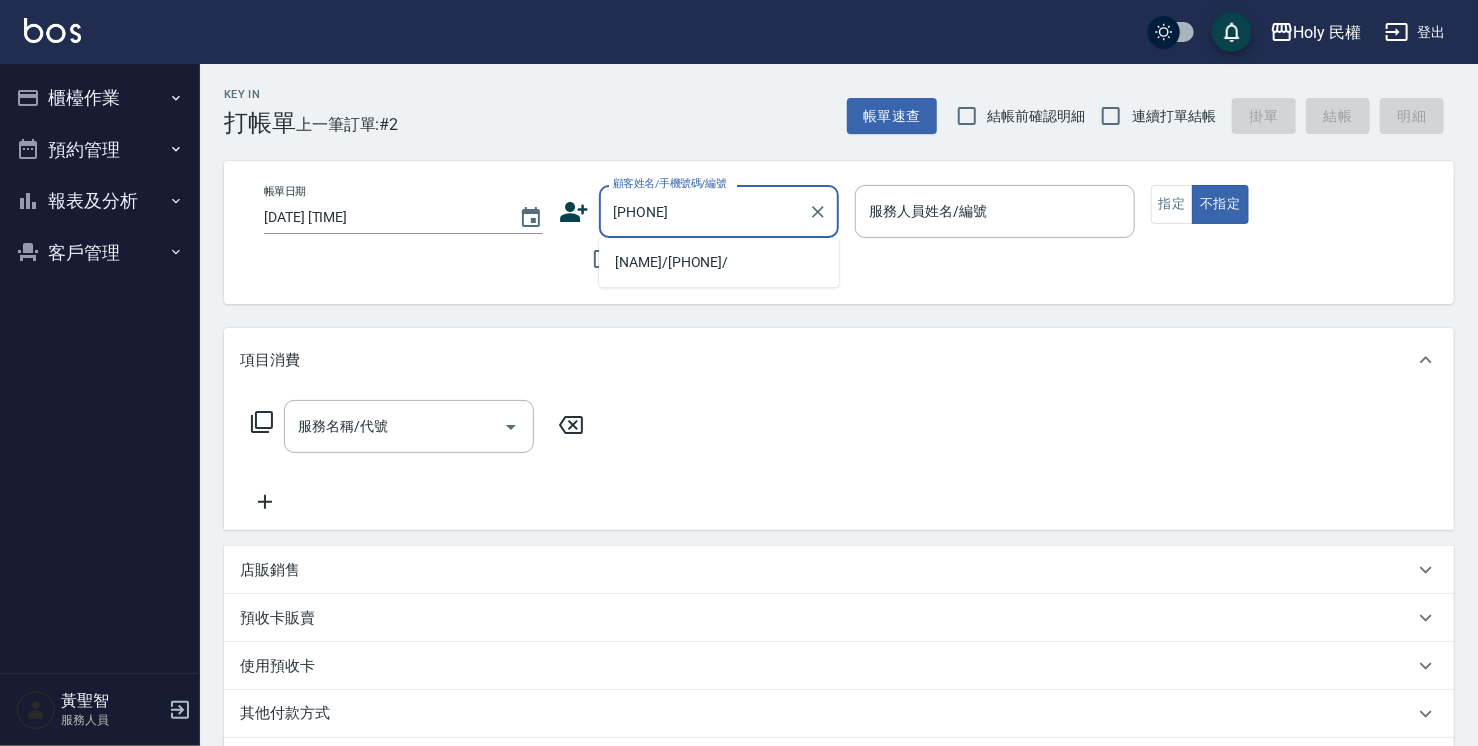 click on "[NAME]/[PHONE]/" at bounding box center (719, 262) 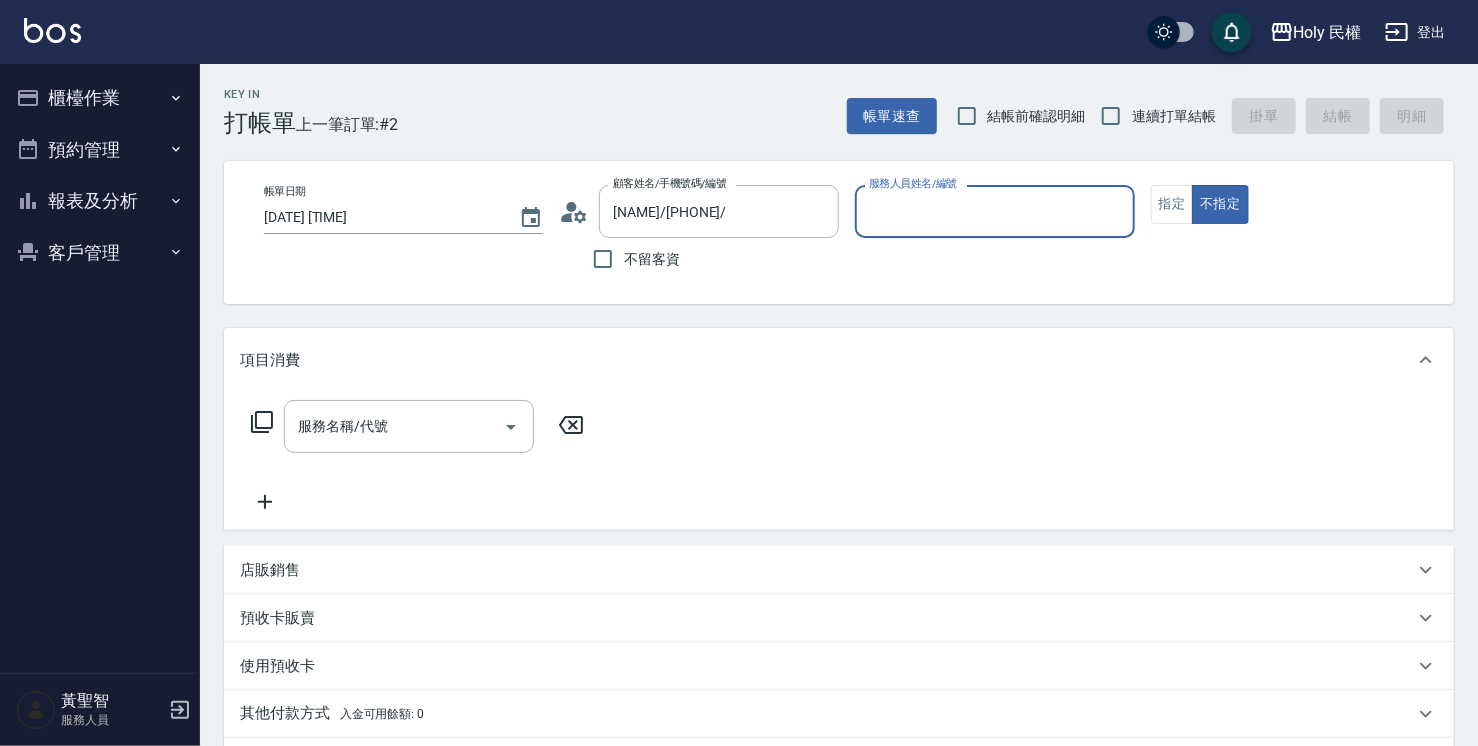 click on "服務人員姓名/編號" at bounding box center (994, 211) 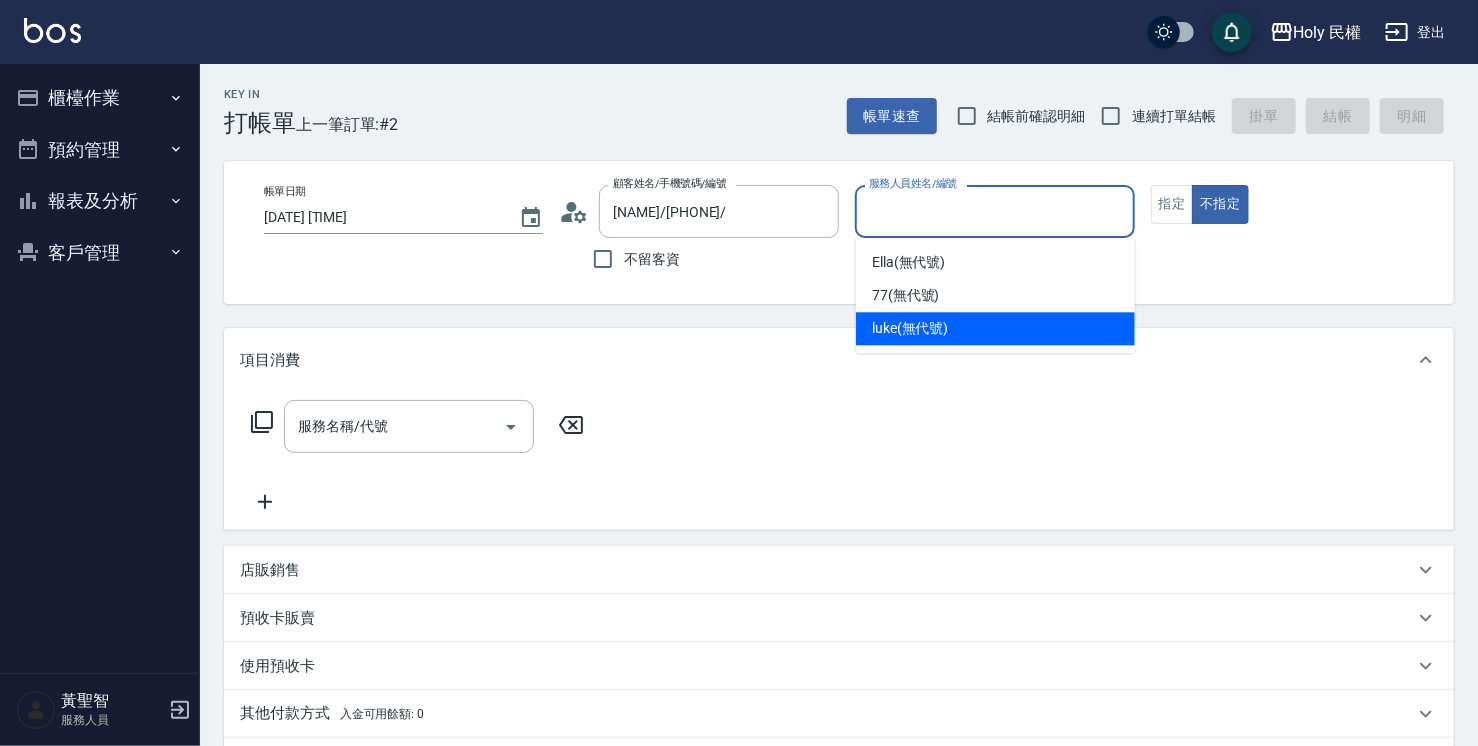 click on "luke (無代號)" at bounding box center [995, 328] 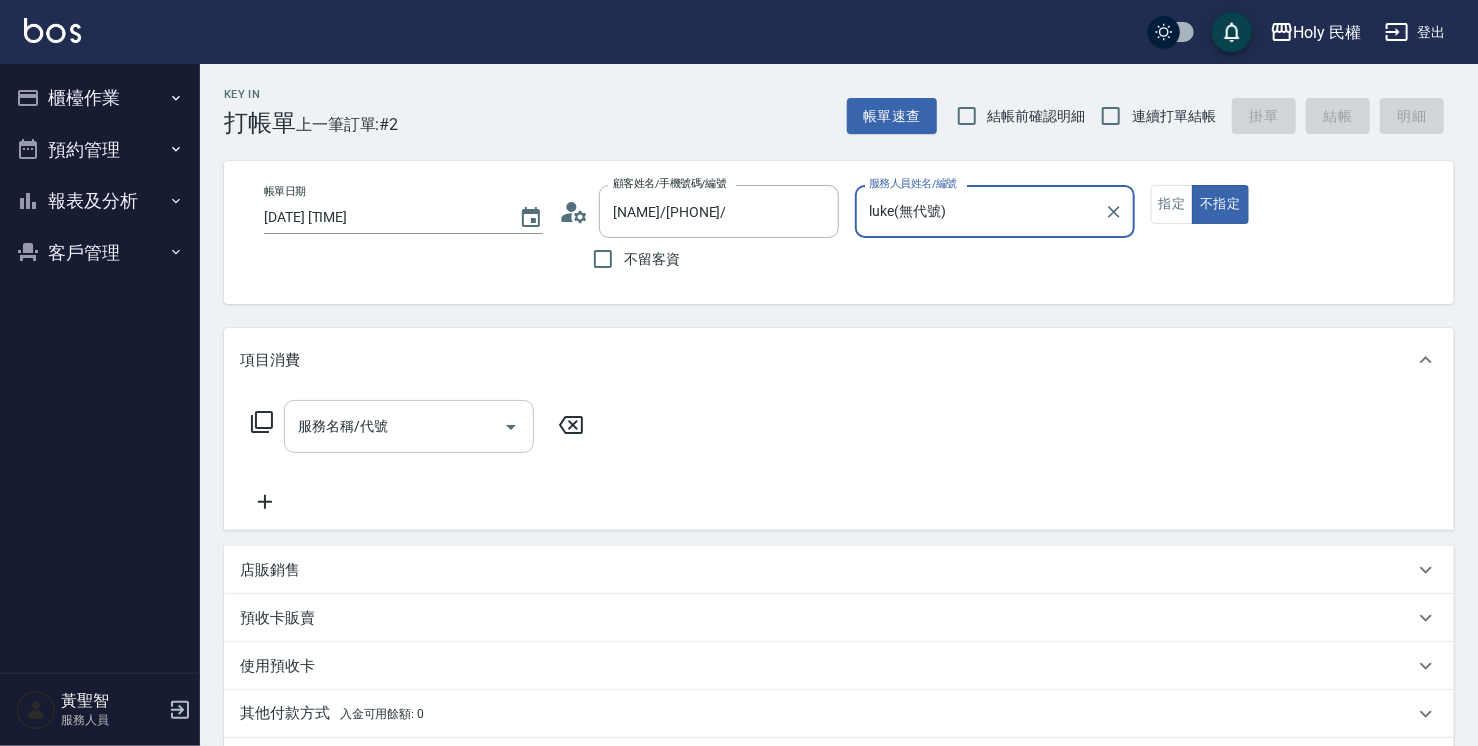 click on "服務名稱/代號" at bounding box center (409, 426) 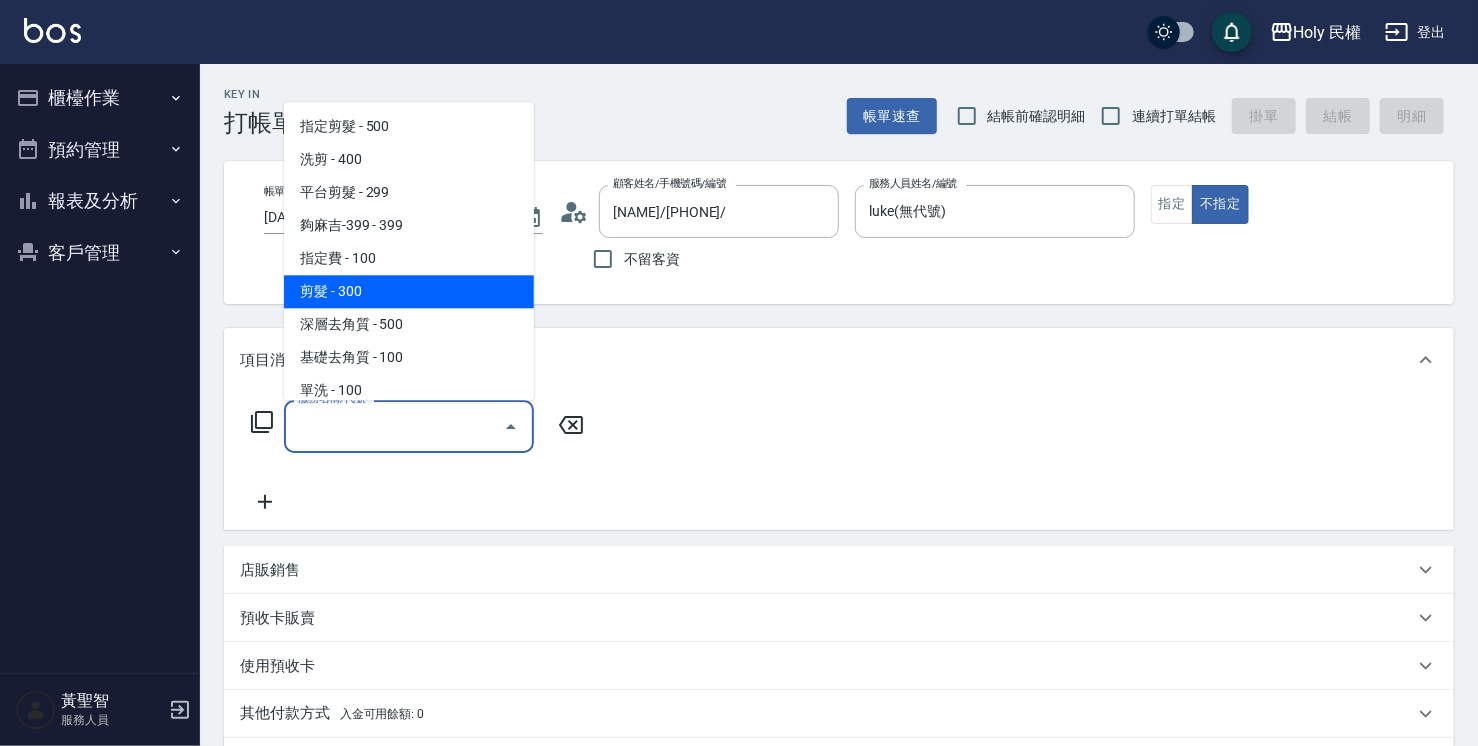click on "剪髮 - 300" at bounding box center (409, 291) 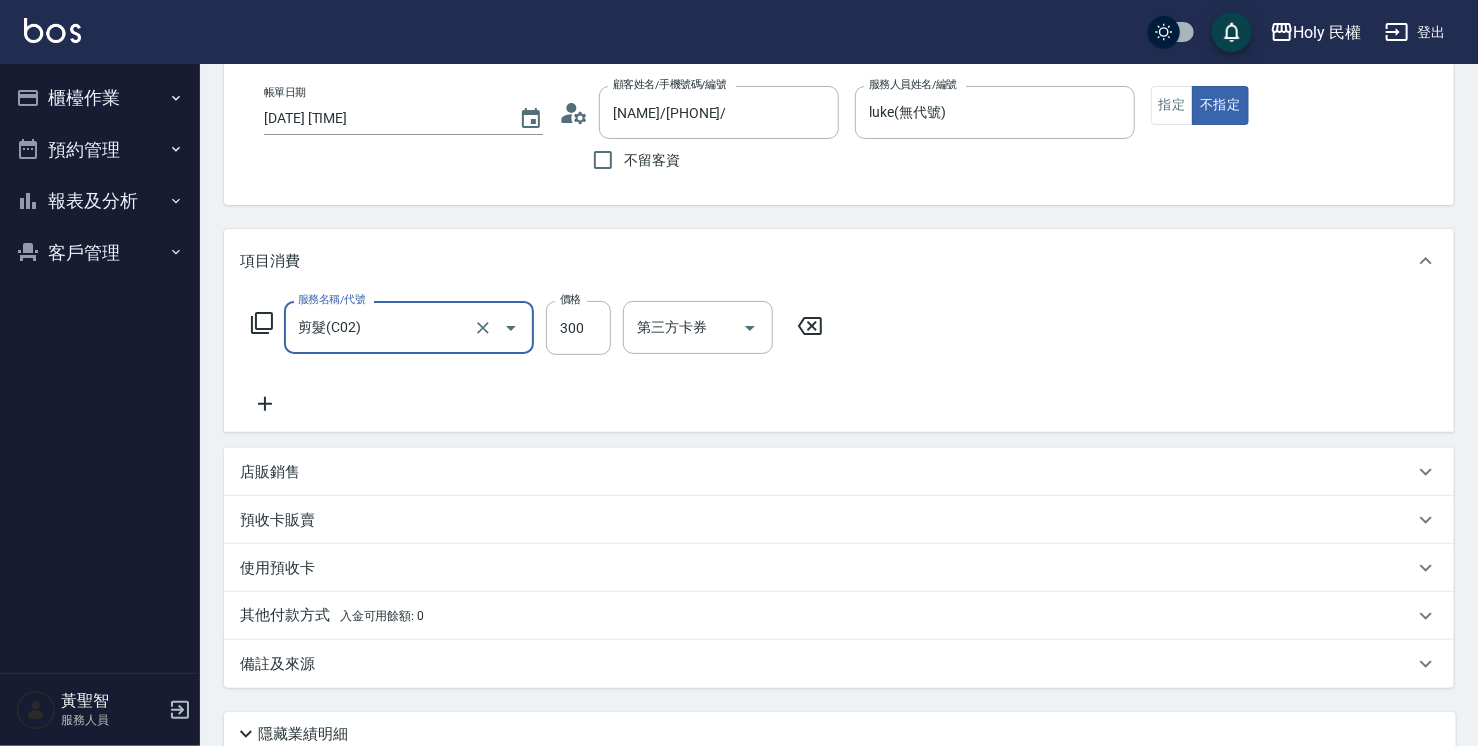 scroll, scrollTop: 264, scrollLeft: 0, axis: vertical 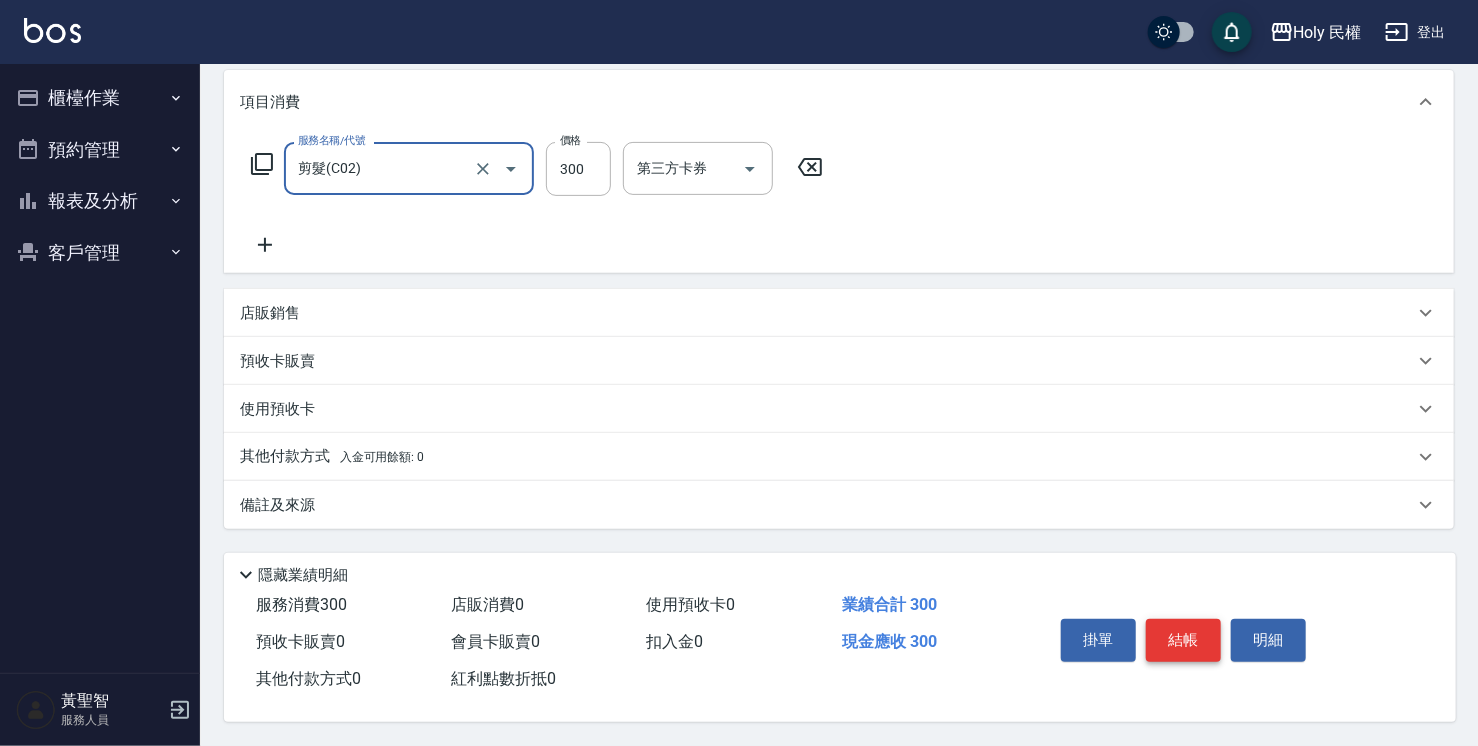 click on "結帳" at bounding box center (1183, 640) 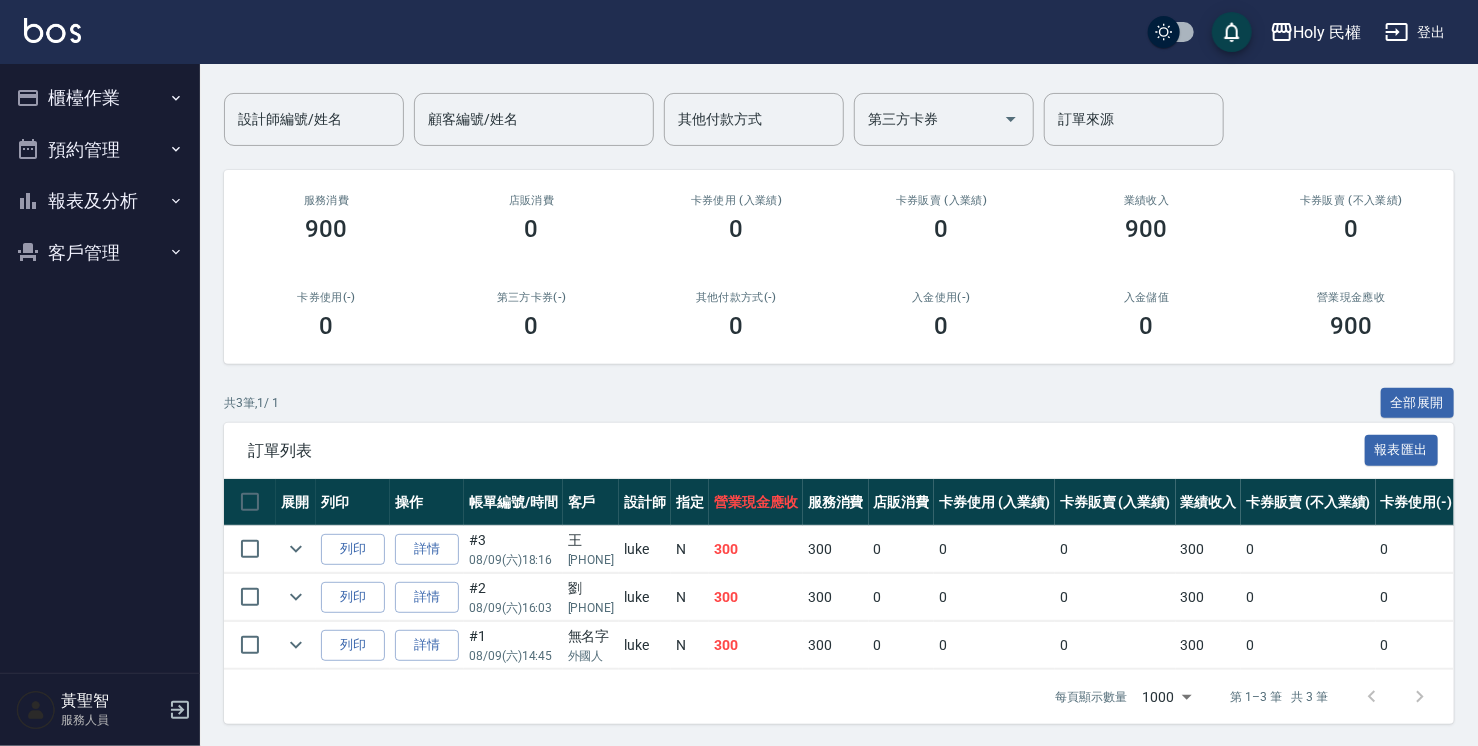 scroll, scrollTop: 154, scrollLeft: 0, axis: vertical 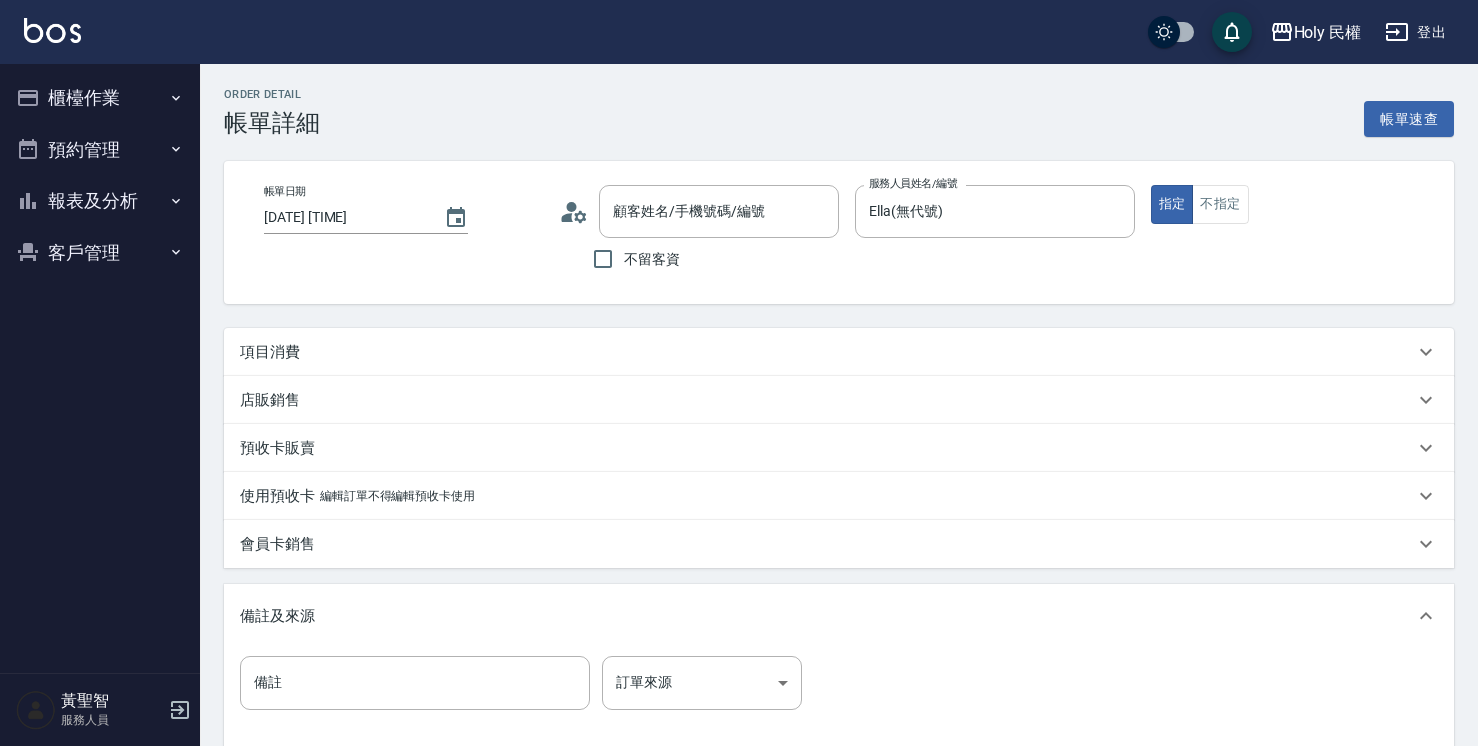type on "丁[FIRST]/[PHONE]/" 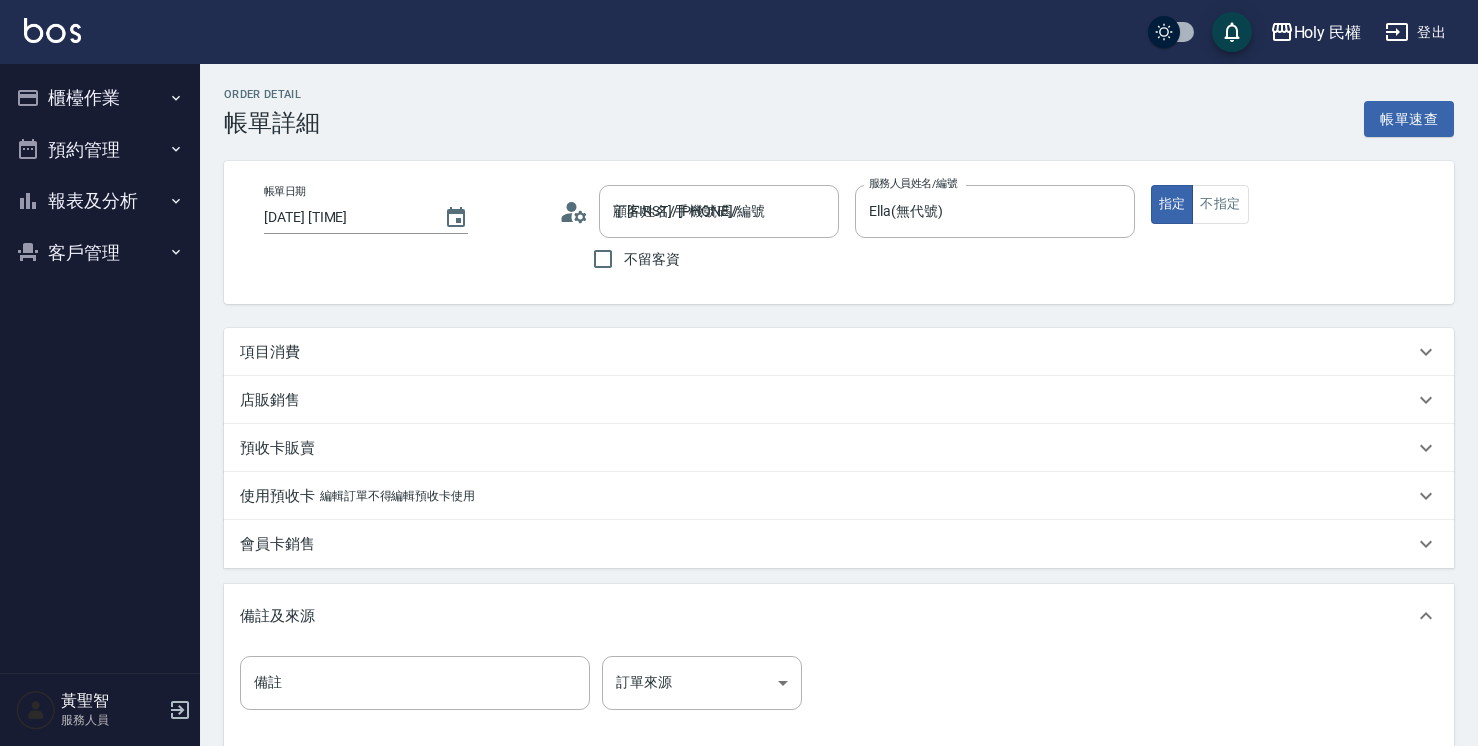 scroll, scrollTop: 0, scrollLeft: 0, axis: both 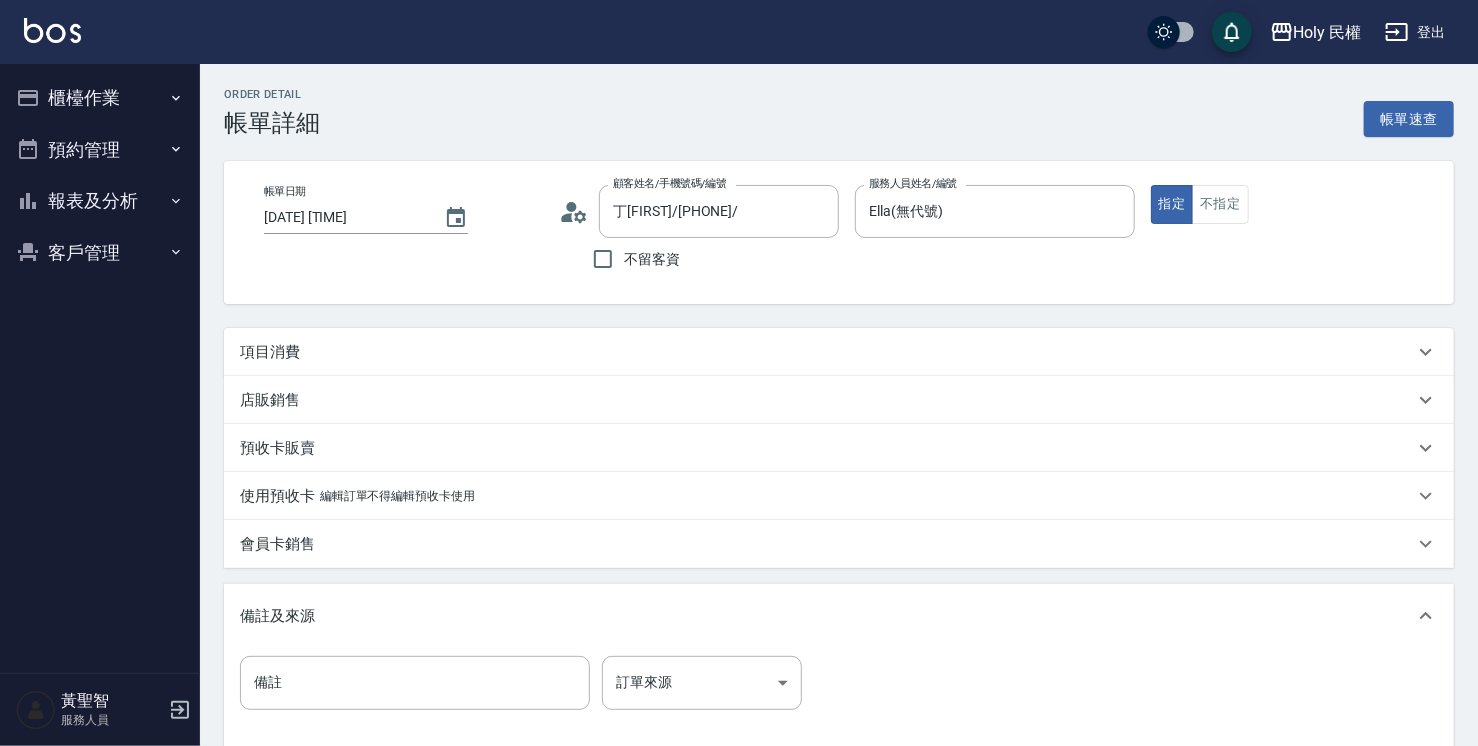 click on "項目消費" at bounding box center (839, 352) 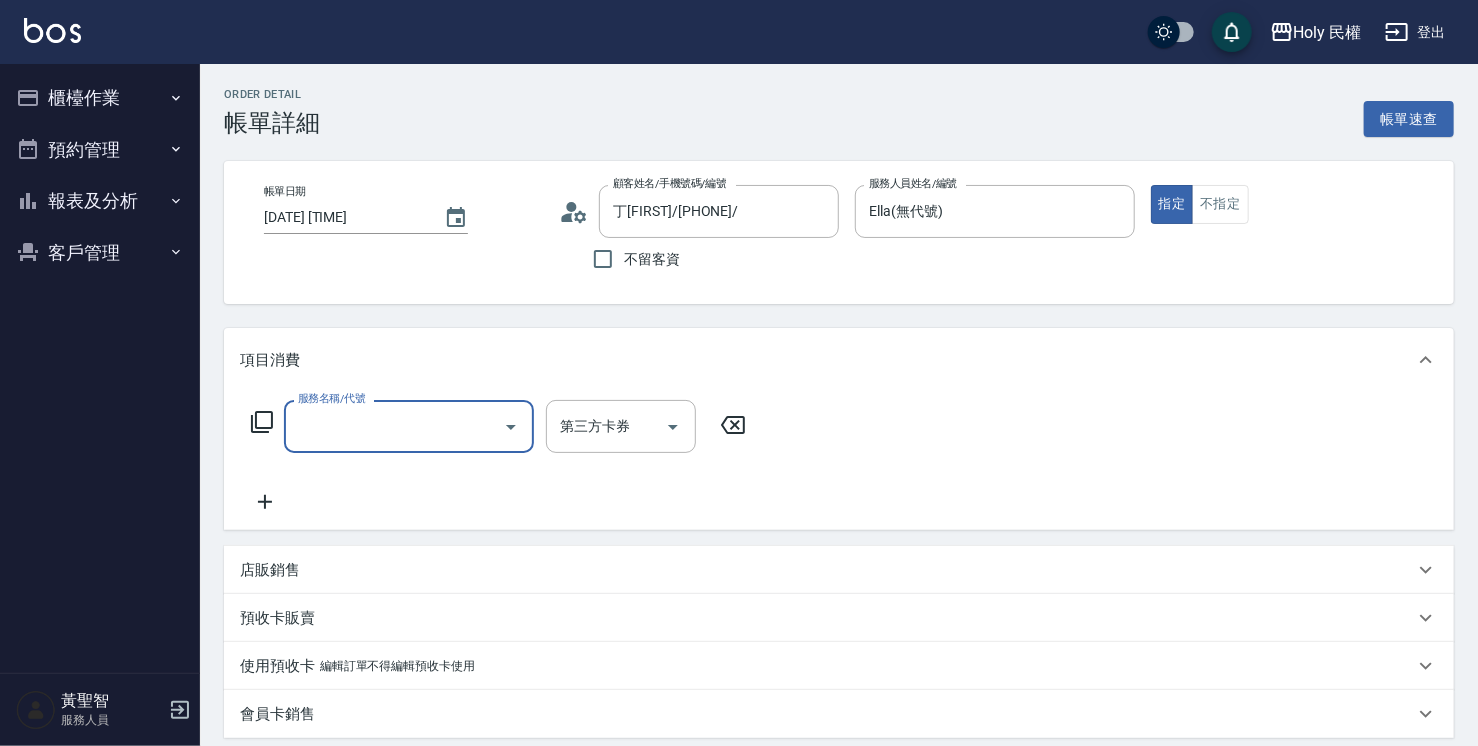 scroll, scrollTop: 0, scrollLeft: 0, axis: both 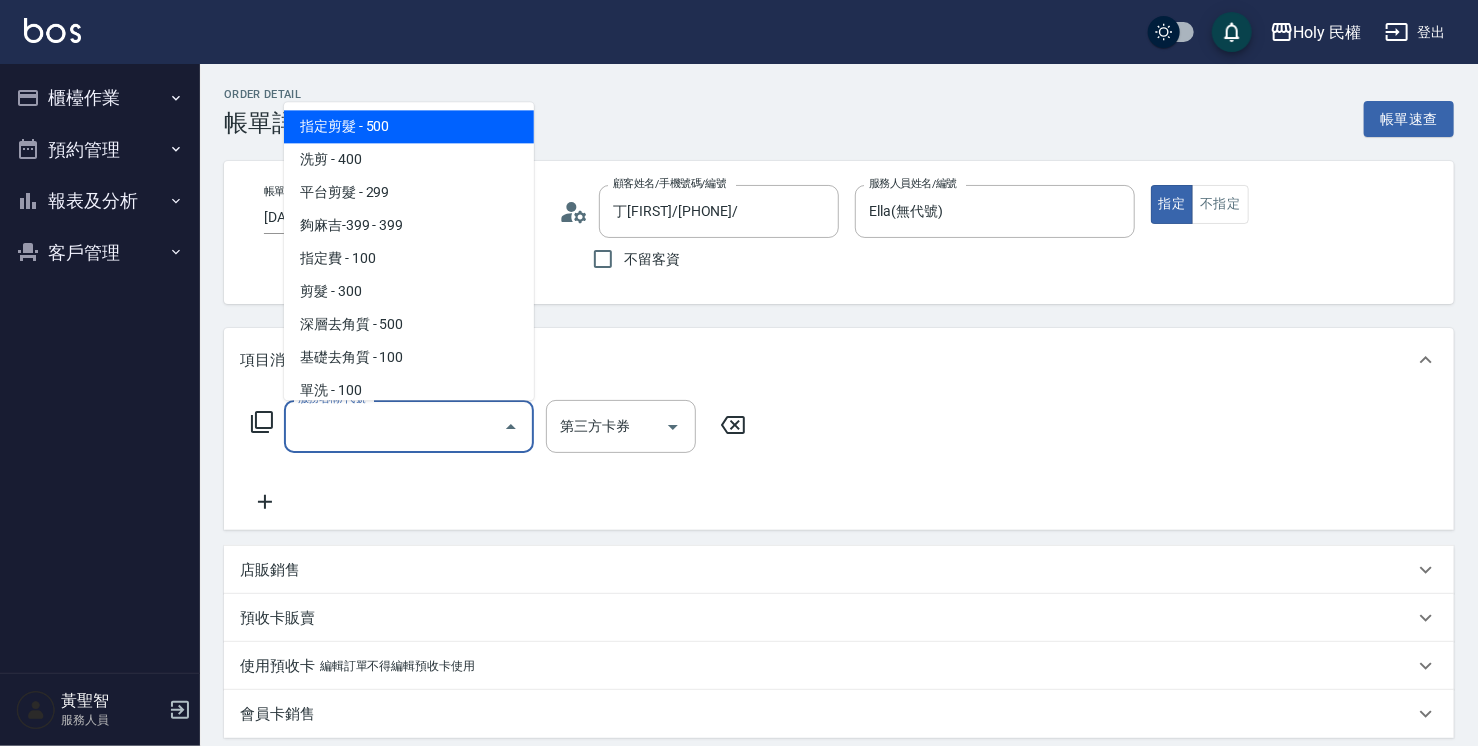 click on "服務名稱/代號" at bounding box center [394, 426] 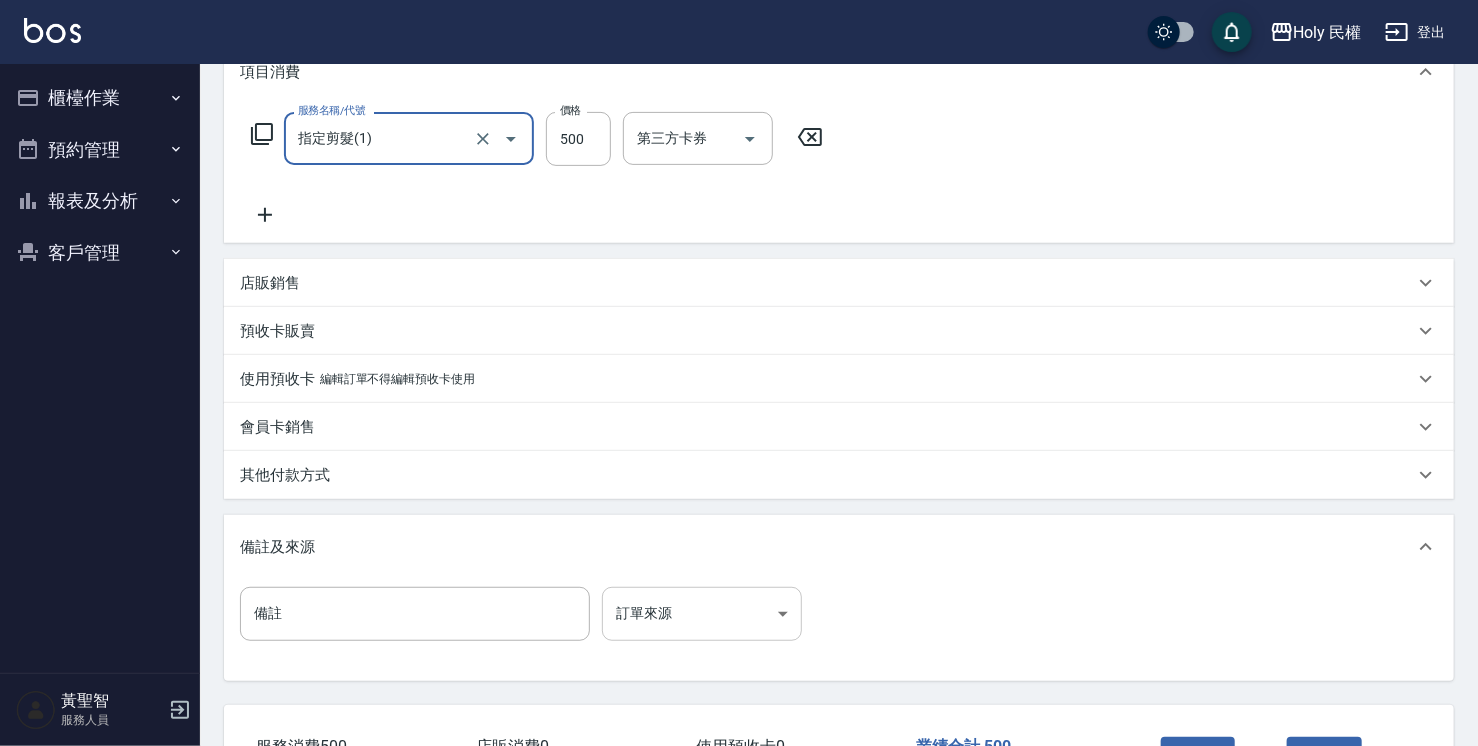 scroll, scrollTop: 300, scrollLeft: 0, axis: vertical 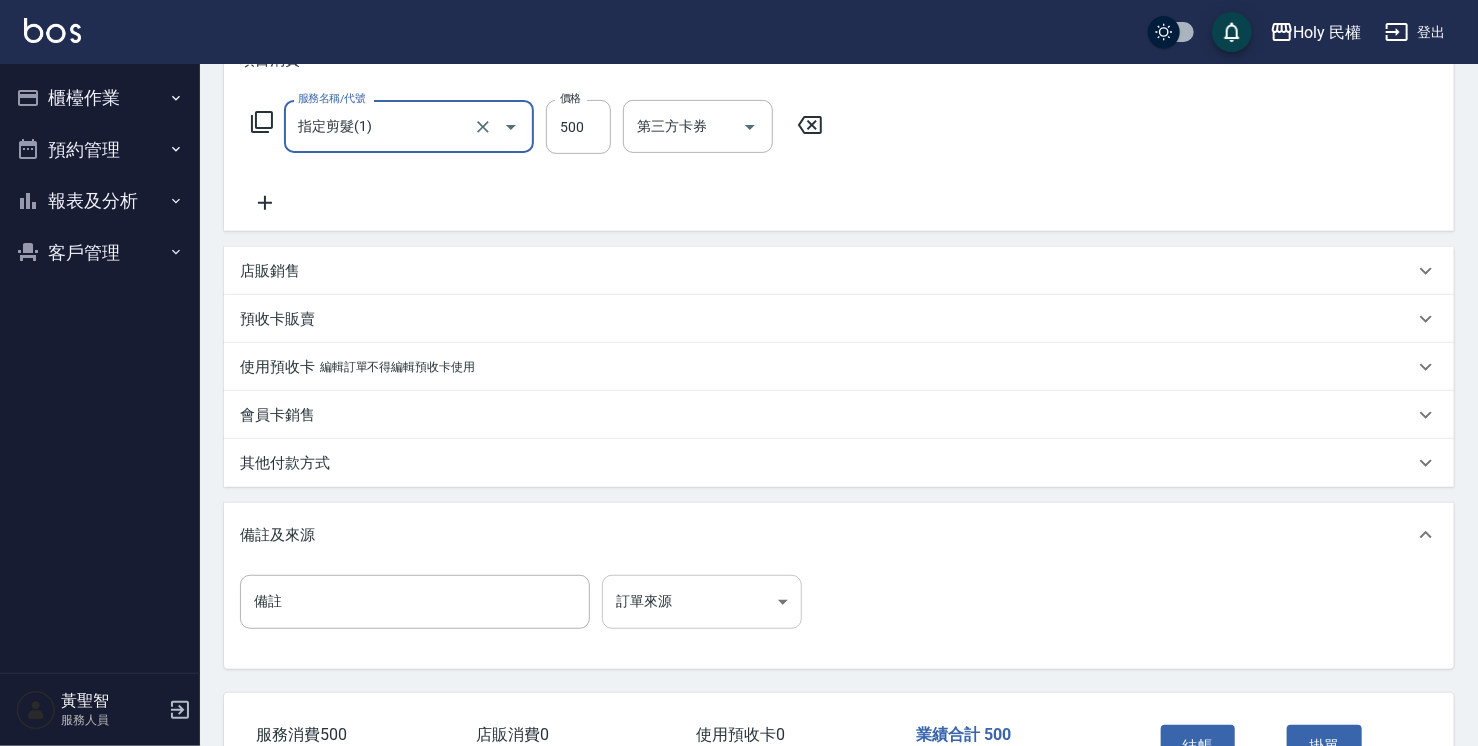 click on "Holy 民權 登出 櫃檯作業 打帳單 帳單列表 營業儀表板 現場電腦打卡 預約管理 預約管理 單日預約紀錄 單週預約紀錄 報表及分析 報表目錄 店家日報表 店家排行榜 設計師日報表 設計師排行榜 商品銷售排行榜 顧客入金餘額表 顧客卡券餘額表 客戶管理 客戶列表 卡券管理 黃聖智 服務人員 Order detail 帳單詳細  帳單速查 帳單日期 2025/08/09 12:30 顧客姓名/手機號碼/編號 丁Allan/0920599561/ 顧客姓名/手機號碼/編號 不留客資 服務人員姓名/編號 Ella(無代號) 服務人員姓名/編號 指定 不指定 項目消費 服務名稱/代號 指定剪髮(1) 服務名稱/代號 價格 500 價格 第三方卡券 第三方卡券 店販銷售 服務人員姓名/編號 服務人員姓名/編號 商品代號/名稱 商品代號/名稱 預收卡販賣 卡券名稱/代號 卡券名稱/代號 使用預收卡 編輯訂單不得編輯預收卡使用 卡券名稱/代號 卡券名稱/代號 異動入金" at bounding box center [739, 288] 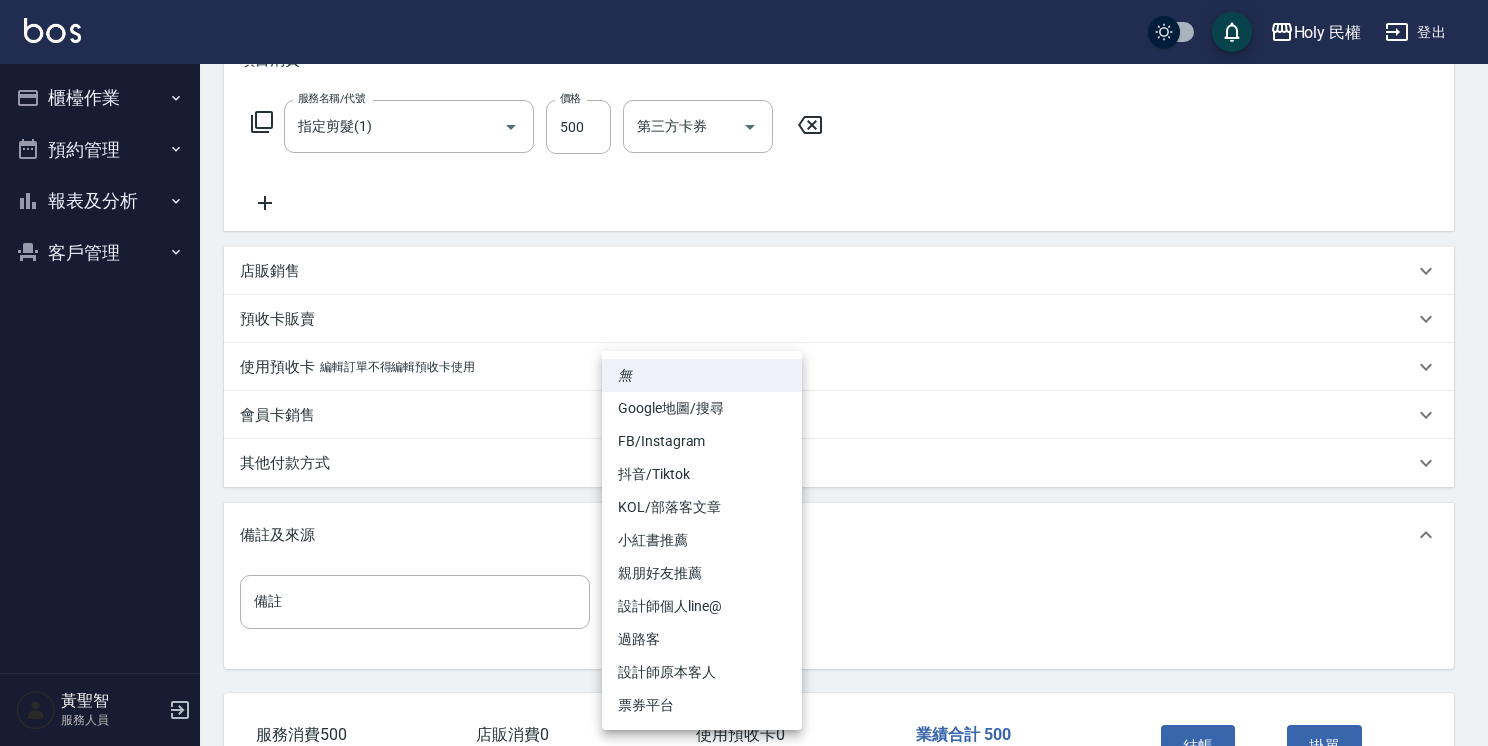 click on "設計師原本客人" at bounding box center (702, 672) 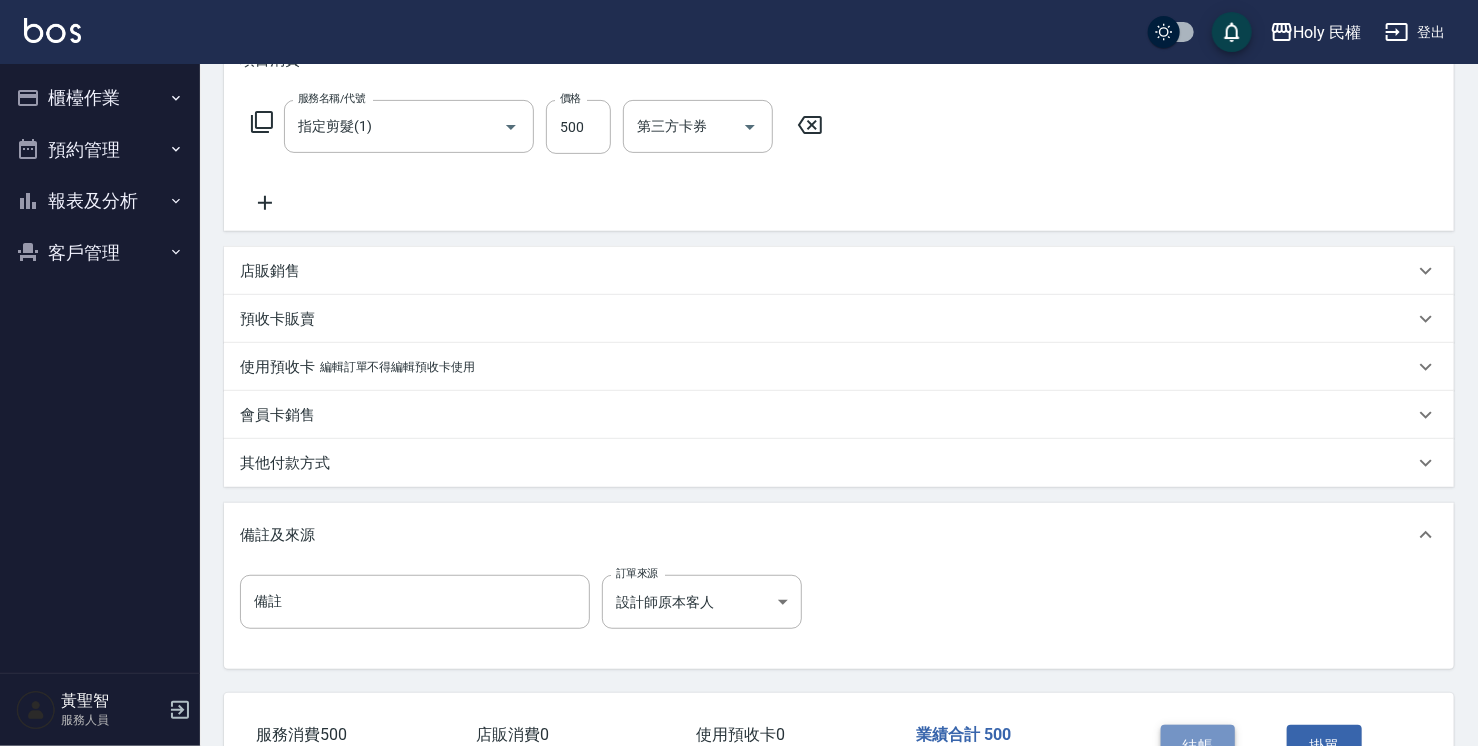 click on "結帳" at bounding box center (1198, 746) 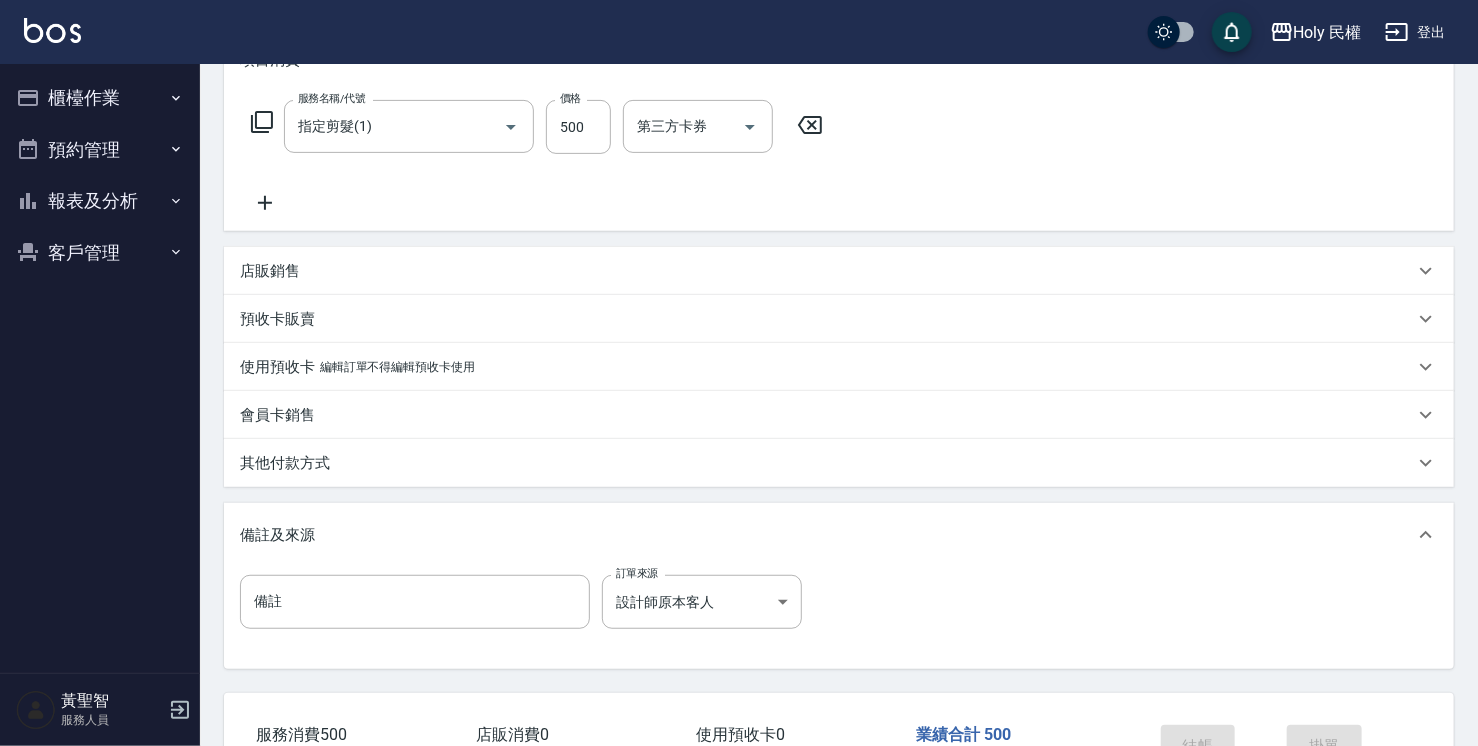 scroll, scrollTop: 0, scrollLeft: 0, axis: both 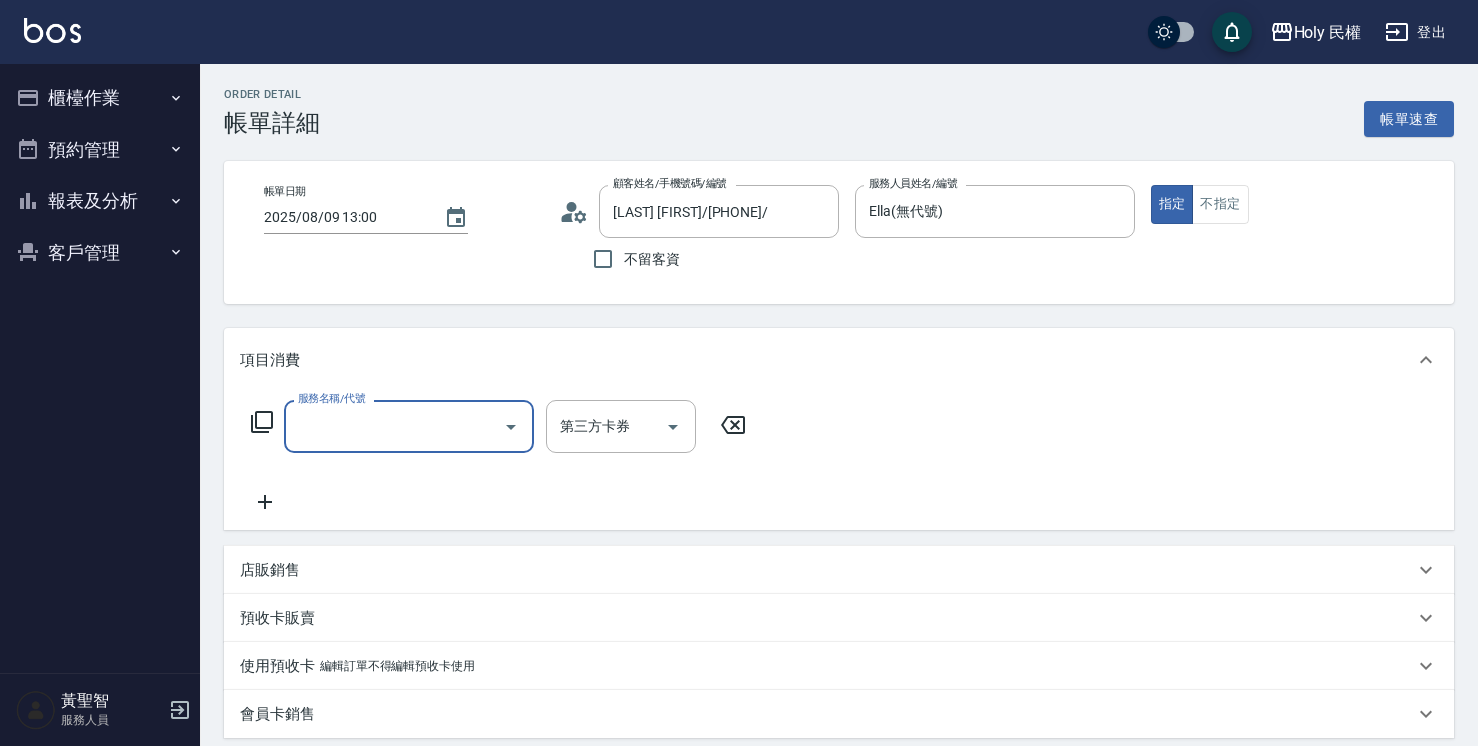 click on "服務名稱/代號" at bounding box center [394, 426] 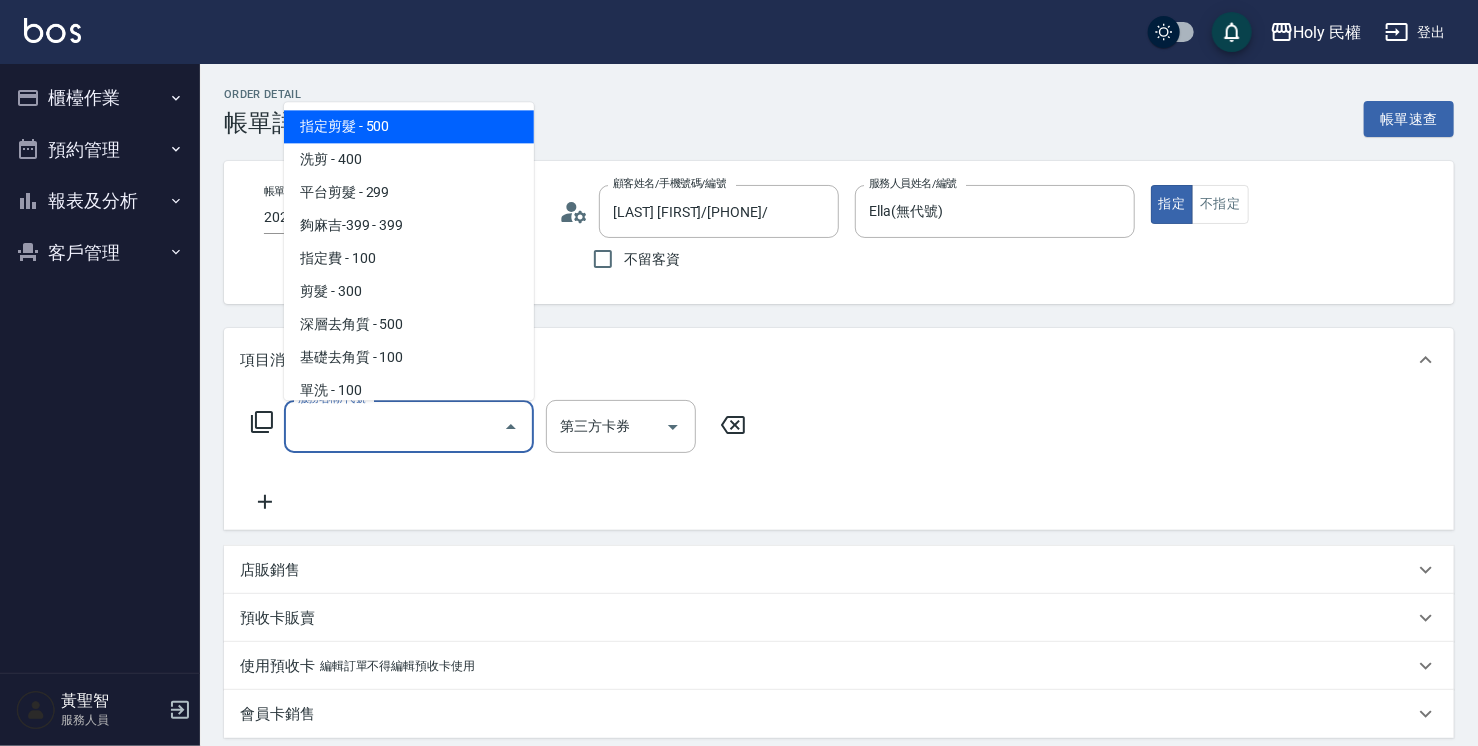 click on "指定剪髮 - 500" at bounding box center (409, 126) 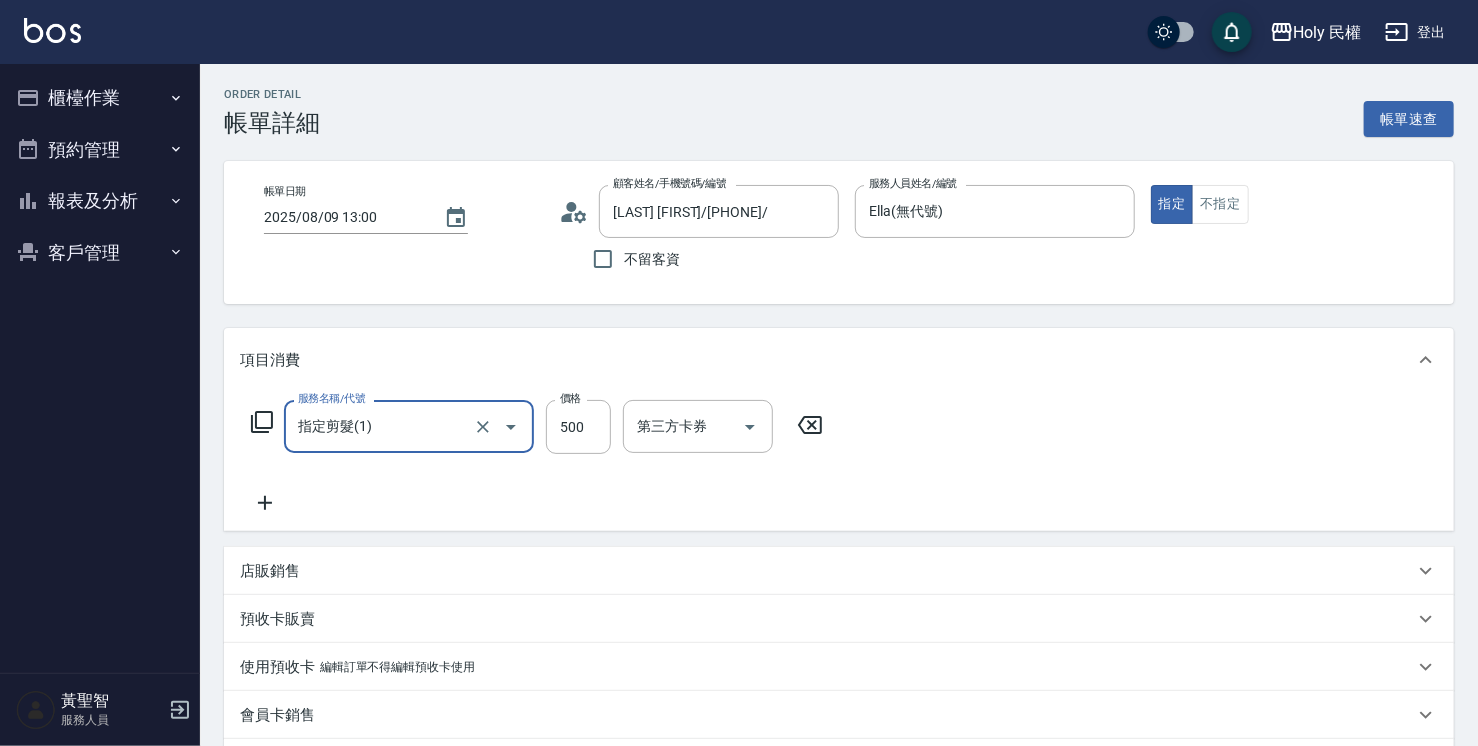 scroll, scrollTop: 200, scrollLeft: 0, axis: vertical 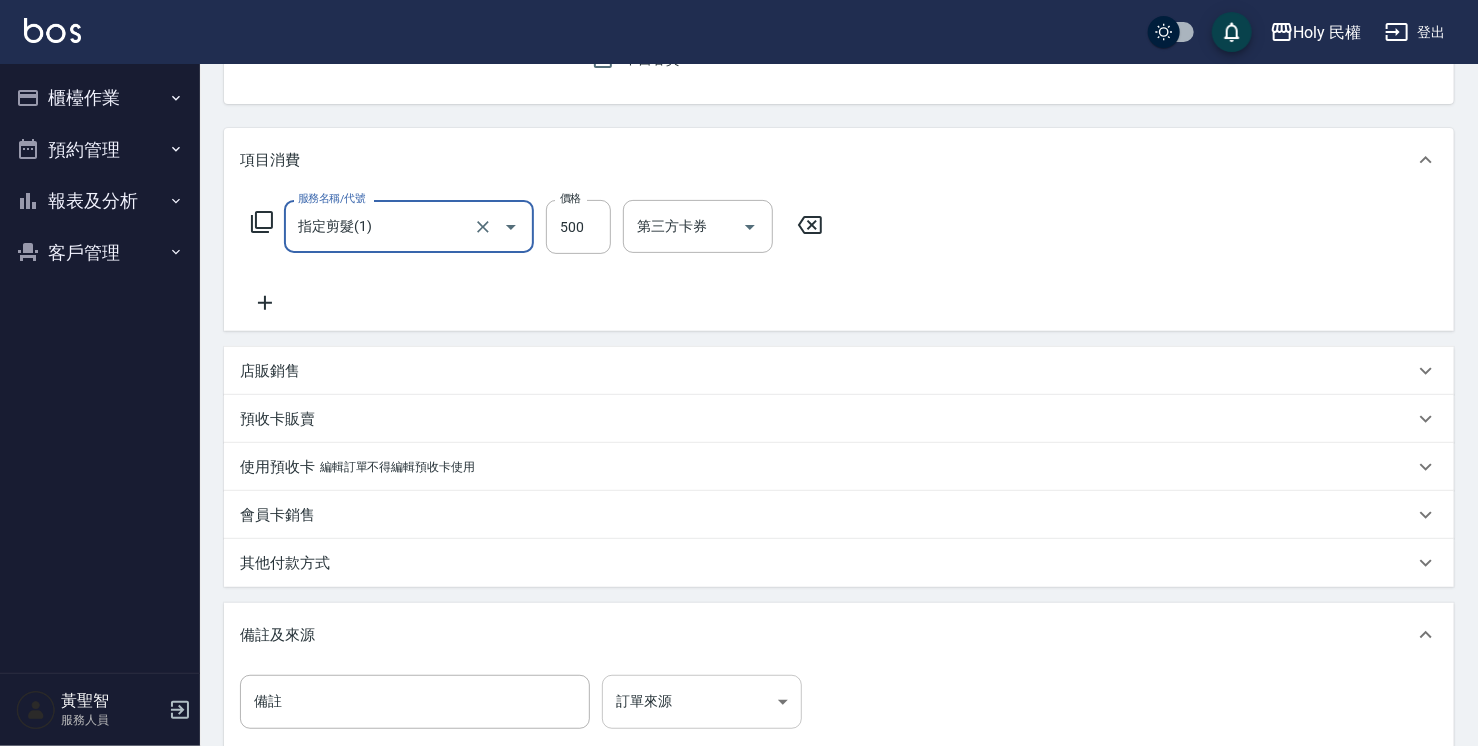 click on "Holy 民權 登出 櫃檯作業 打帳單 帳單列表 營業儀表板 現場電腦打卡 預約管理 預約管理 單日預約紀錄 單週預約紀錄 報表及分析 報表目錄 店家日報表 店家排行榜 設計師日報表 設計師排行榜 商品銷售排行榜 顧客入金餘額表 顧客卡券餘額表 客戶管理 客戶列表 卡券管理 黃聖智 服務人員 Order detail 帳單詳細  帳單速查 帳單日期 2025/08/09 13:00 顧客姓名/手機號碼/編號 廖浩成/0983607971/ 顧客姓名/手機號碼/編號 不留客資 服務人員姓名/編號 Ella(無代號) 服務人員姓名/編號 指定 不指定 項目消費 服務名稱/代號 指定剪髮(1) 服務名稱/代號 價格 500 價格 第三方卡券 第三方卡券 店販銷售 服務人員姓名/編號 服務人員姓名/編號 商品代號/名稱 商品代號/名稱 預收卡販賣 卡券名稱/代號 卡券名稱/代號 使用預收卡 編輯訂單不得編輯預收卡使用 卡券名稱/代號 卡券名稱/代號 備註 ​" at bounding box center (739, 388) 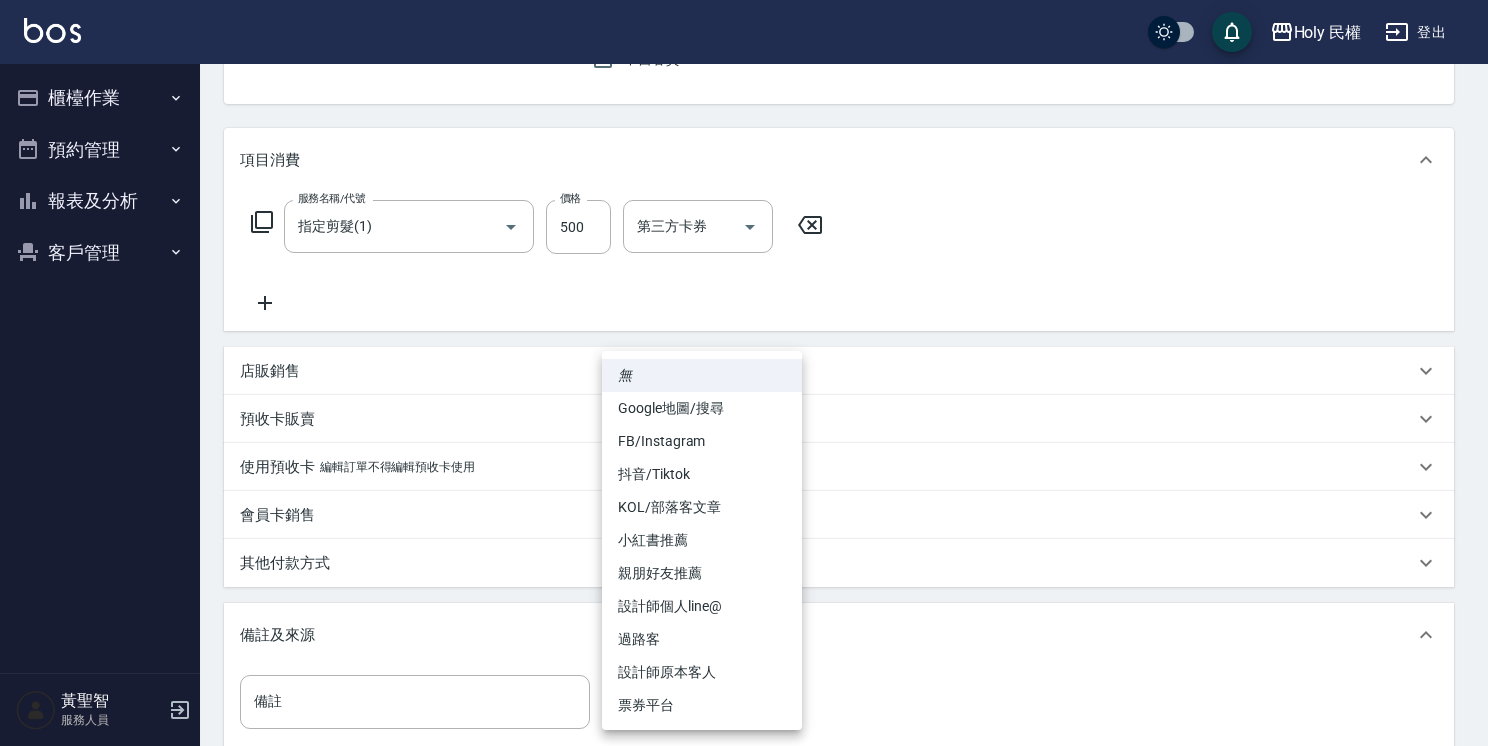 click on "設計師原本客人" at bounding box center [702, 672] 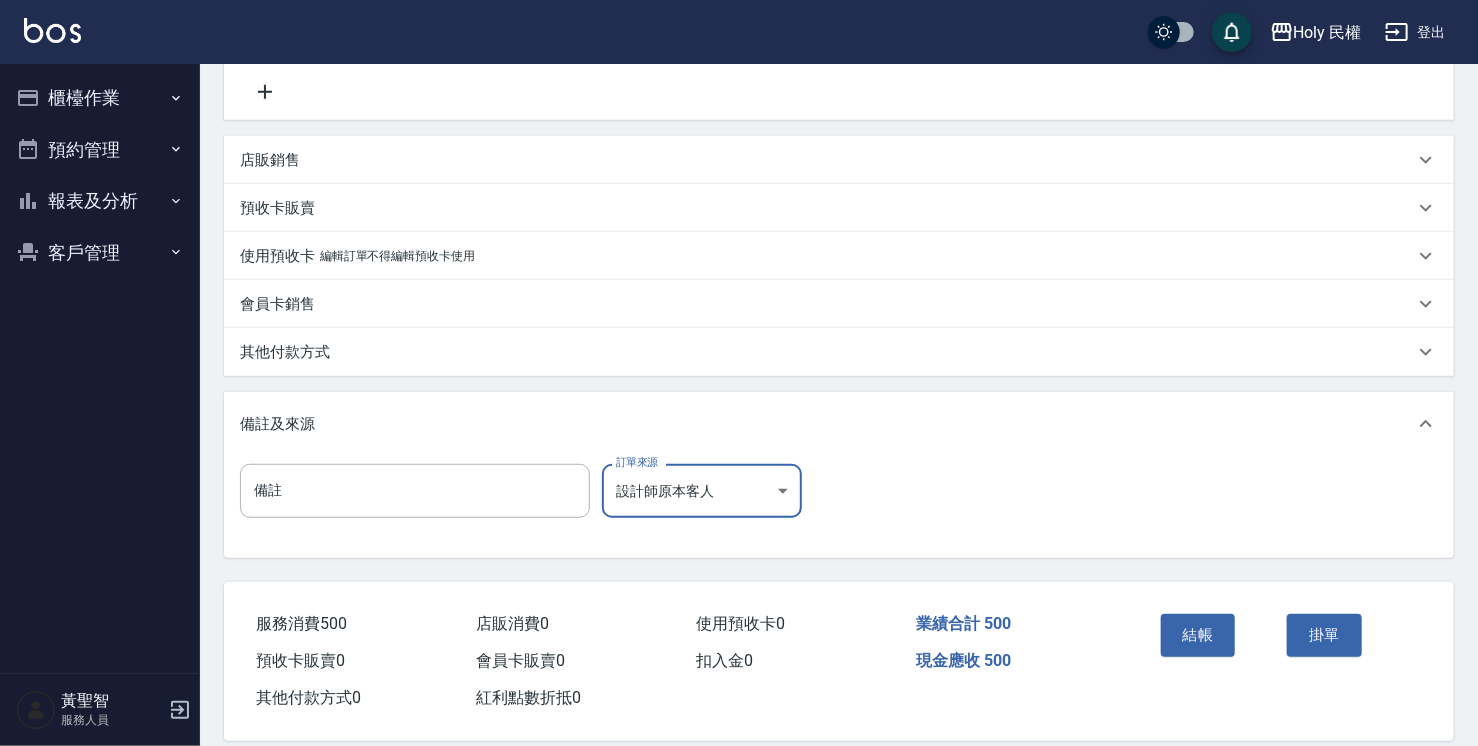 scroll, scrollTop: 436, scrollLeft: 0, axis: vertical 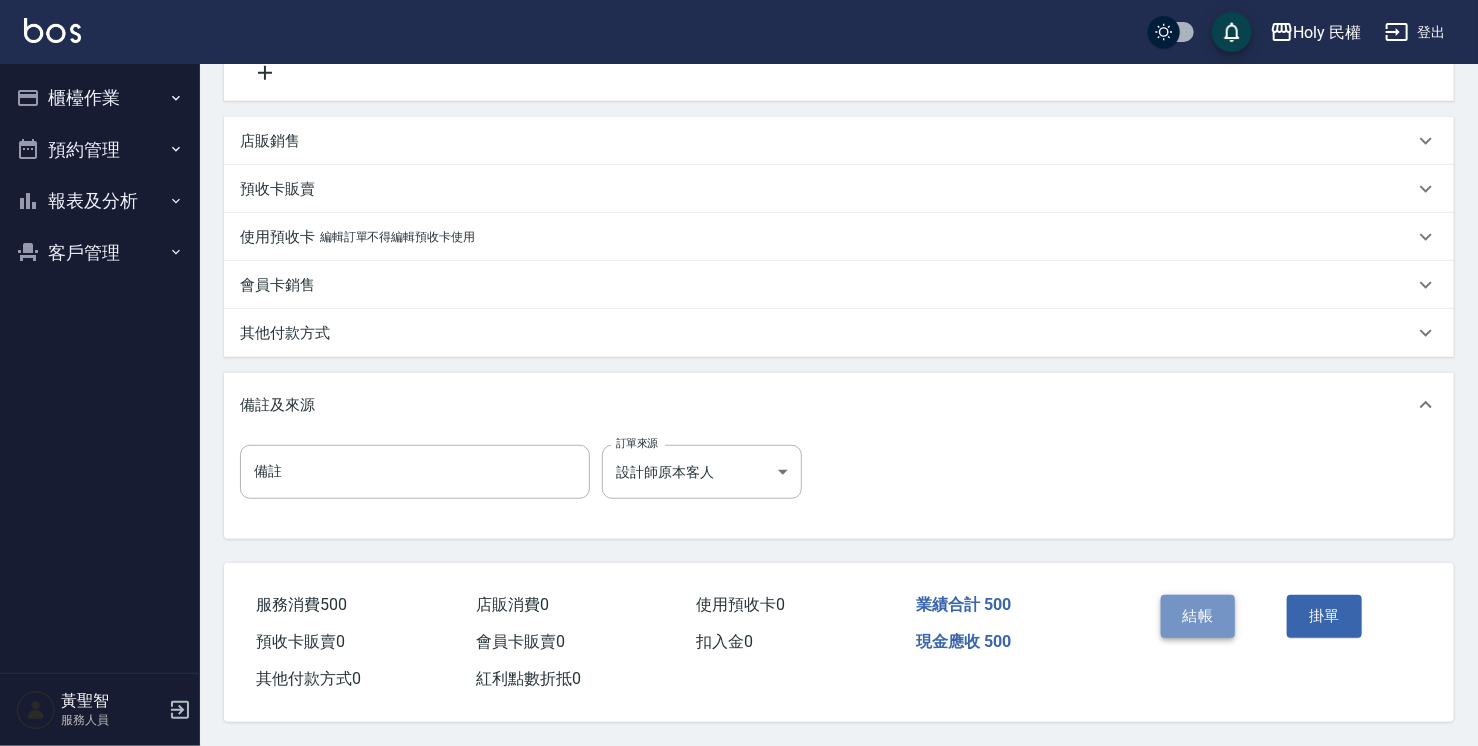 click on "結帳" at bounding box center (1198, 616) 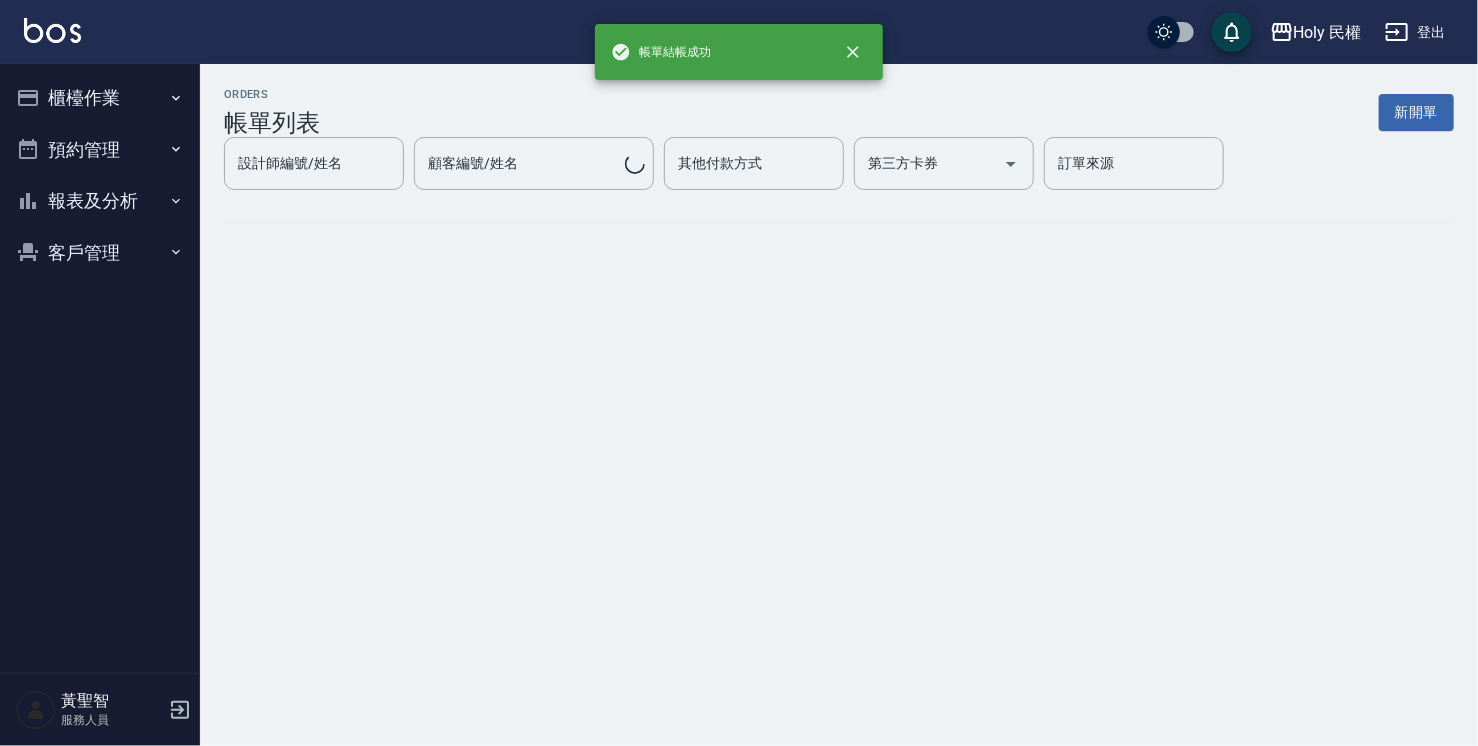 scroll, scrollTop: 0, scrollLeft: 0, axis: both 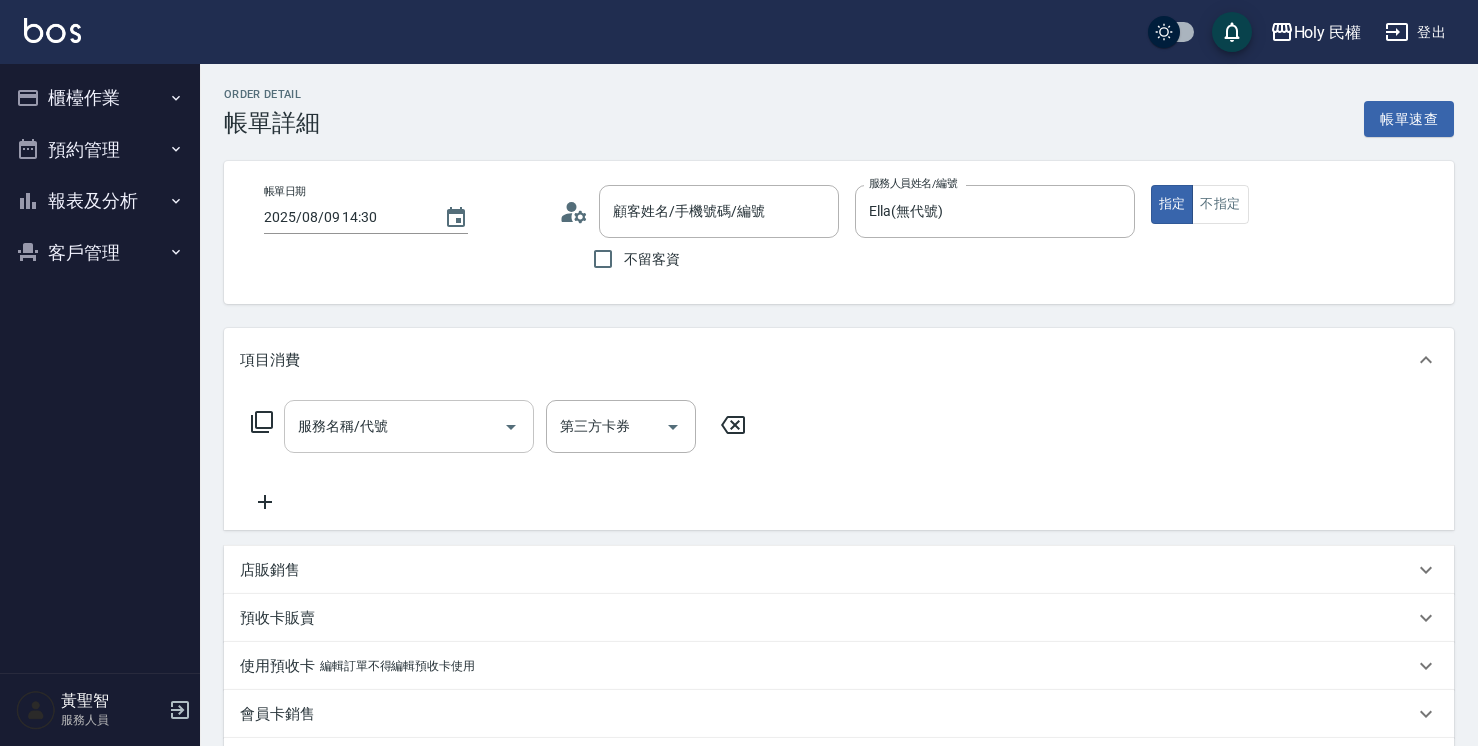 click on "服務名稱/代號" at bounding box center (394, 426) 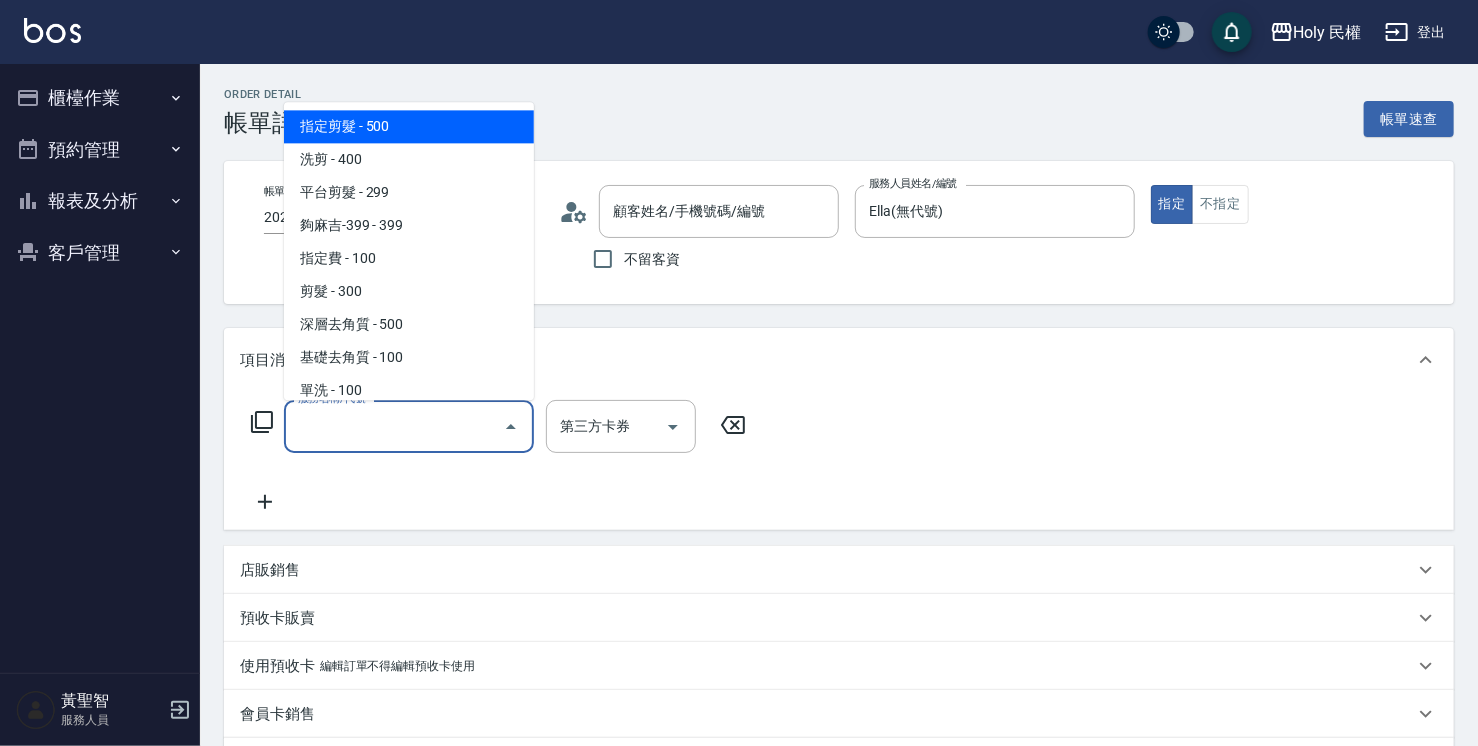 type on "周[LAST]/[PHONE]/null" 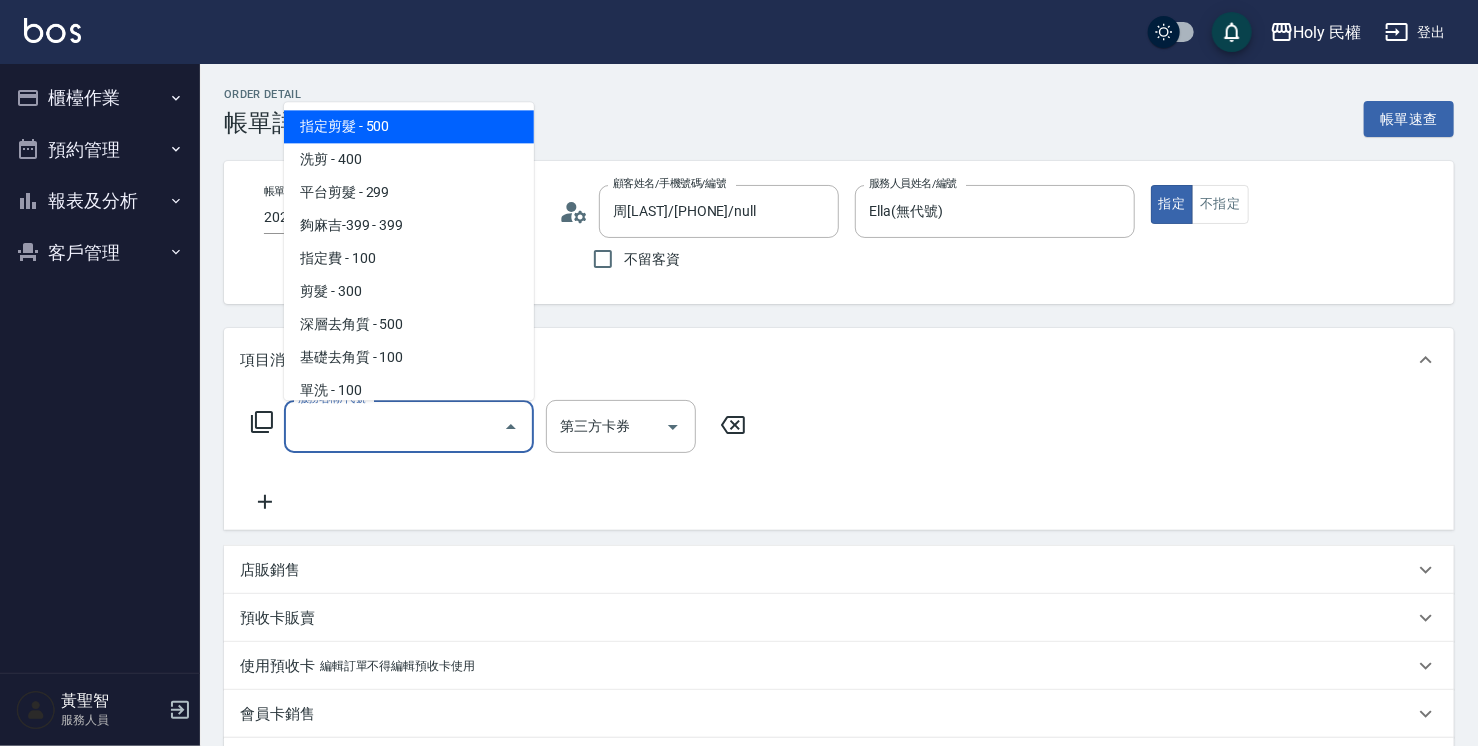click on "指定剪髮 - 500" at bounding box center (409, 126) 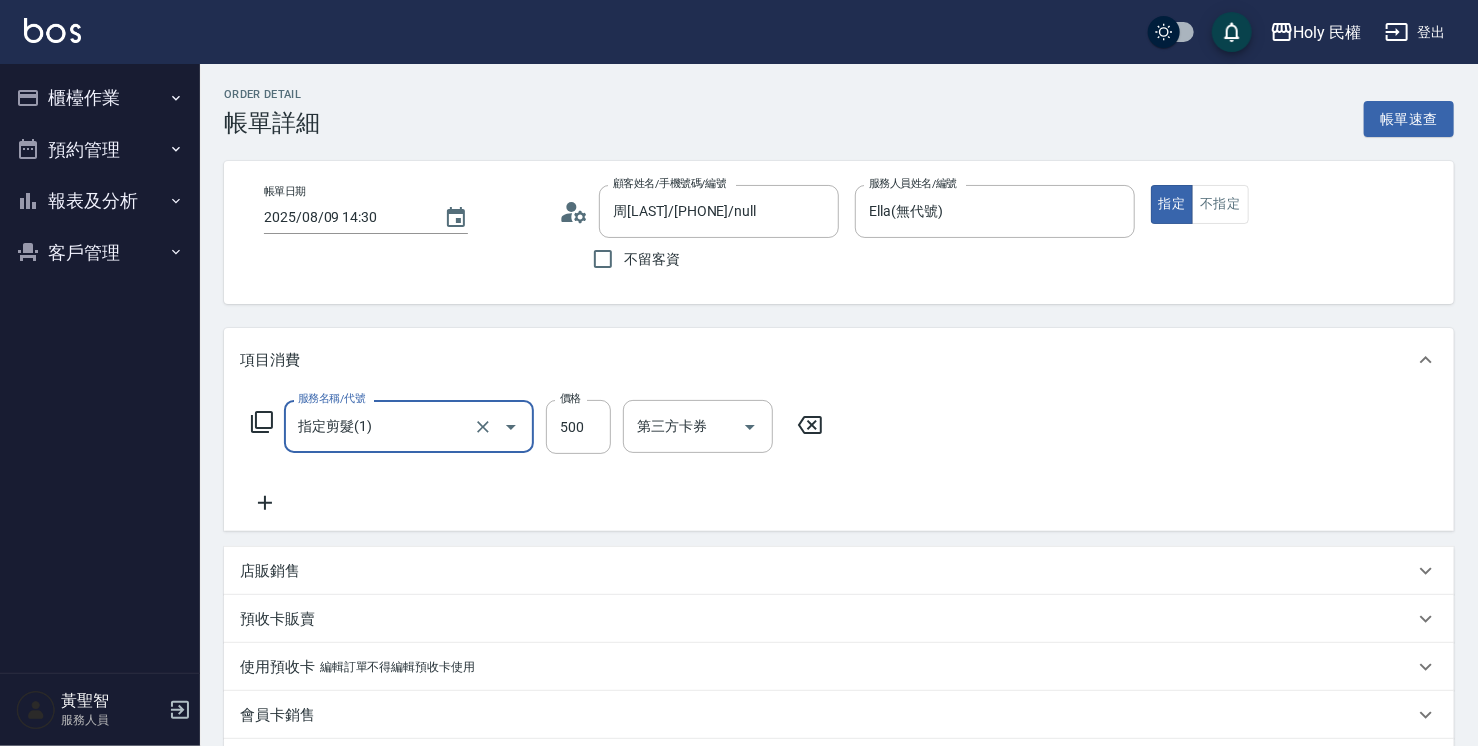 scroll, scrollTop: 200, scrollLeft: 0, axis: vertical 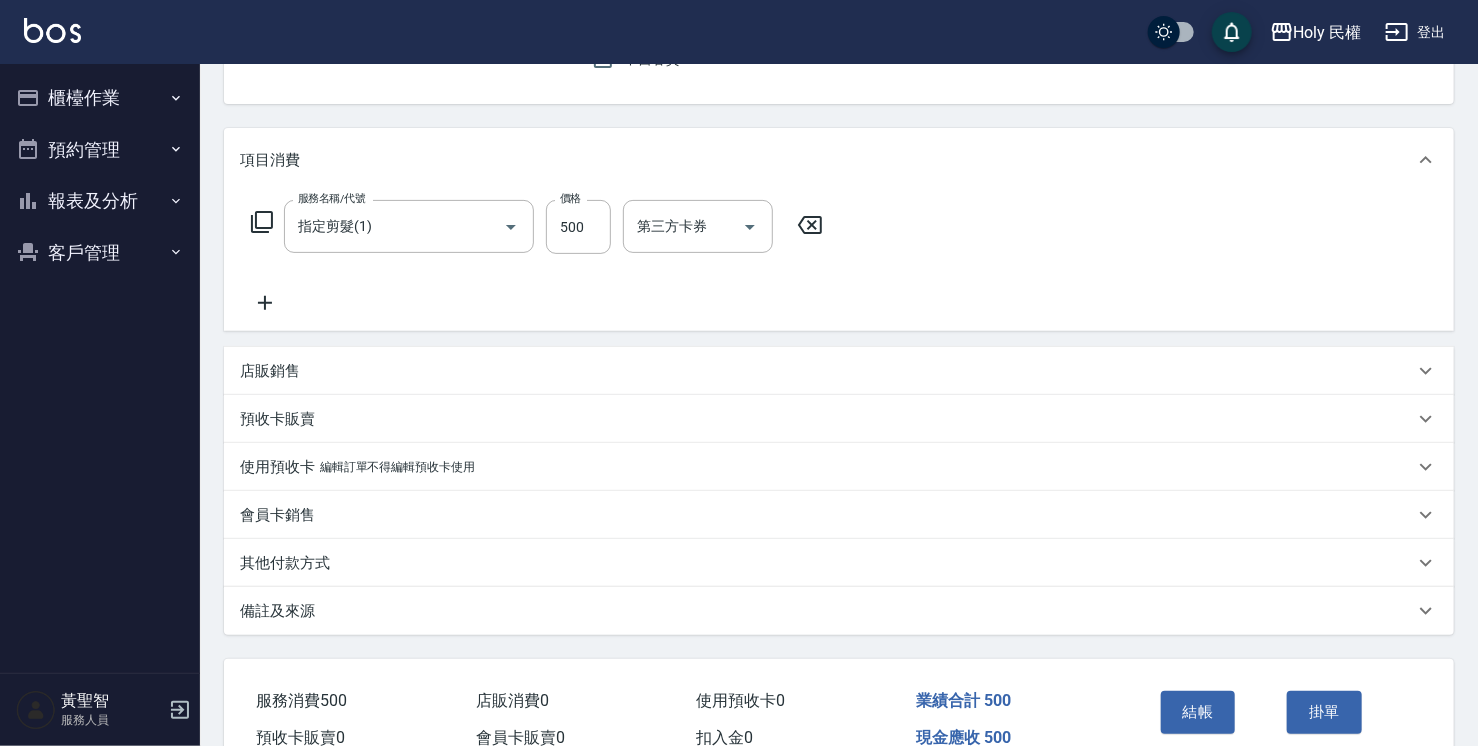 click on "備註及來源" at bounding box center (839, 611) 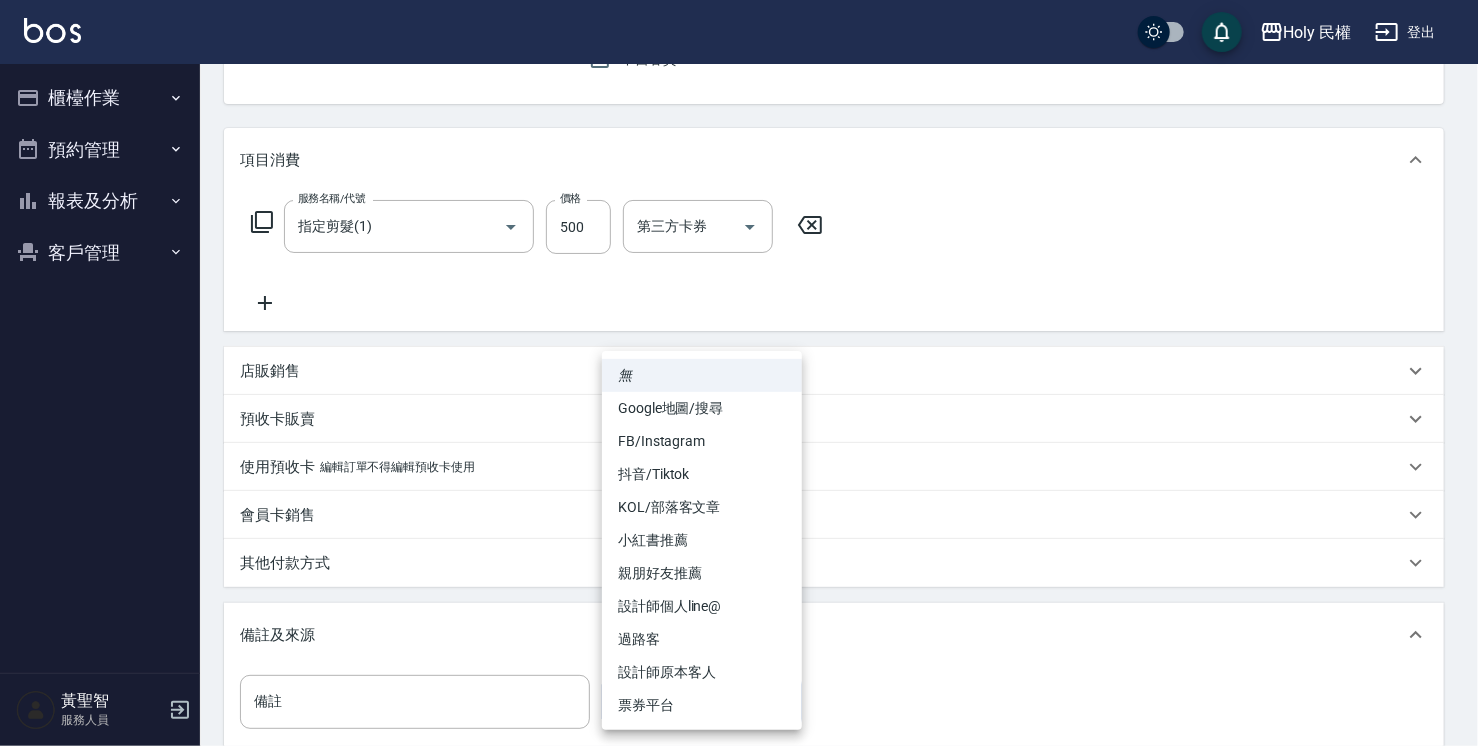 click on "Holy 民權 登出 櫃檯作業 打帳單 帳單列表 營業儀表板 現場電腦打卡 預約管理 預約管理 單日預約紀錄 單週預約紀錄 報表及分析 報表目錄 店家日報表 店家排行榜 設計師日報表 設計師排行榜 商品銷售排行榜 顧客入金餘額表 顧客卡券餘額表 客戶管理 客戶列表 卡券管理 [LAST] 服務人員 Order detail 帳單詳細  帳單速查 帳單日期 2025/08/09 14:30 顧客姓名/手機號碼/編號 周[LAST]/[PHONE]/null 顧客姓名/手機號碼/編號 不留客資 服務人員姓名/編號 Ella(無代號) 服務人員姓名/編號 指定 不指定 項目消費 服務名稱/代號 指定剪髮(1) 服務名稱/代號 價格 500 價格 第三方卡券 第三方卡券 店販銷售 服務人員姓名/編號 服務人員姓名/編號 商品代號/名稱 商品代號/名稱 預收卡販賣 卡券名稱/代號 卡券名稱/代號 使用預收卡 編輯訂單不得編輯預收卡使用 卡券名稱/代號 卡券名稱/代號 備註 0" at bounding box center (739, 388) 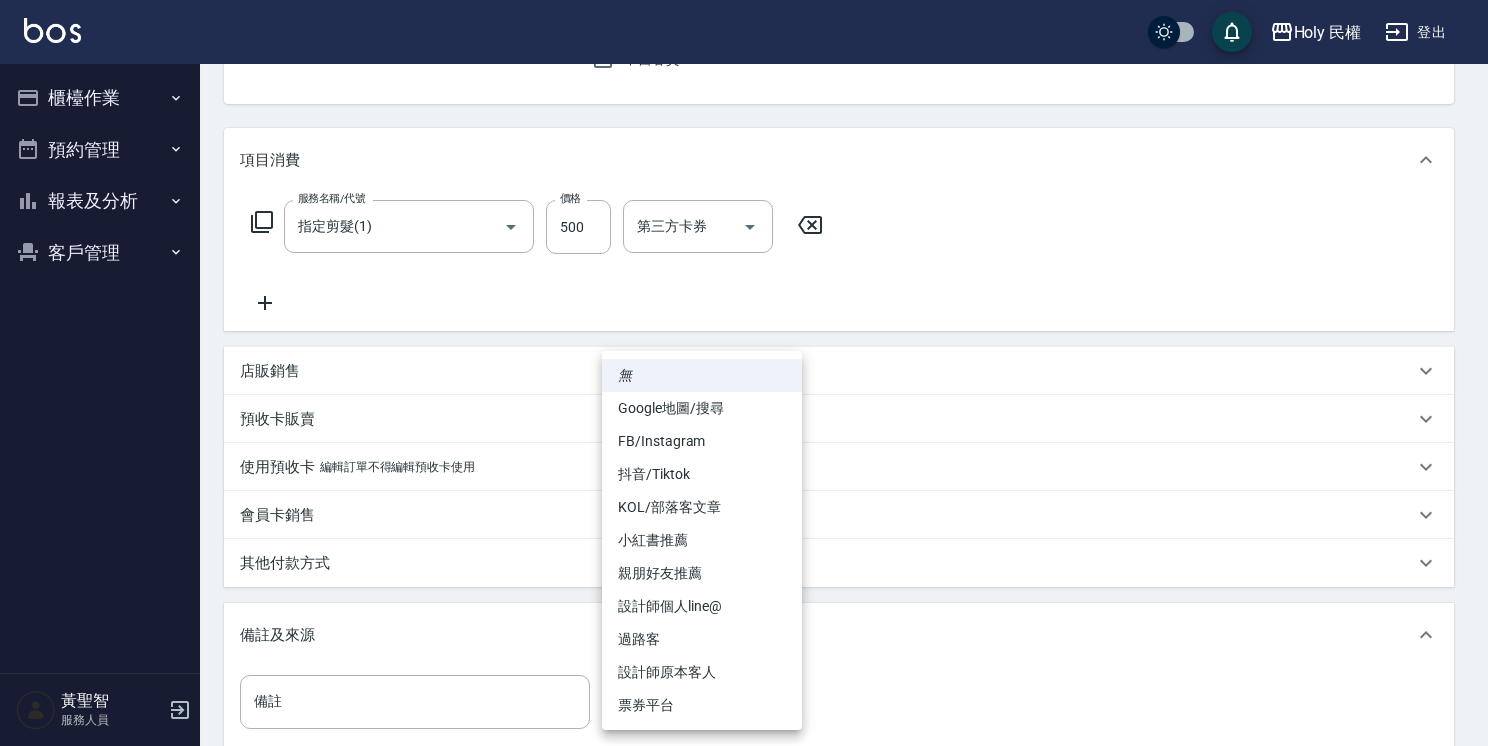 click on "設計師原本客人" at bounding box center [702, 672] 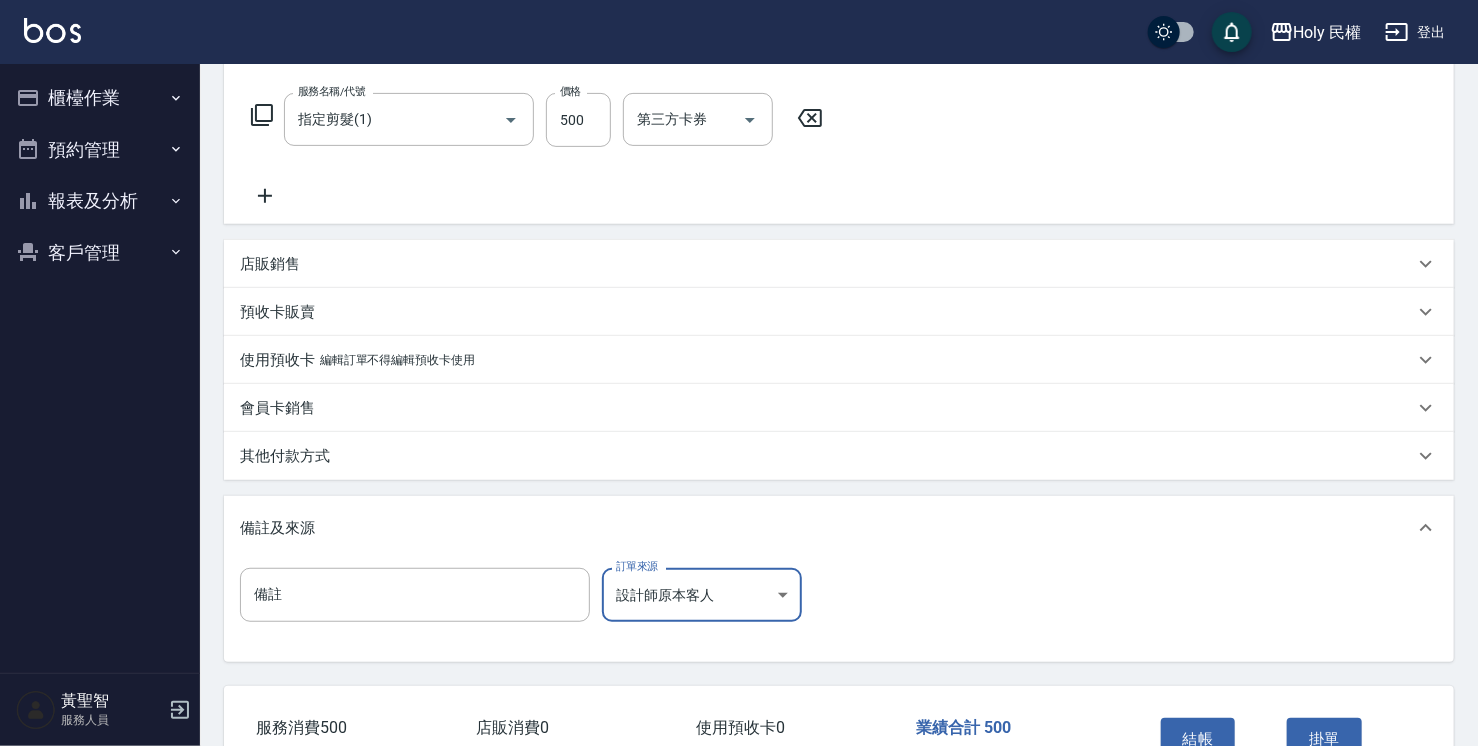 scroll, scrollTop: 436, scrollLeft: 0, axis: vertical 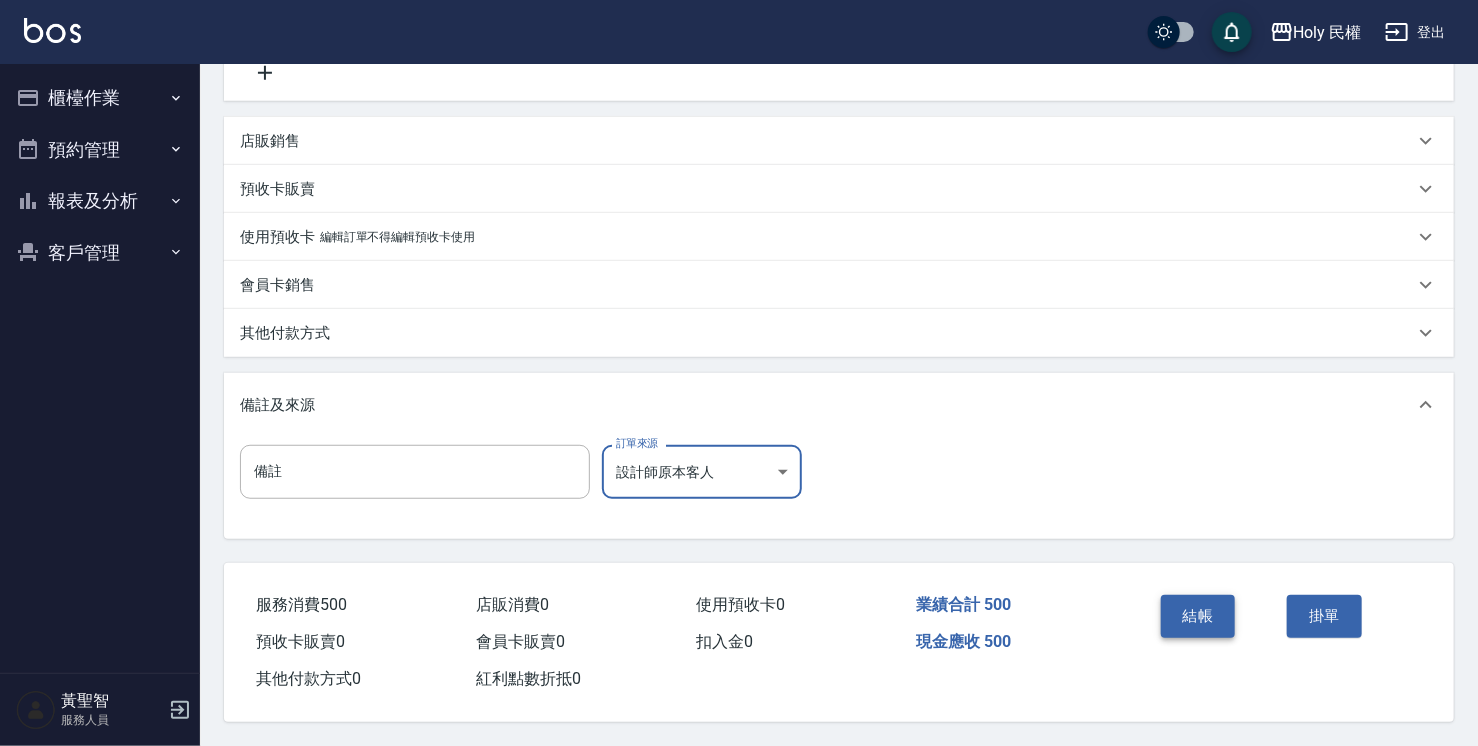 click on "結帳" at bounding box center (1198, 616) 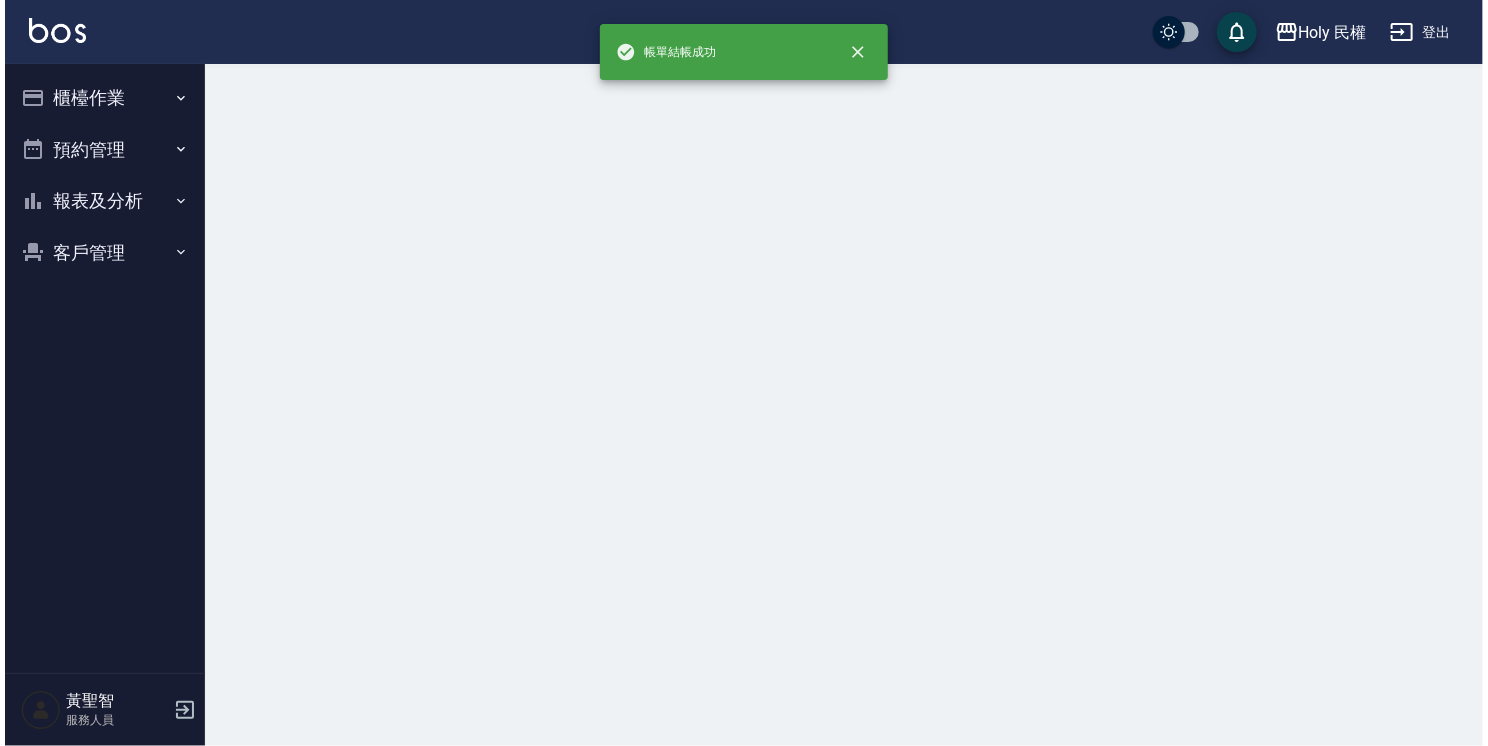 scroll, scrollTop: 0, scrollLeft: 0, axis: both 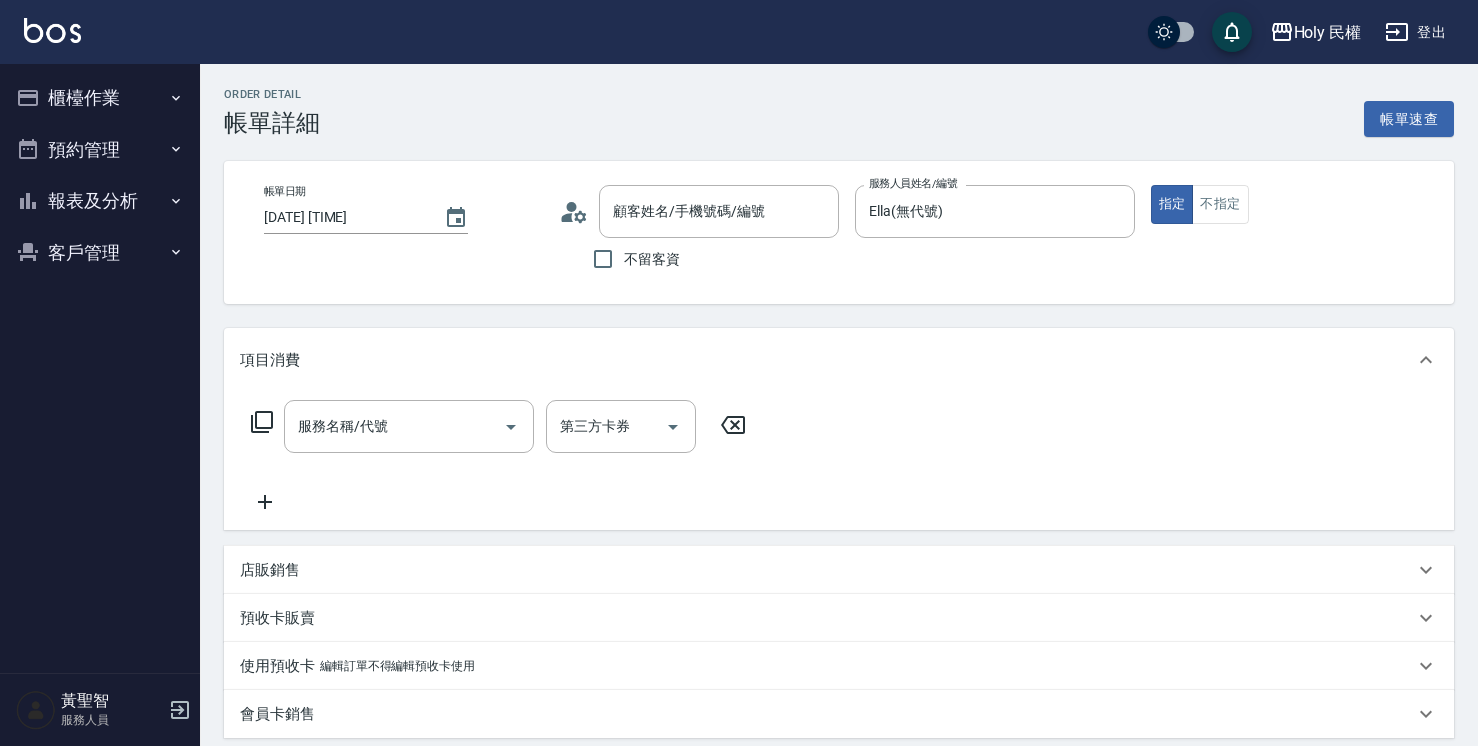 click on "服務名稱/代號" at bounding box center [394, 426] 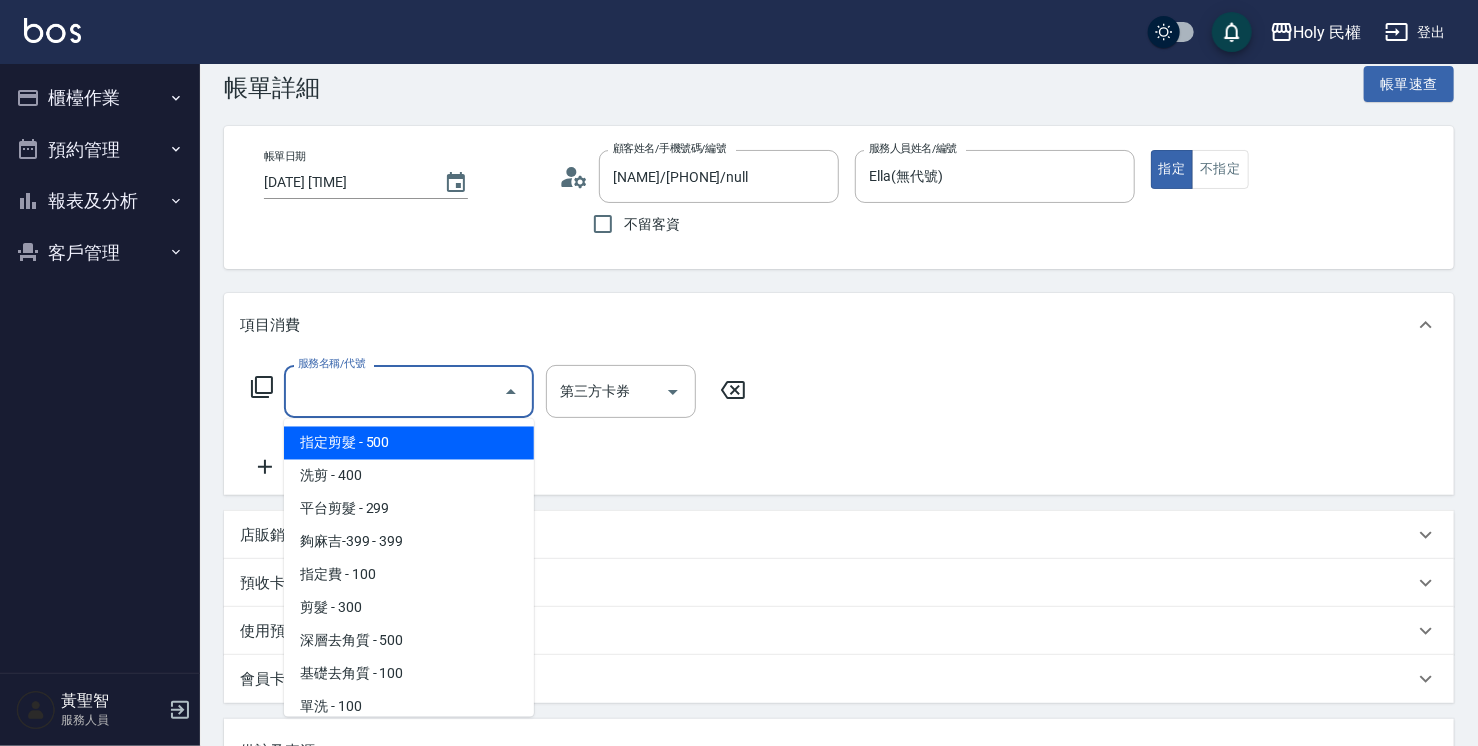 type on "陳/0952710321/null" 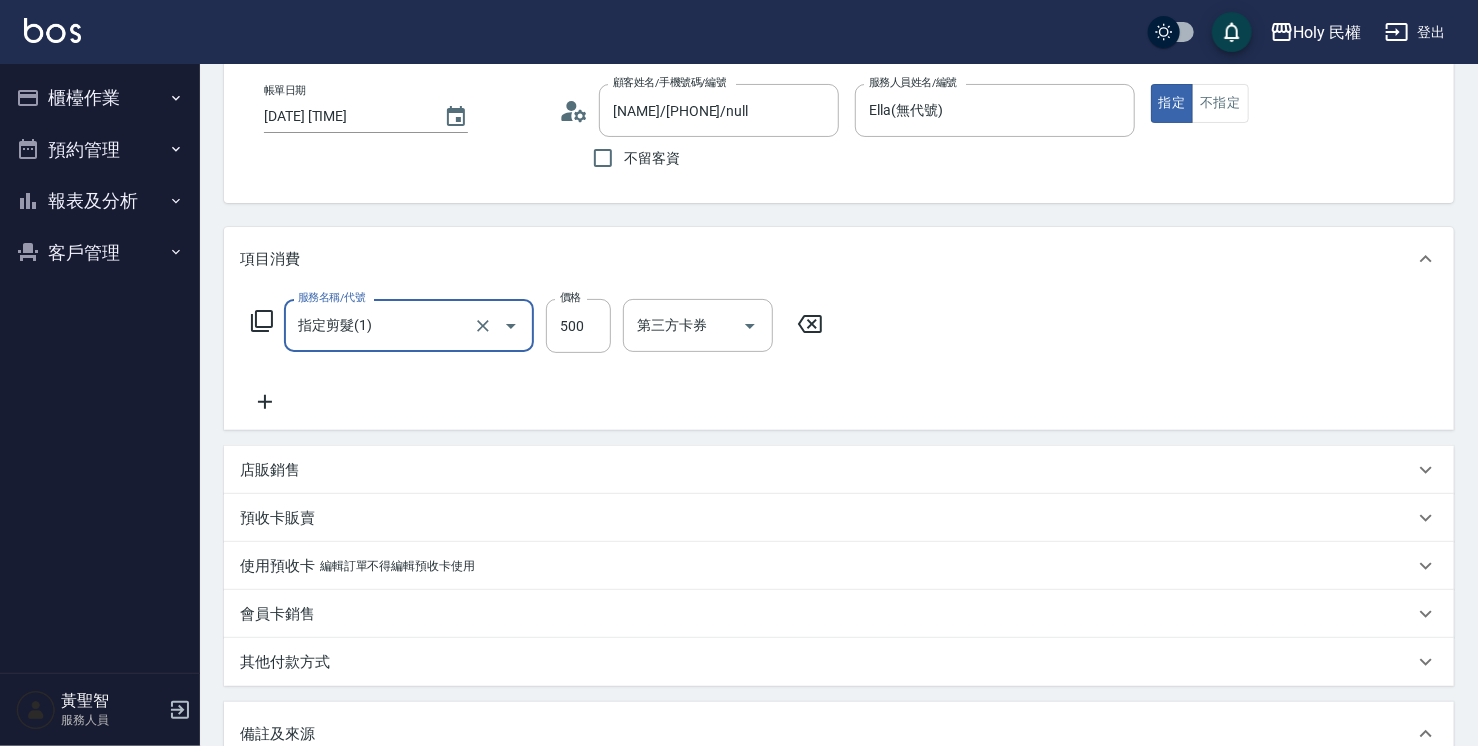 scroll, scrollTop: 235, scrollLeft: 0, axis: vertical 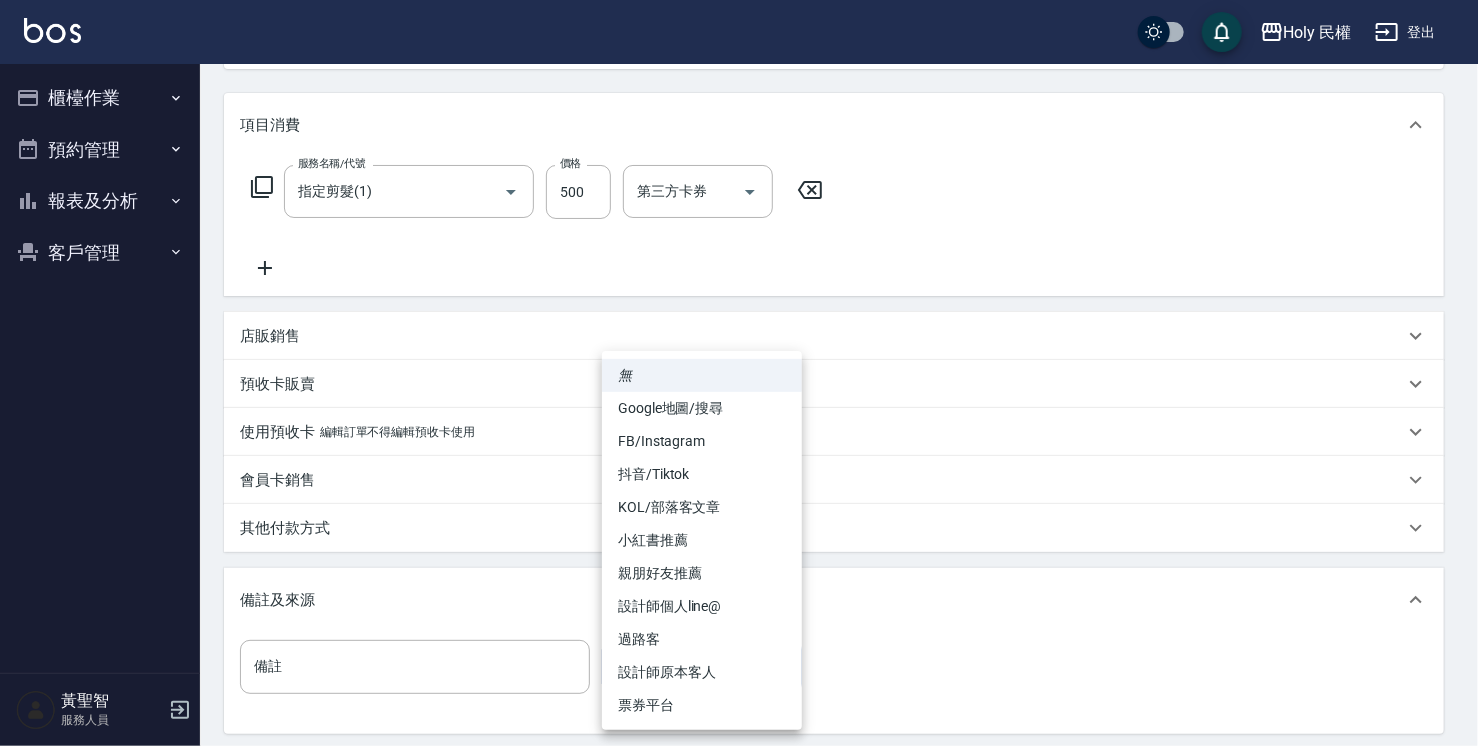 click on "Holy 民權 登出 櫃檯作業 打帳單 帳單列表 營業儀表板 現場電腦打卡 預約管理 預約管理 單日預約紀錄 單週預約紀錄 報表及分析 報表目錄 店家日報表 店家排行榜 設計師日報表 設計師排行榜 商品銷售排行榜 顧客入金餘額表 顧客卡券餘額表 客戶管理 客戶列表 卡券管理 黃聖智 服務人員 Order detail 帳單詳細  帳單速查 帳單日期 2025/08/09 15:00 顧客姓名/手機號碼/編號 陳/0952710321/null 顧客姓名/手機號碼/編號 不留客資 服務人員姓名/編號 Ella(無代號) 服務人員姓名/編號 指定 不指定 項目消費 服務名稱/代號 指定剪髮(1) 服務名稱/代號 價格 500 價格 第三方卡券 第三方卡券 店販銷售 服務人員姓名/編號 服務人員姓名/編號 商品代號/名稱 商品代號/名稱 預收卡販賣 卡券名稱/代號 卡券名稱/代號 使用預收卡 編輯訂單不得編輯預收卡使用 卡券名稱/代號 卡券名稱/代號 異動入金" at bounding box center [739, 353] 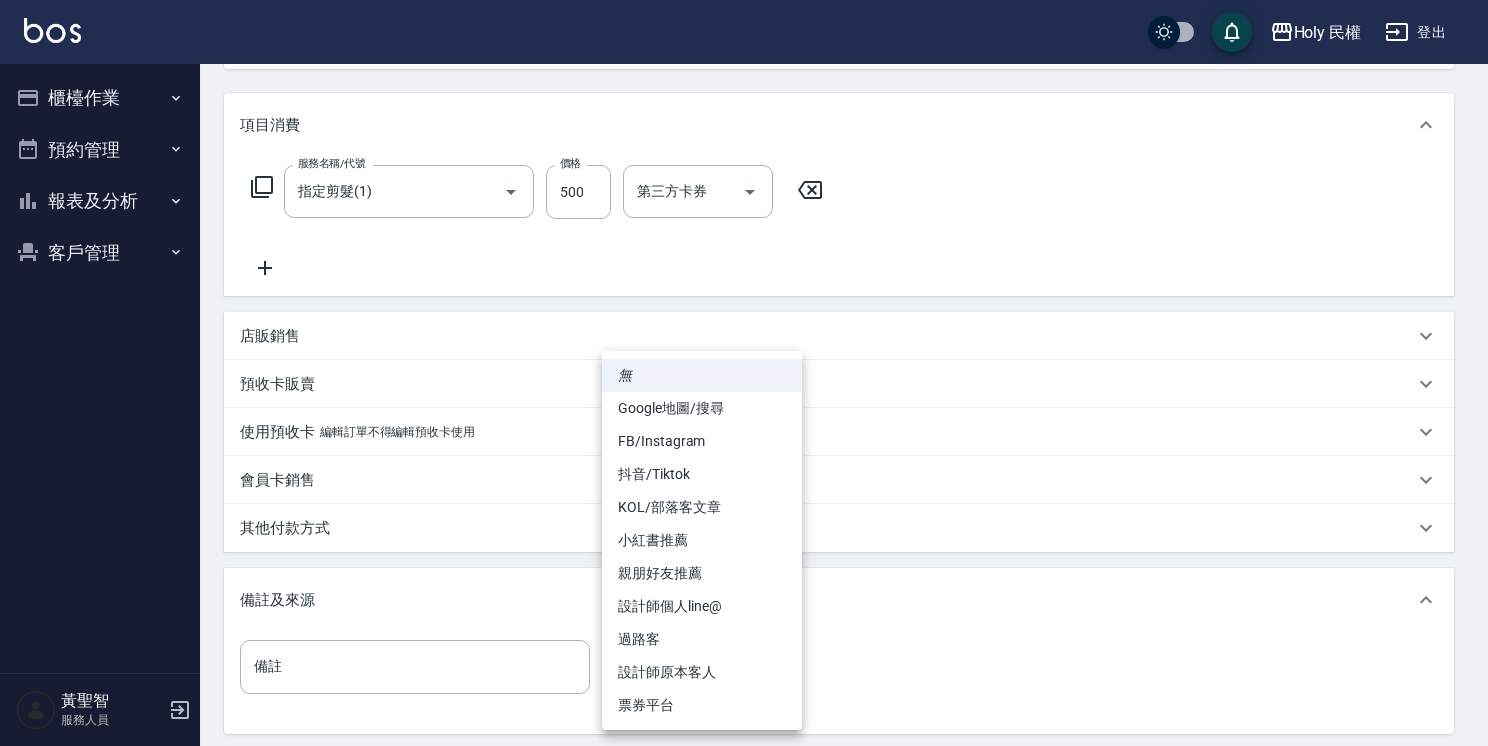 click on "設計師原本客人" at bounding box center (702, 672) 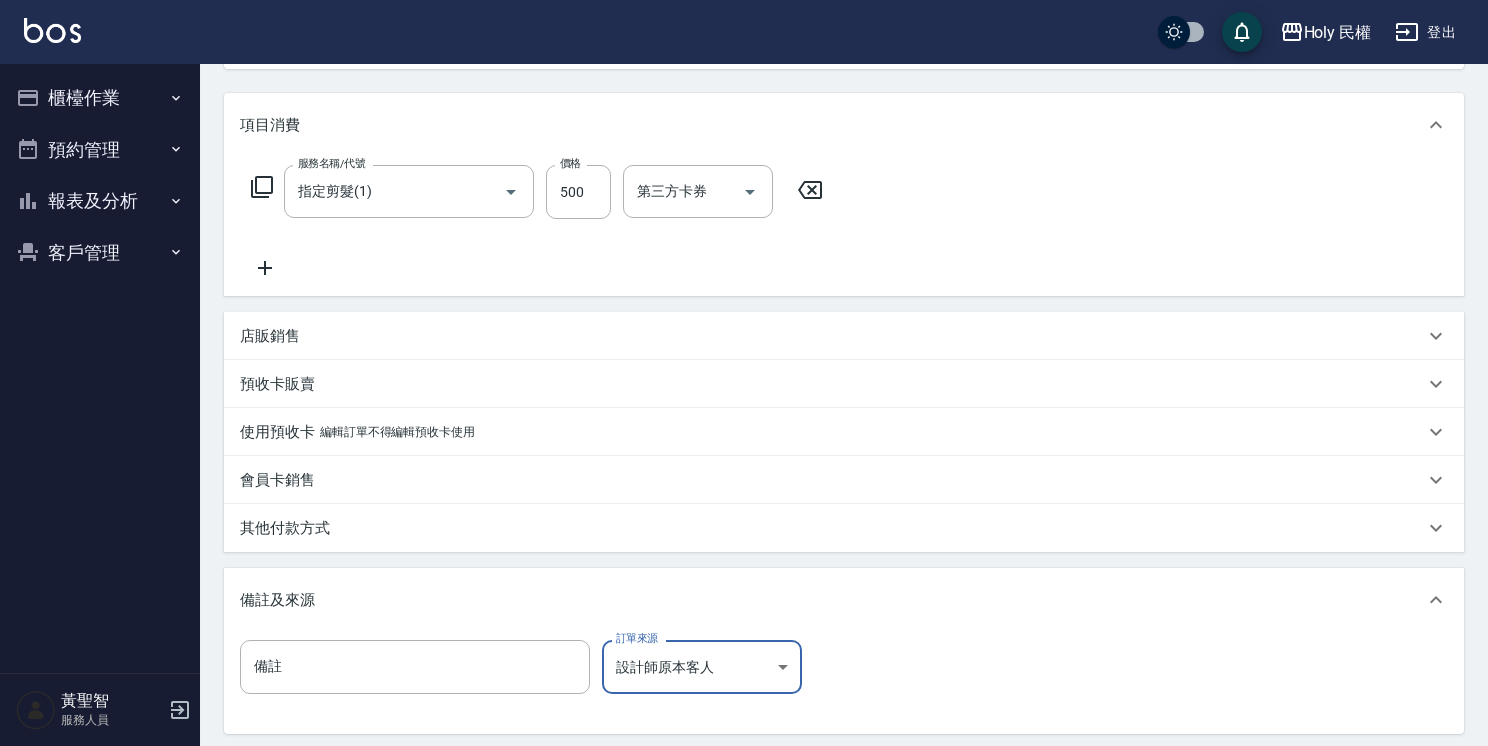 type on "設計師原本客人" 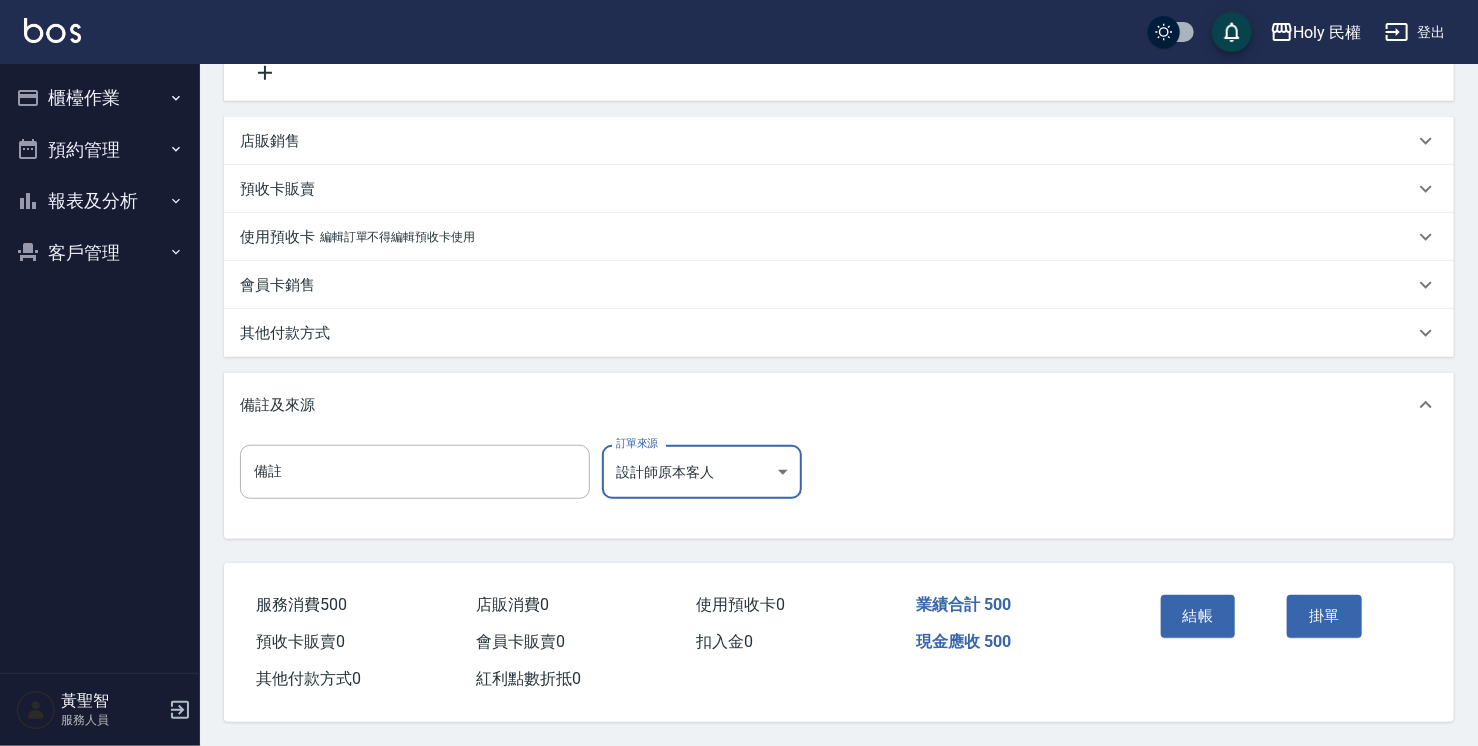scroll, scrollTop: 436, scrollLeft: 0, axis: vertical 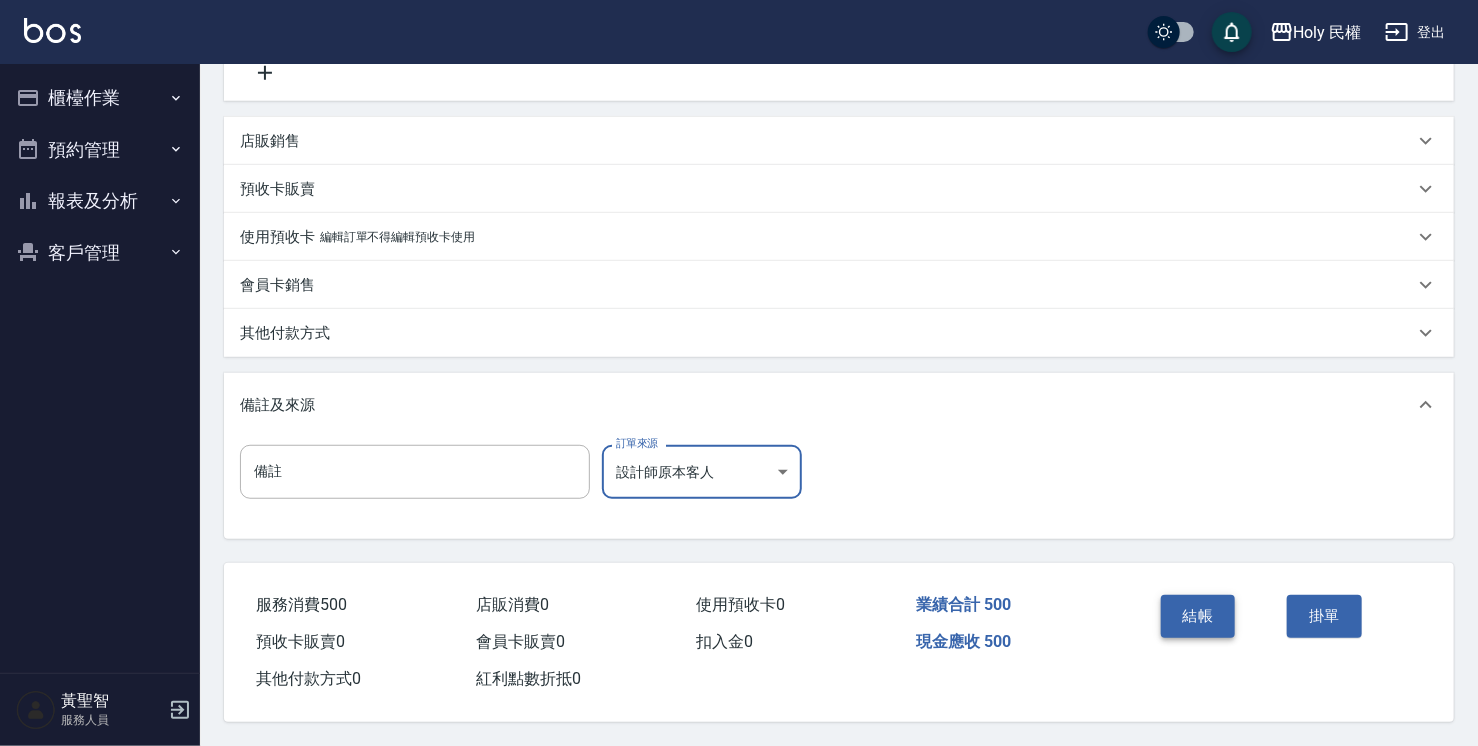 click on "結帳" at bounding box center [1198, 616] 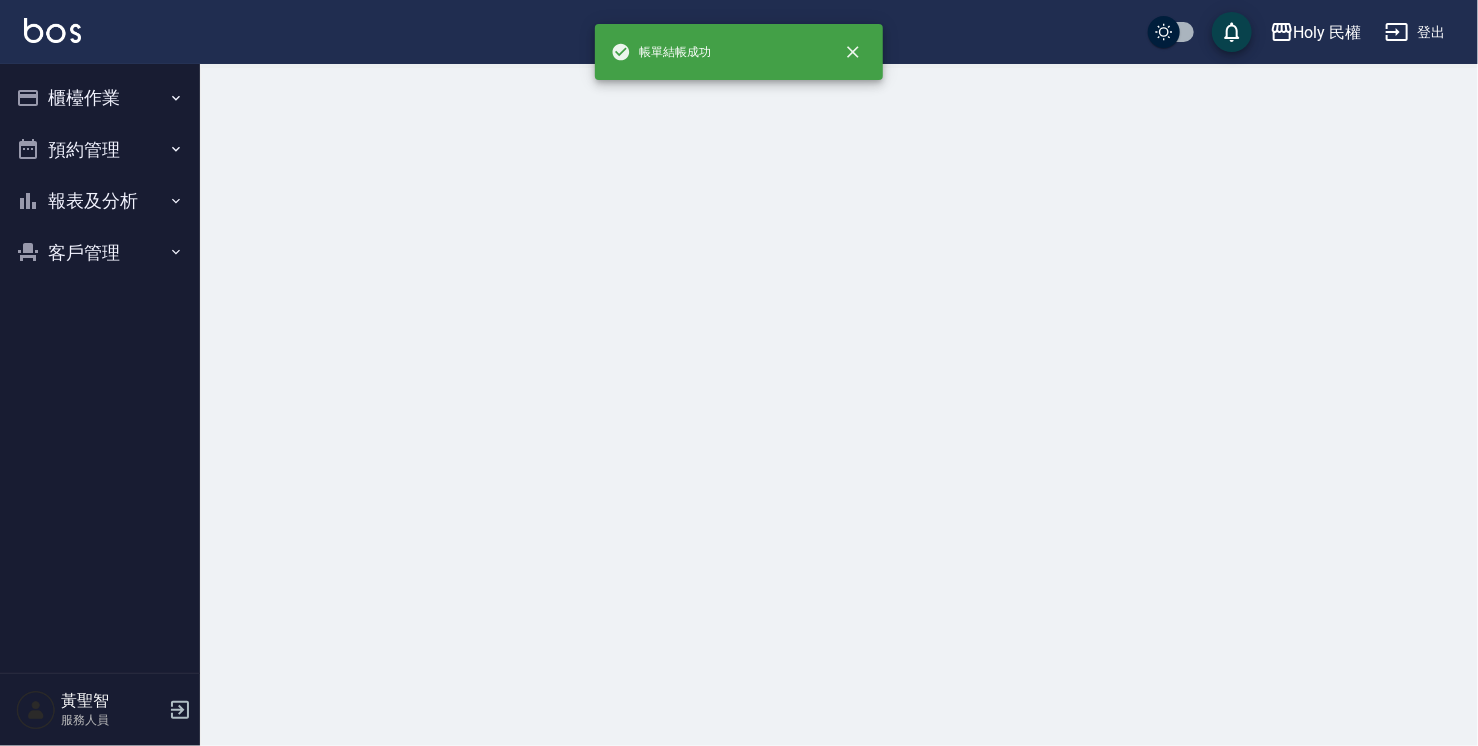 scroll, scrollTop: 0, scrollLeft: 0, axis: both 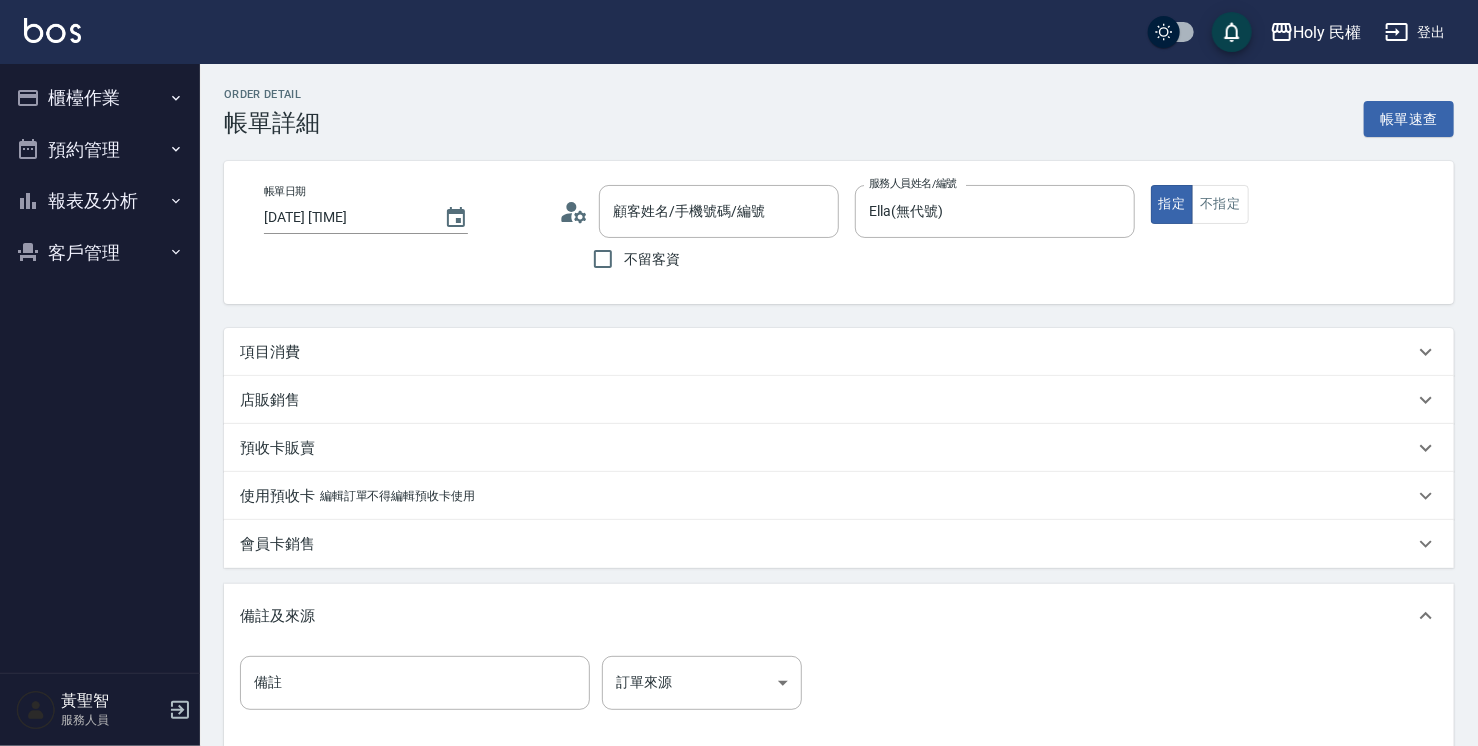 type on "[LAST]/[PHONE]/" 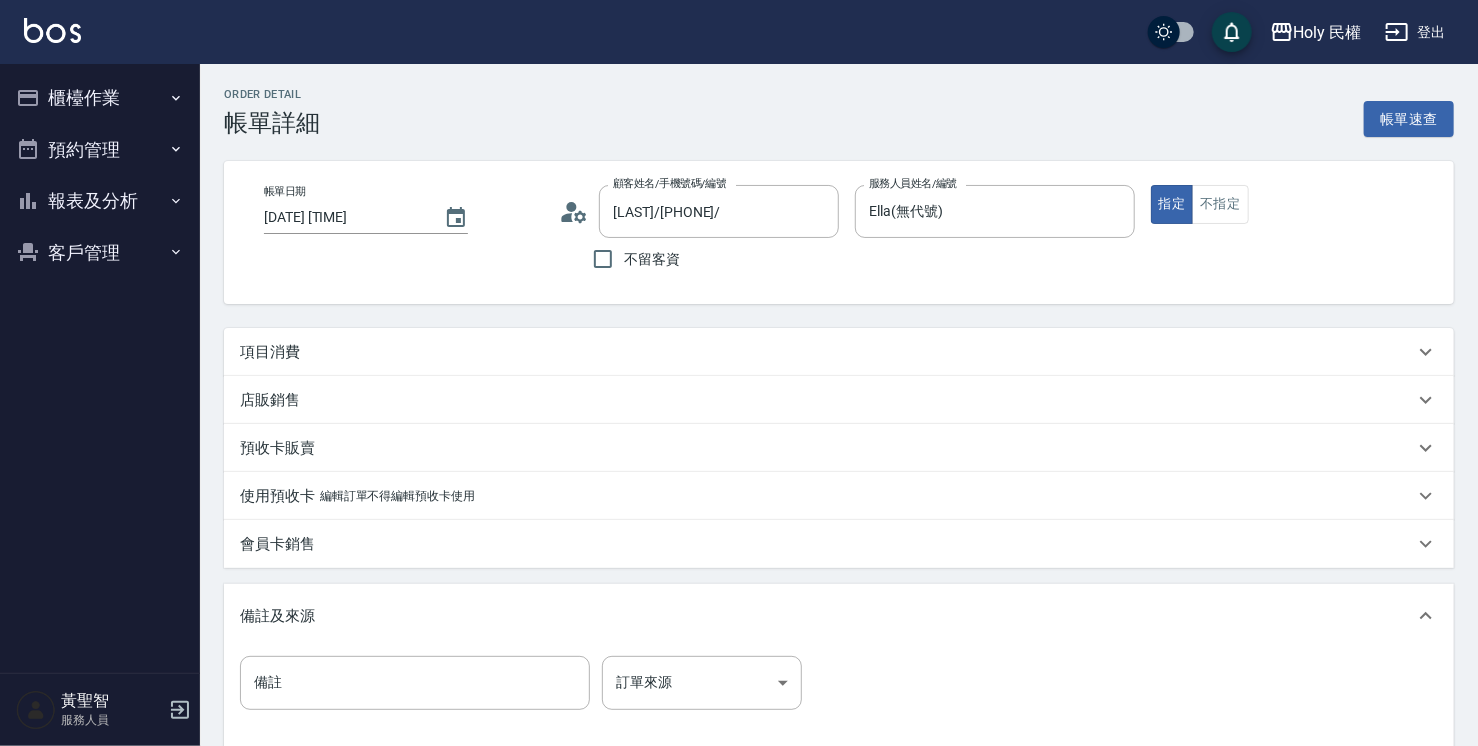 click on "項目消費" at bounding box center [827, 352] 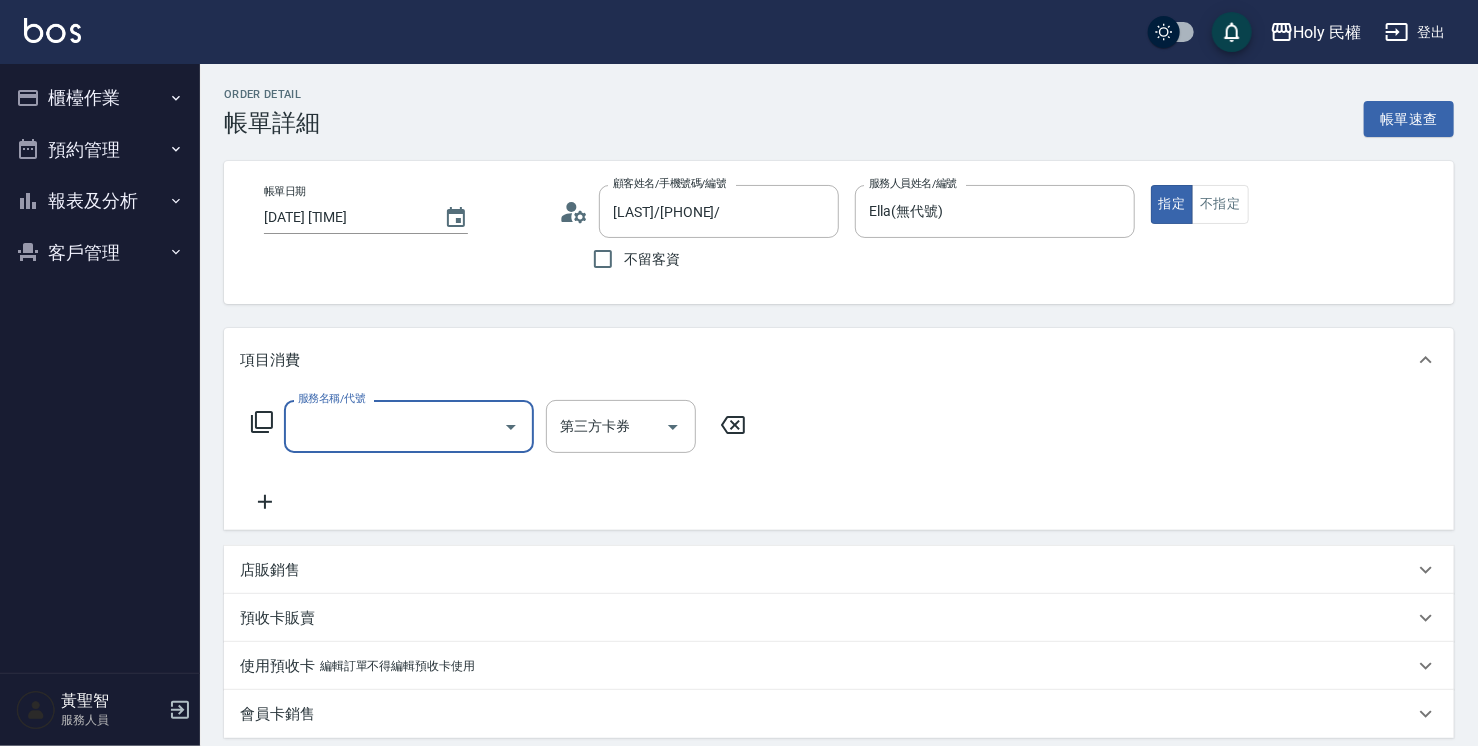 scroll, scrollTop: 0, scrollLeft: 0, axis: both 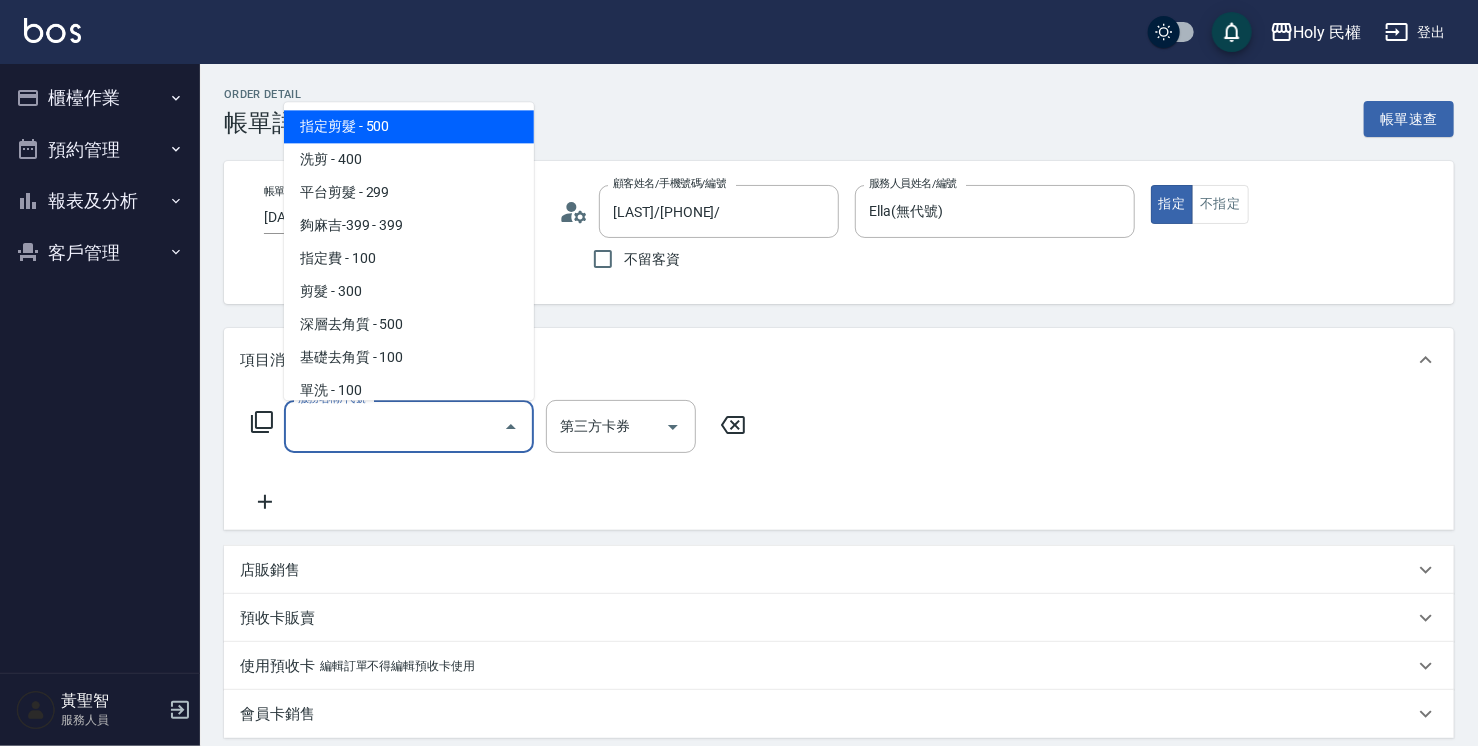 click on "指定剪髮 - 500" at bounding box center (409, 126) 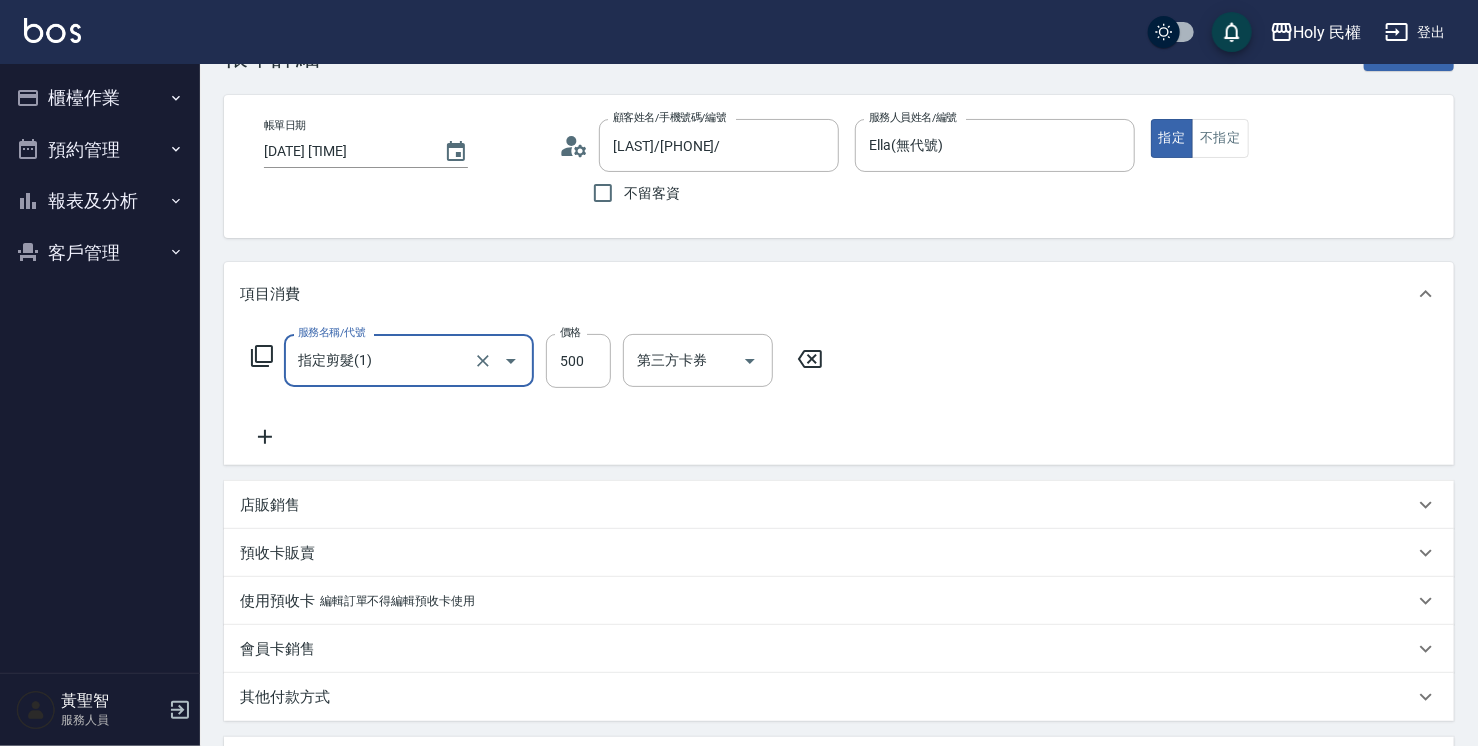 scroll, scrollTop: 200, scrollLeft: 0, axis: vertical 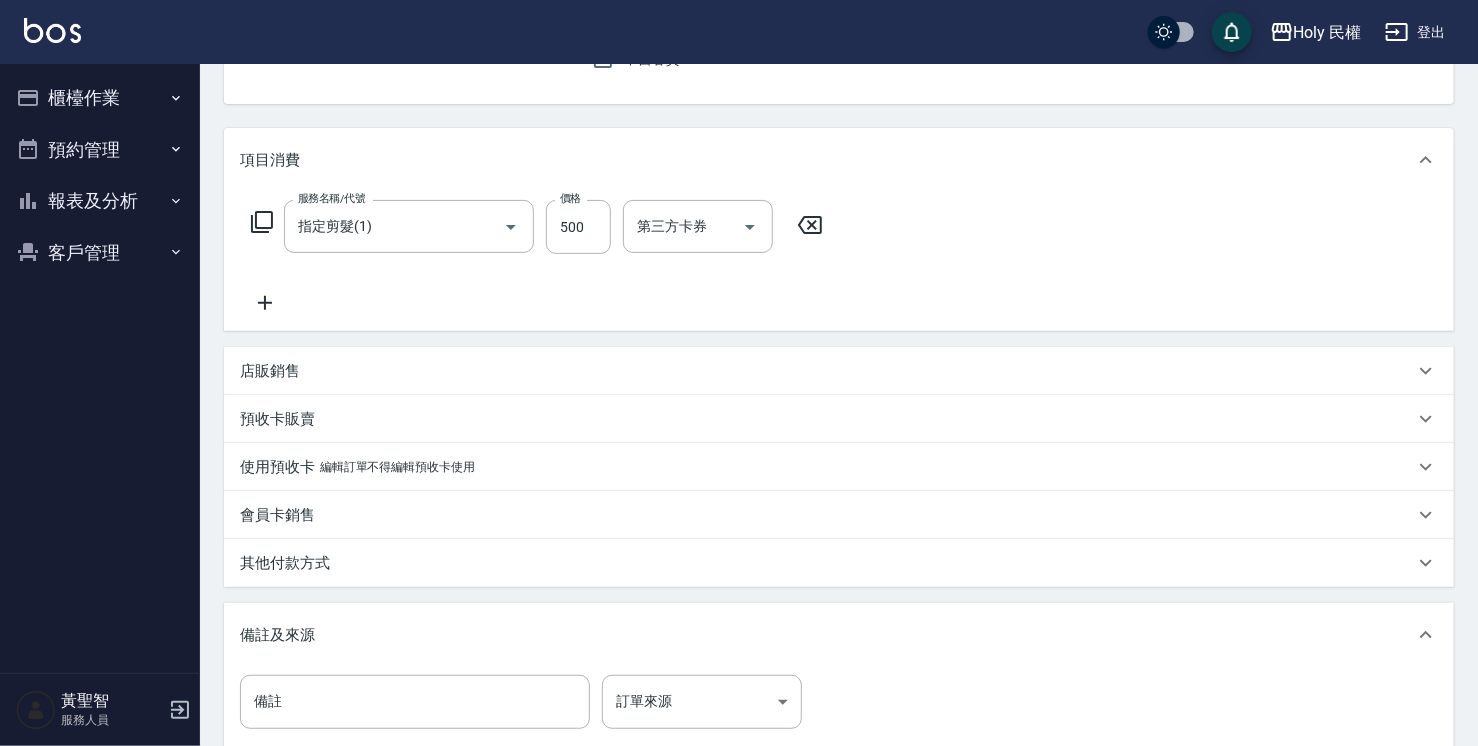 click on "備註 備註 訂單來源 ​ 訂單來源" at bounding box center (839, 718) 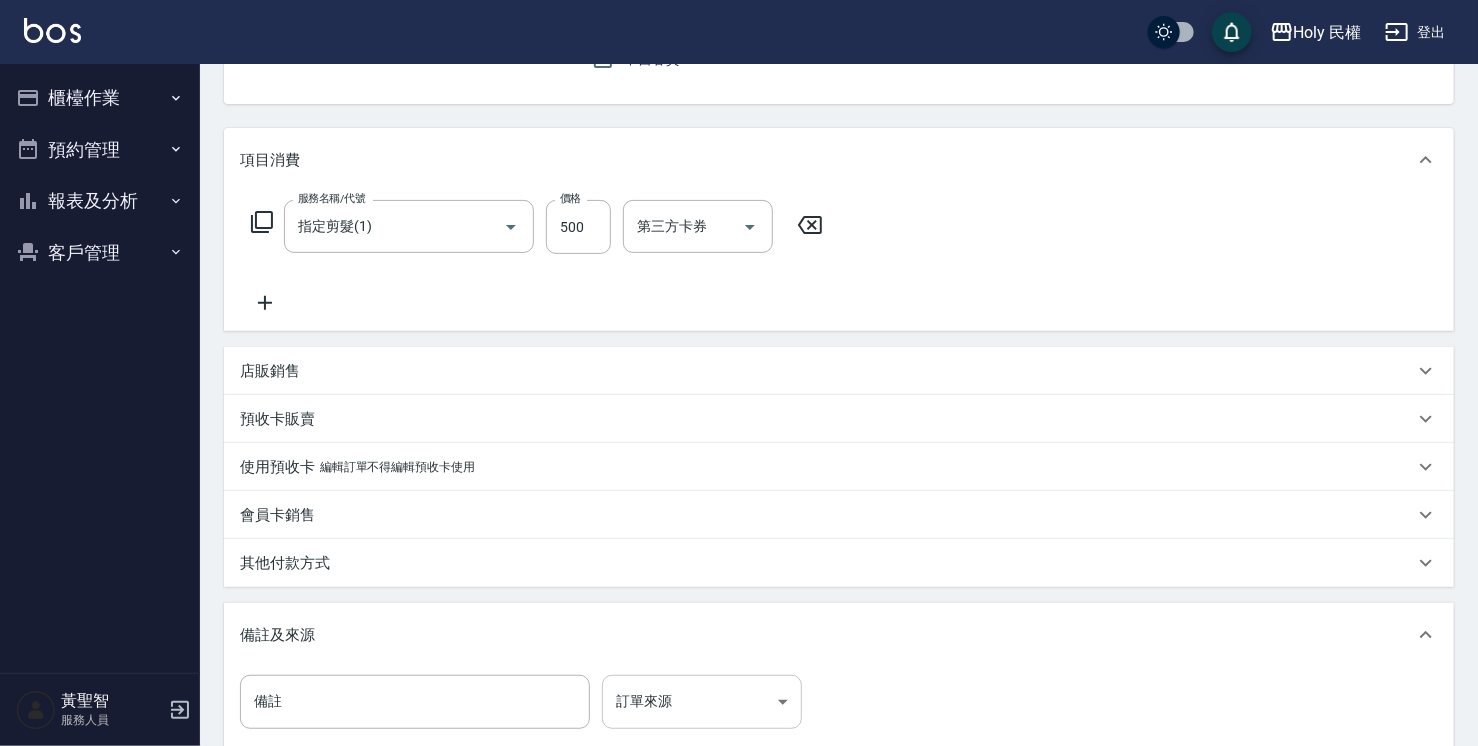 click on "Holy 民權 登出 櫃檯作業 打帳單 帳單列表 營業儀表板 現場電腦打卡 預約管理 預約管理 單日預約紀錄 單週預約紀錄 報表及分析 報表目錄 店家日報表 店家排行榜 設計師日報表 設計師排行榜 商品銷售排行榜 顧客入金餘額表 顧客卡券餘額表 客戶管理 客戶列表 卡券管理 黃聖智 服務人員 Order detail 帳單詳細  帳單速查 帳單日期 2025/08/09 15:30 顧客姓名/手機號碼/編號 Wing/0939589111/ 顧客姓名/手機號碼/編號 不留客資 服務人員姓名/編號 Ella(無代號) 服務人員姓名/編號 指定 不指定 項目消費 服務名稱/代號 指定剪髮(1) 服務名稱/代號 價格 500 價格 第三方卡券 第三方卡券 店販銷售 服務人員姓名/編號 服務人員姓名/編號 商品代號/名稱 商品代號/名稱 預收卡販賣 卡券名稱/代號 卡券名稱/代號 使用預收卡 編輯訂單不得編輯預收卡使用 卡券名稱/代號 卡券名稱/代號 會員卡銷售" at bounding box center [739, 388] 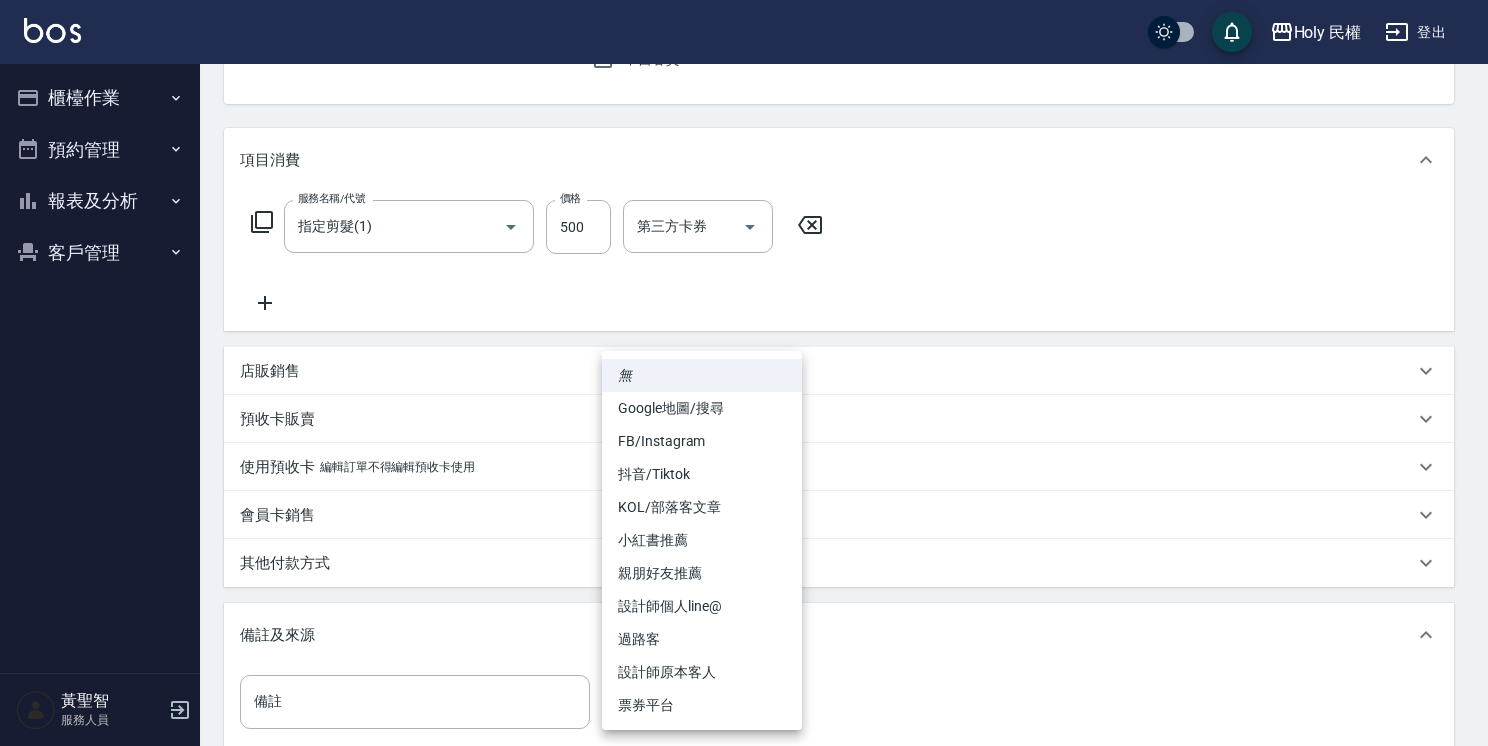 click on "設計師原本客人" at bounding box center [702, 672] 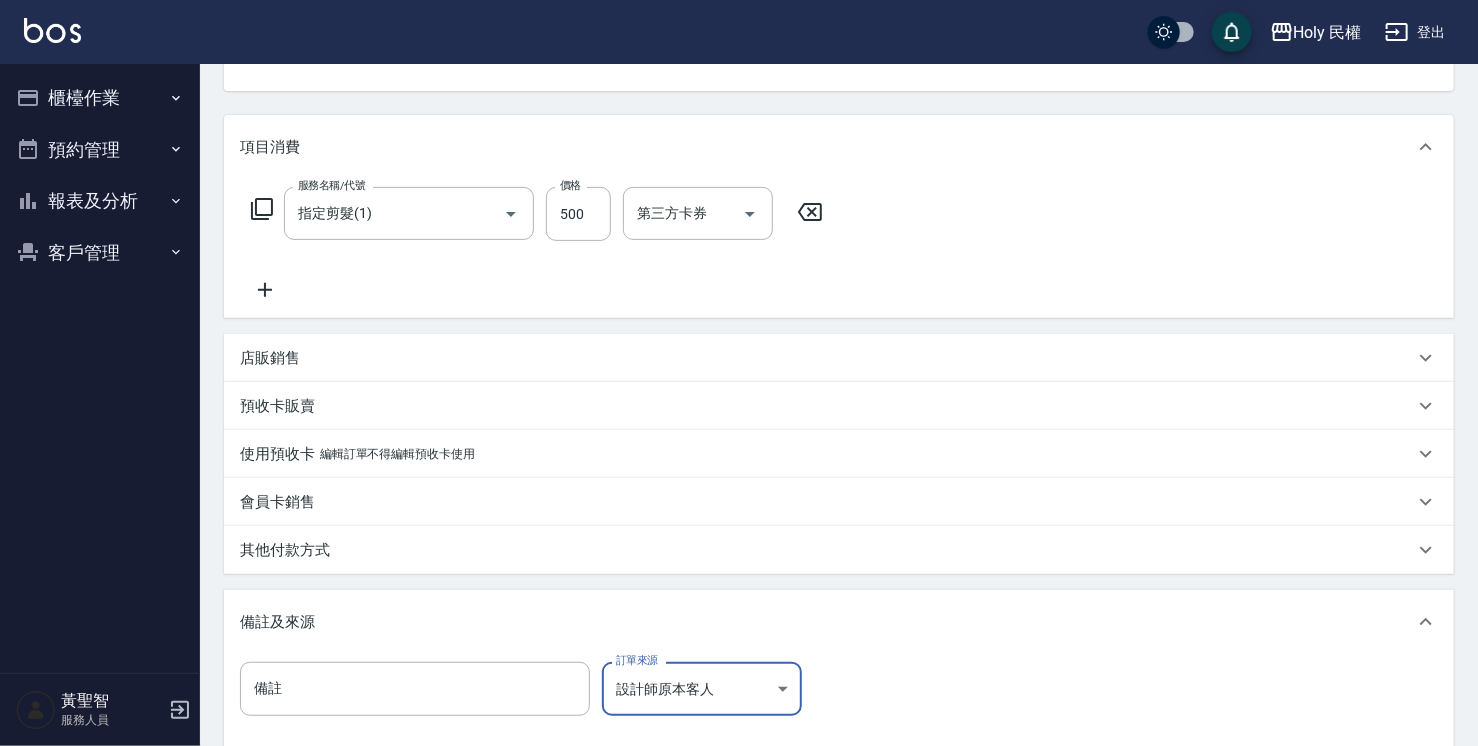 scroll, scrollTop: 436, scrollLeft: 0, axis: vertical 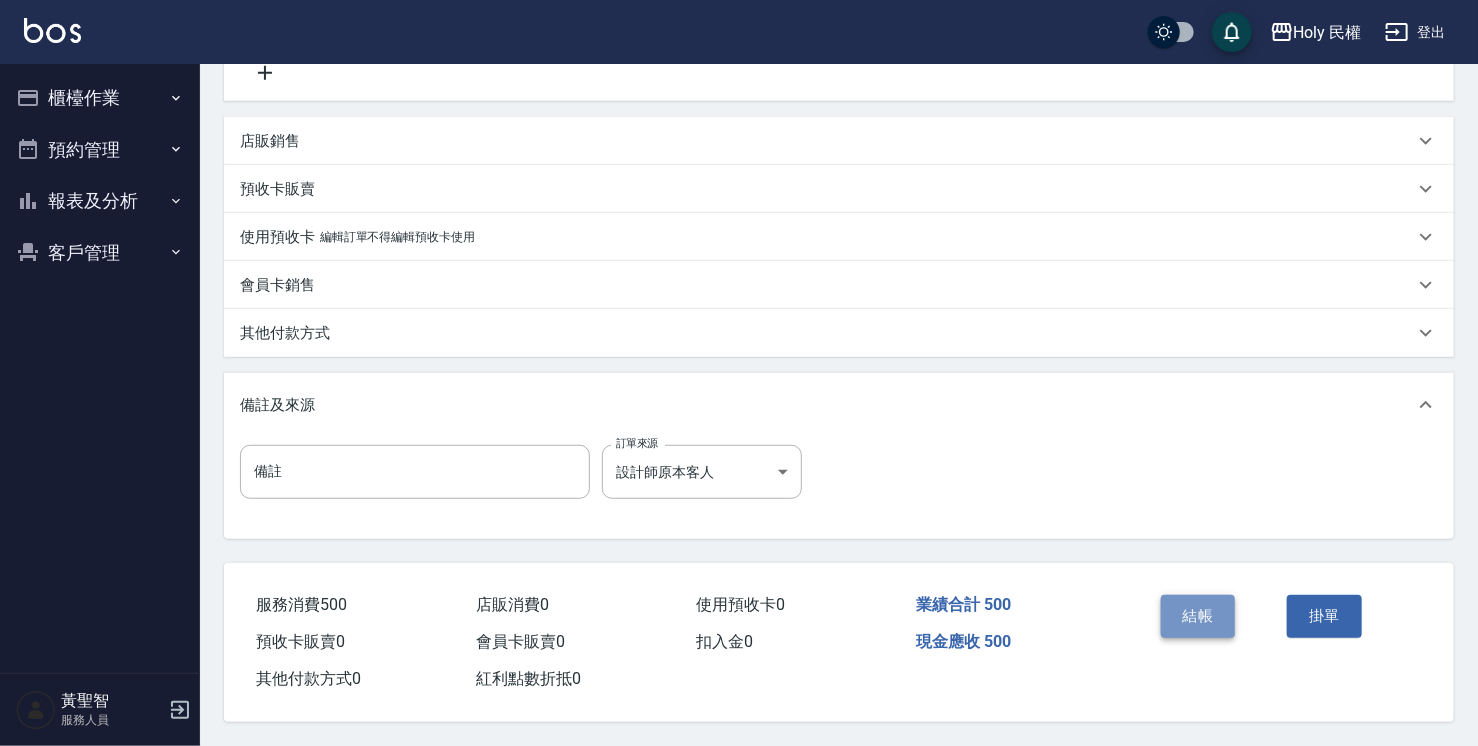 click on "結帳" at bounding box center [1198, 616] 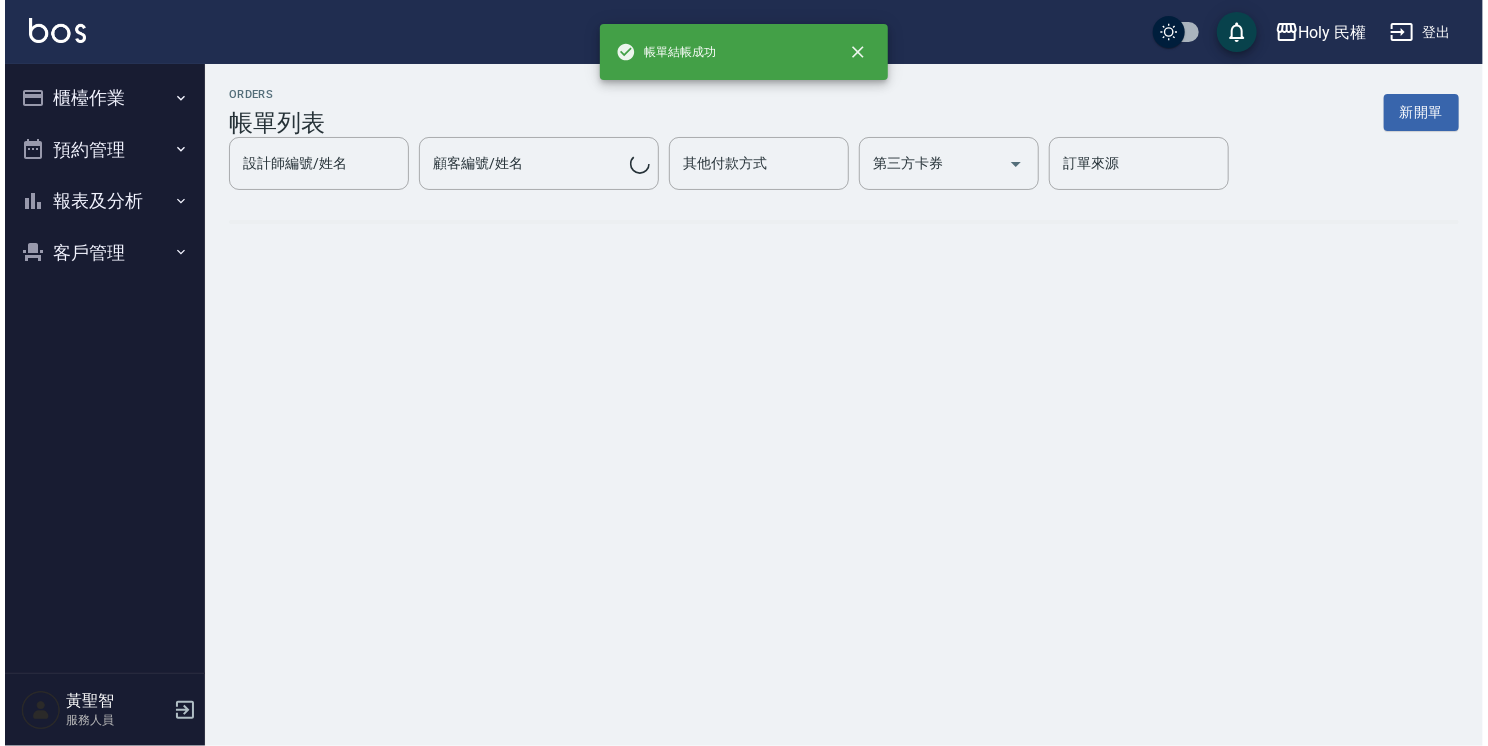 scroll, scrollTop: 0, scrollLeft: 0, axis: both 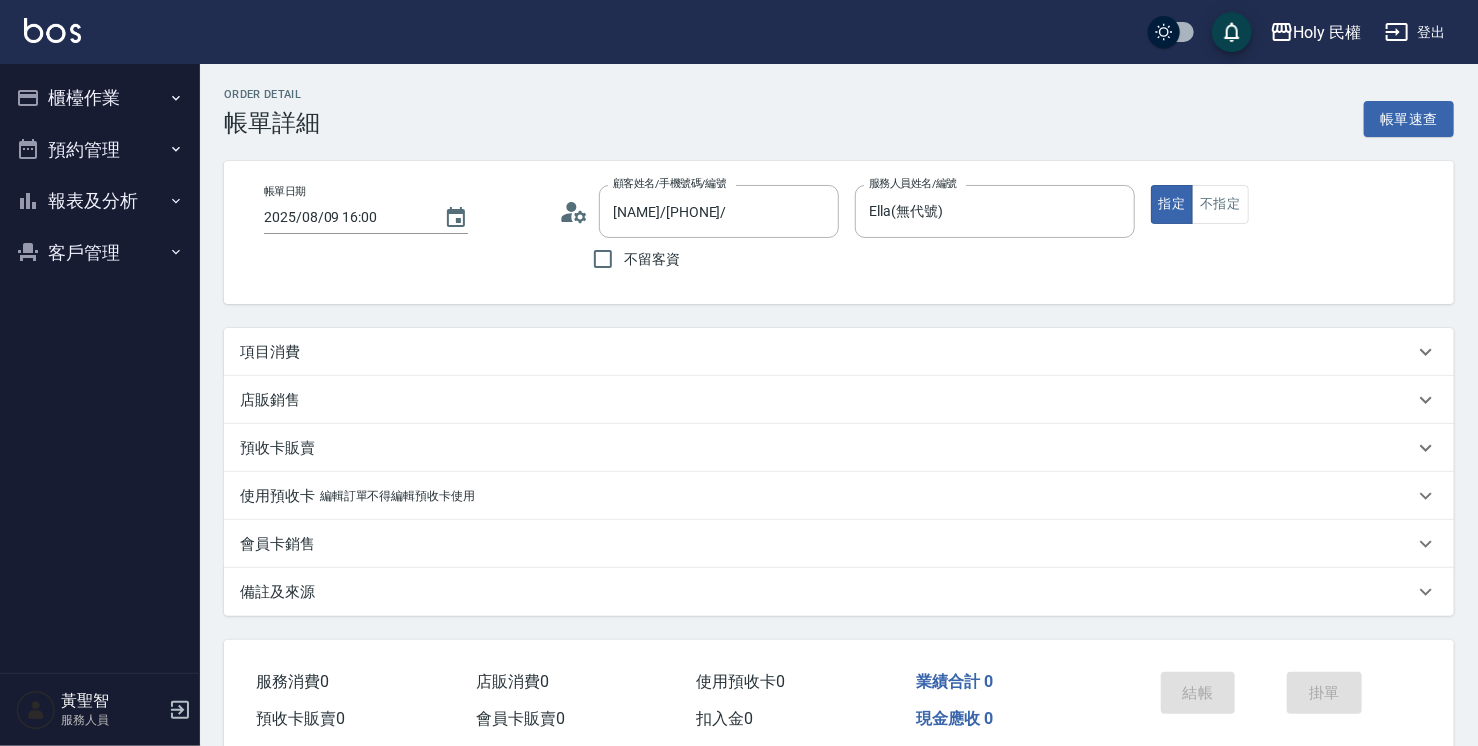 click on "項目消費" at bounding box center [827, 352] 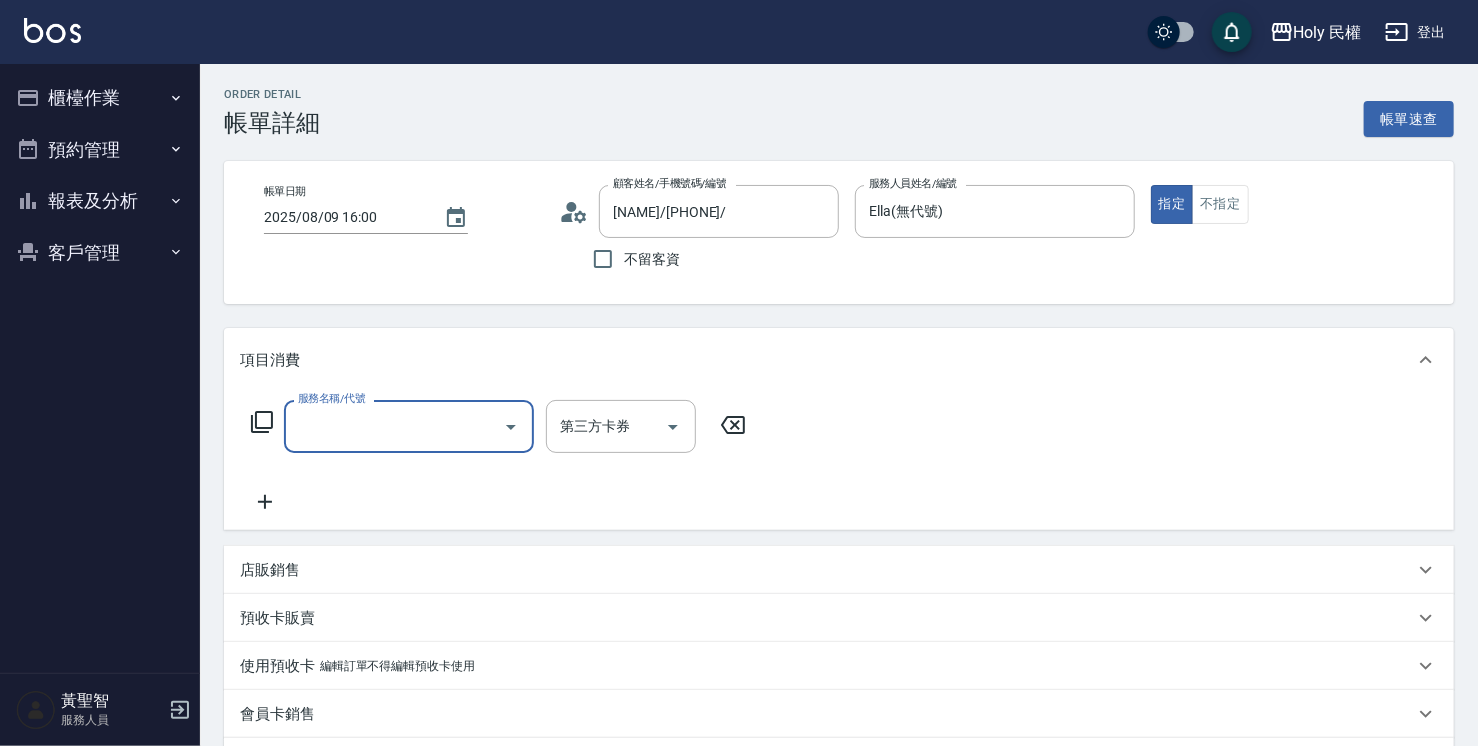 scroll, scrollTop: 0, scrollLeft: 0, axis: both 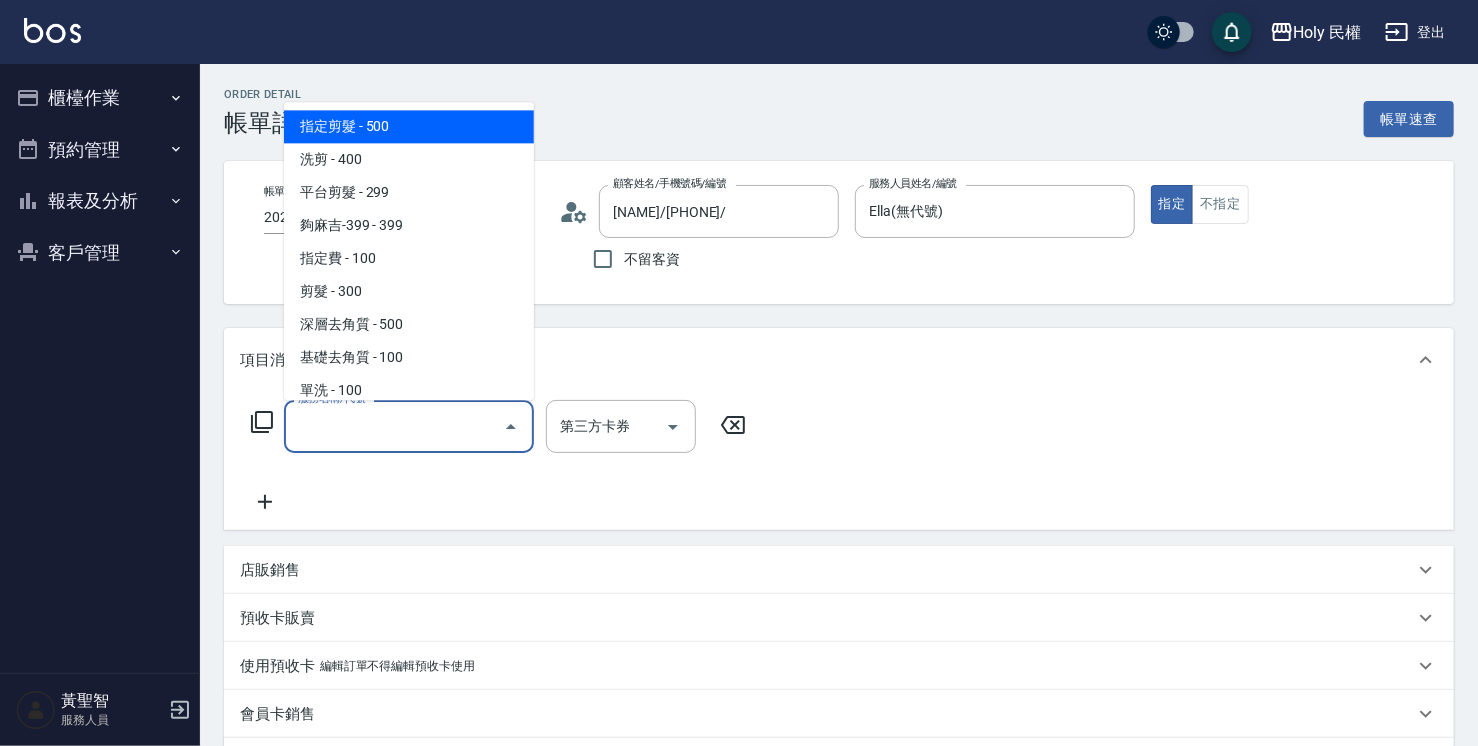 click on "指定剪髮 - 500" at bounding box center [409, 126] 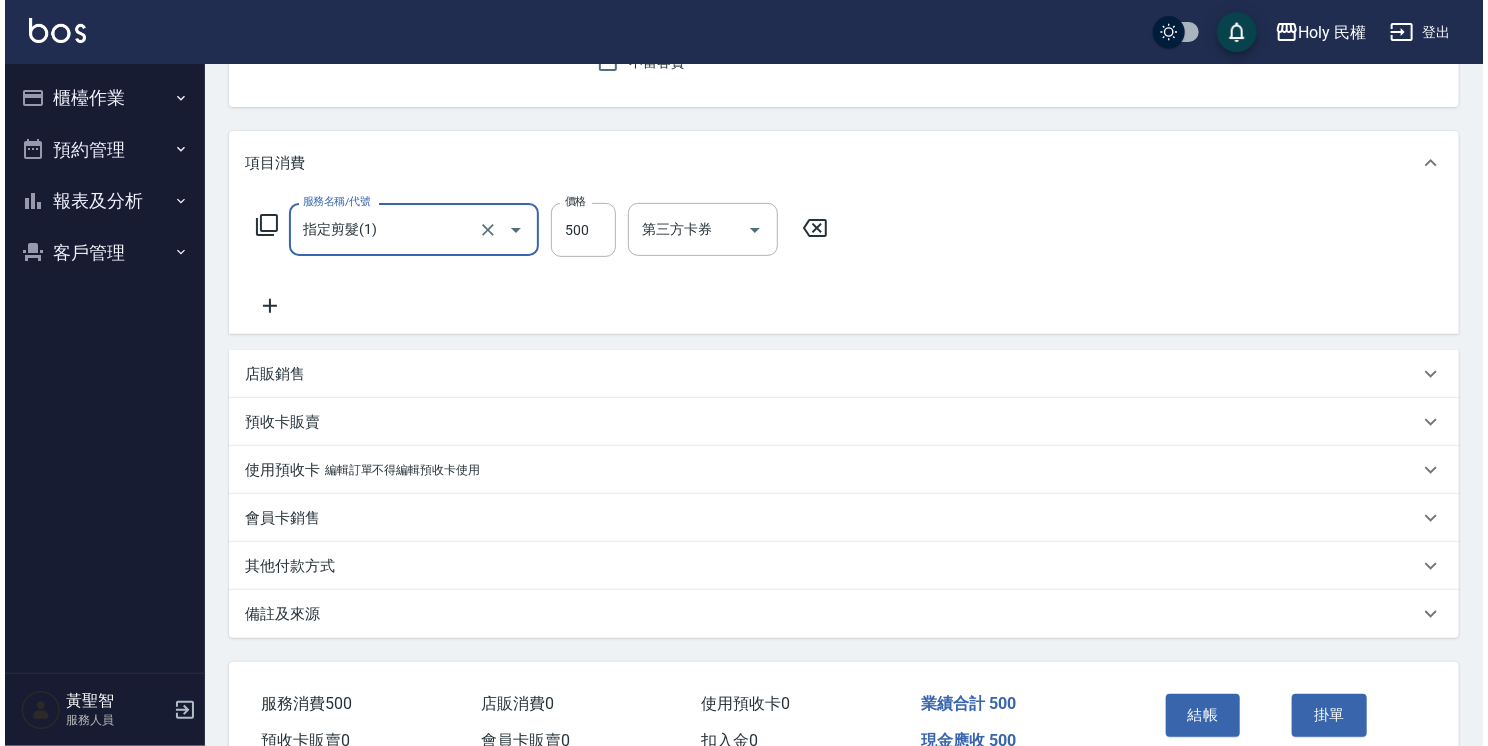 scroll, scrollTop: 200, scrollLeft: 0, axis: vertical 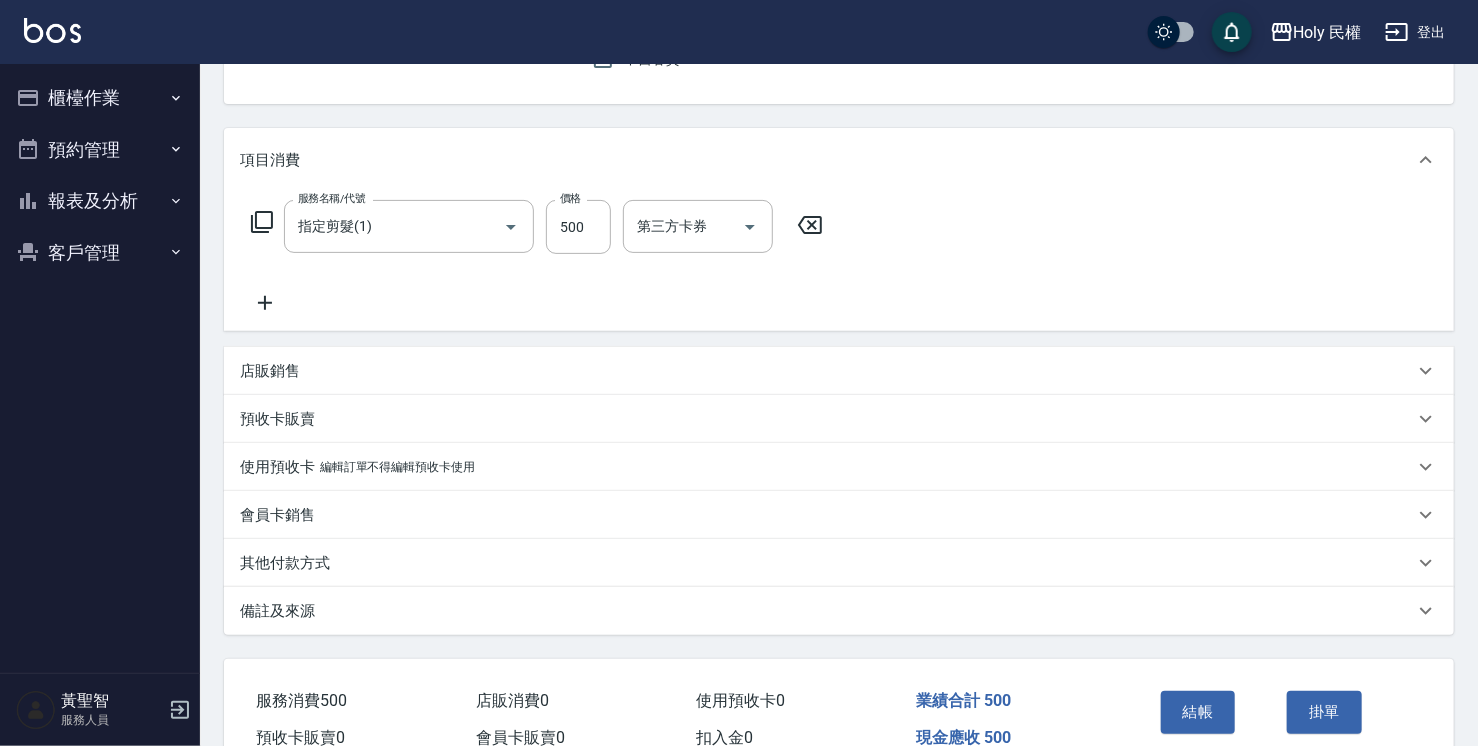 drag, startPoint x: 526, startPoint y: 607, endPoint x: 480, endPoint y: 576, distance: 55.470715 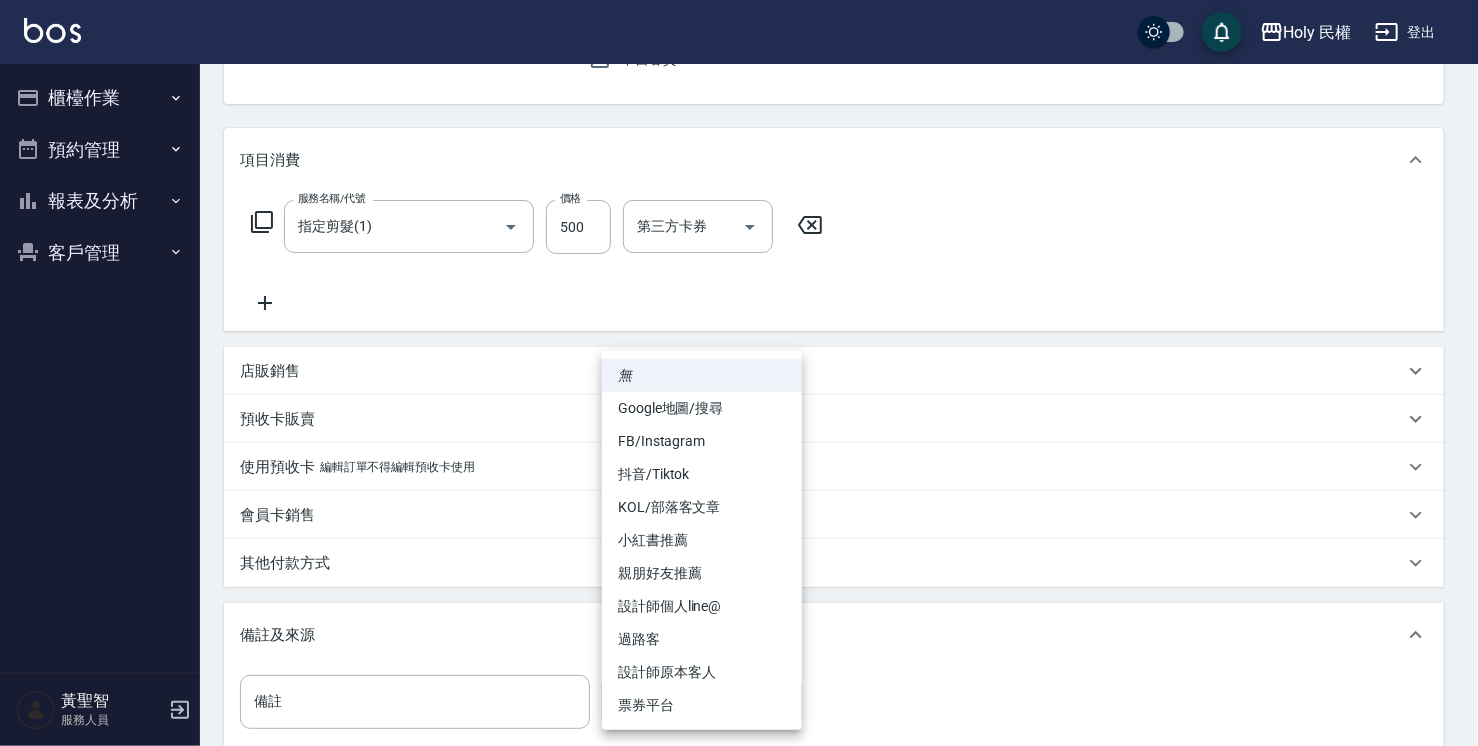 click on "Holy [PLACE] 登出 櫃檯作業 打帳單 帳單列表 營業儀表板 現場電腦打卡 預約管理 預約管理 單日預約紀錄 單週預約紀錄 報表及分析 報表目錄 店家日報表 店家排行榜 設計師日報表 設計師排行榜 商品銷售排行榜 顧客入金餘額表 顧客卡券餘額表 客戶管理 客戶列表 卡券管理 [LAST] [FIRST] 服務人員 Order detail 帳單詳細  帳單速查 帳單日期 2025/08/09 16:00 顧客姓名/手機號碼/編號 [LAST]/[PHONE]/ 顧客姓名/手機號碼/編號 不留客資 服務人員姓名/編號 Ella(無代號) 服務人員姓名/編號 指定 不指定 項目消費 服務名稱/代號 指定剪髮(1) 服務名稱/代號 價格 500 價格 第三方卡券 第三方卡券 店販銷售 服務人員姓名/編號 服務人員姓名/編號 商品代號/名稱 商品代號/名稱 預收卡販賣 卡券名稱/代號 卡券名稱/代號 使用預收卡 編輯訂單不得編輯預收卡使用 卡券名稱/代號 卡券名稱/代號 會員卡銷售 0" at bounding box center [739, 388] 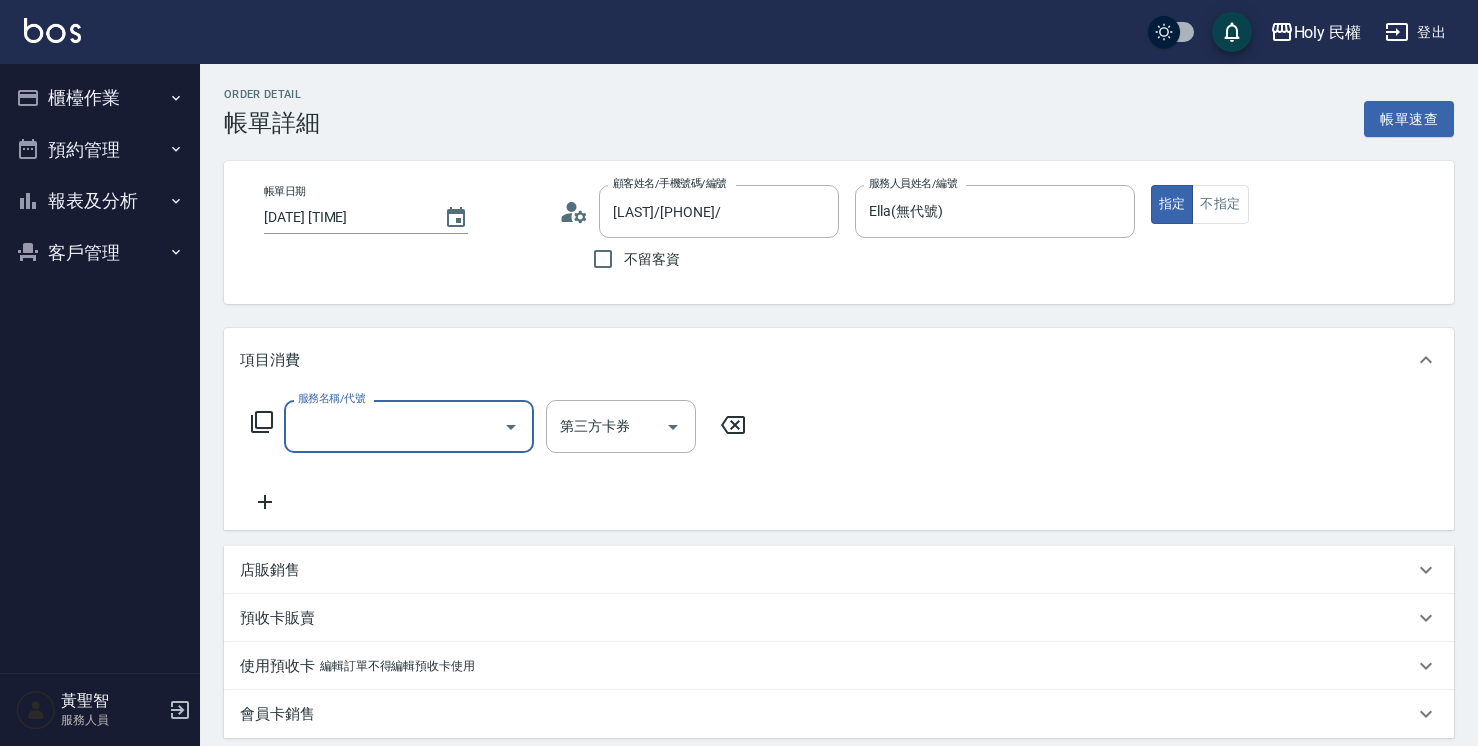 scroll, scrollTop: 0, scrollLeft: 0, axis: both 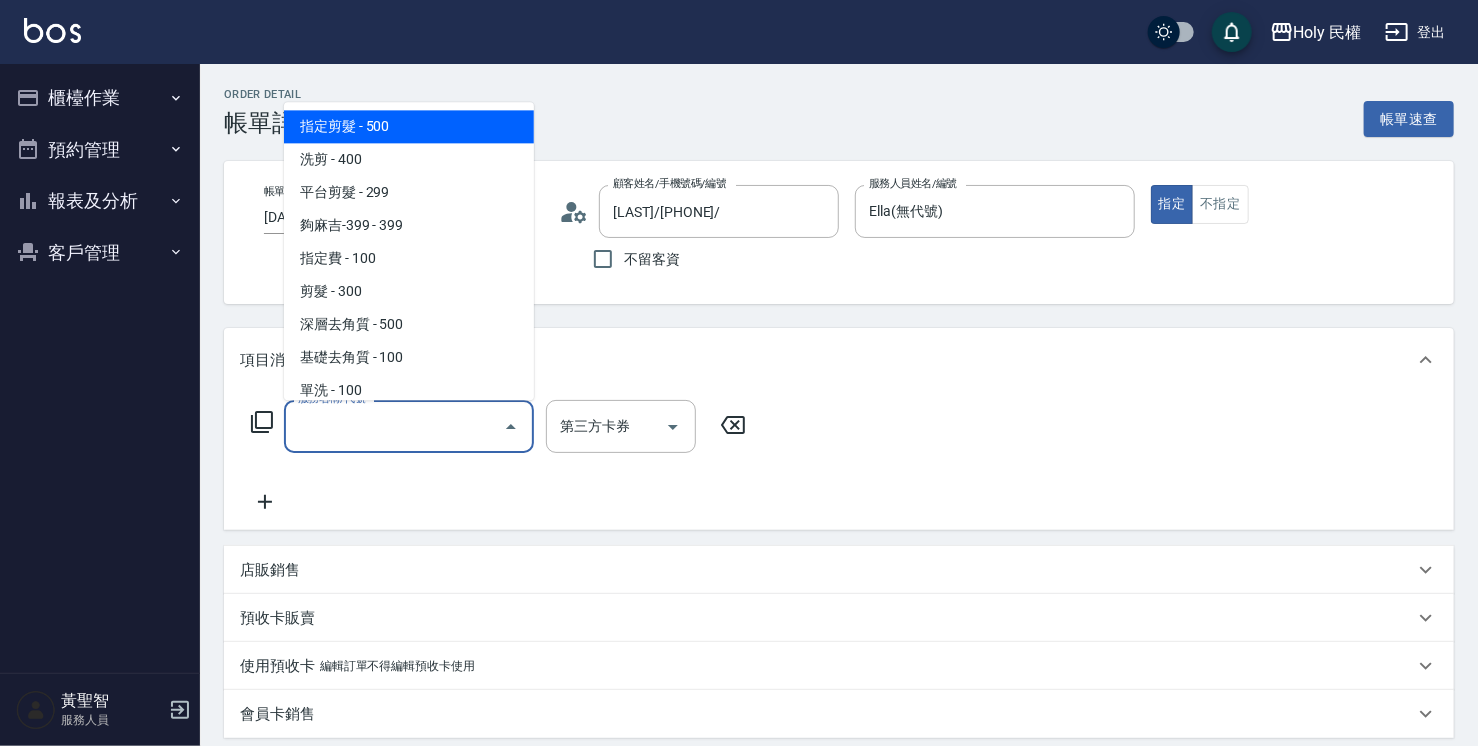 click on "服務名稱/代號" at bounding box center [394, 426] 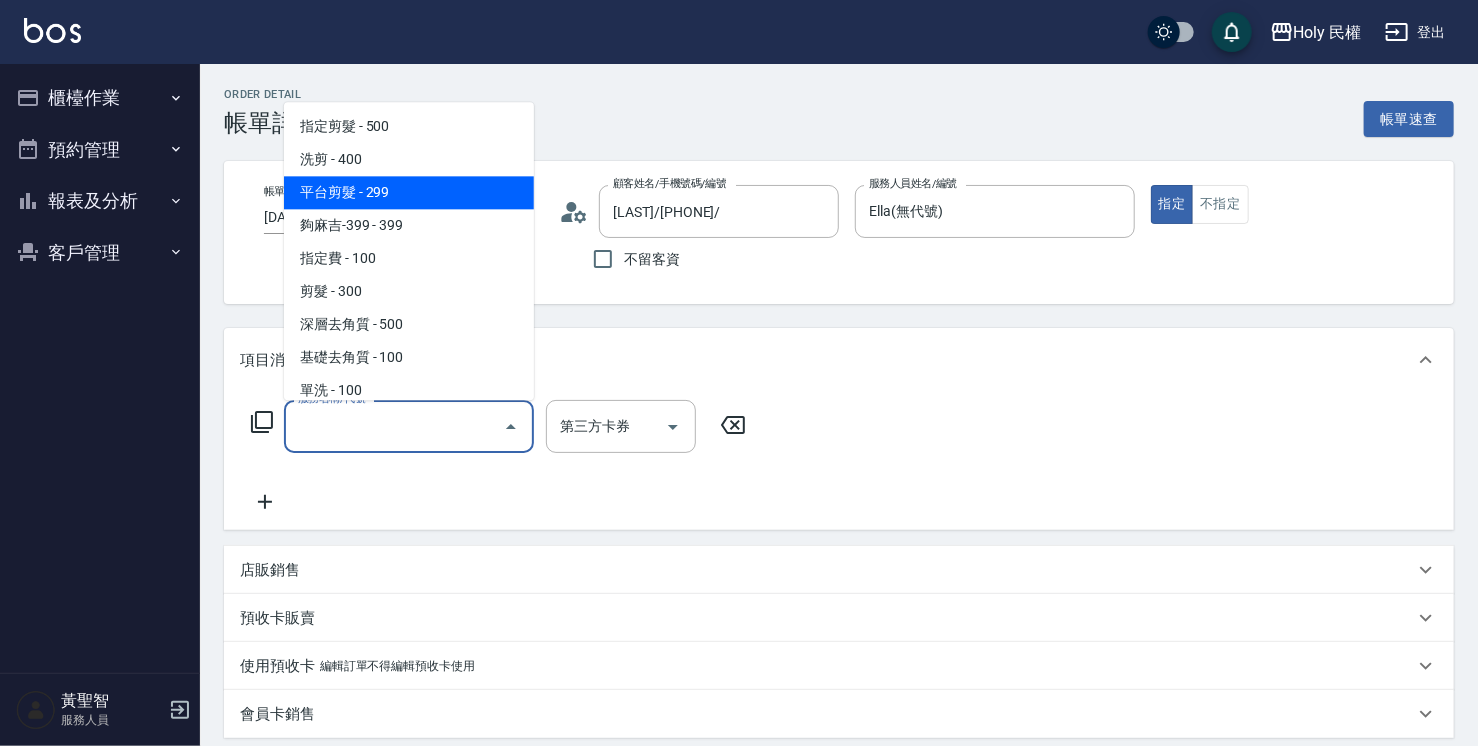 click on "洗剪 - 400" at bounding box center (409, 159) 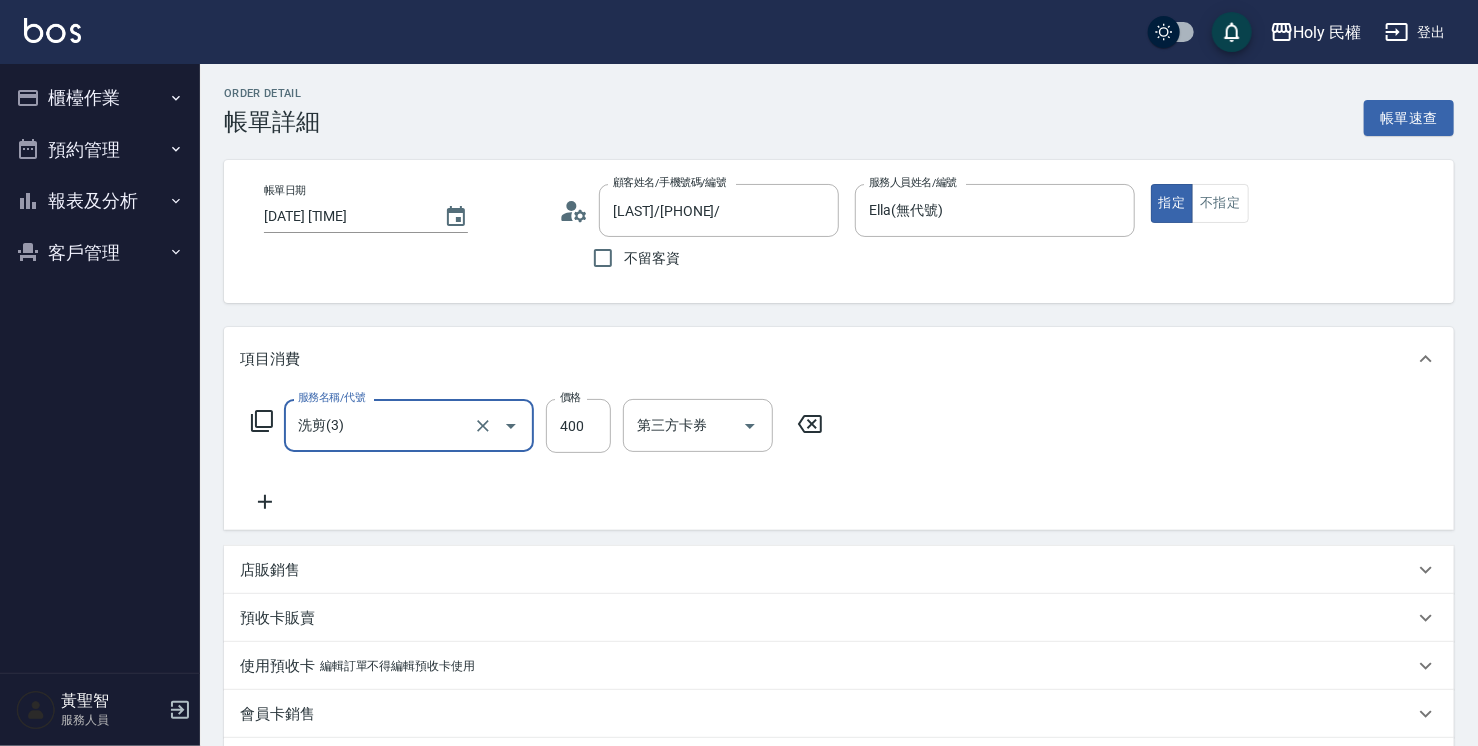 drag, startPoint x: 778, startPoint y: 413, endPoint x: 860, endPoint y: 511, distance: 127.78106 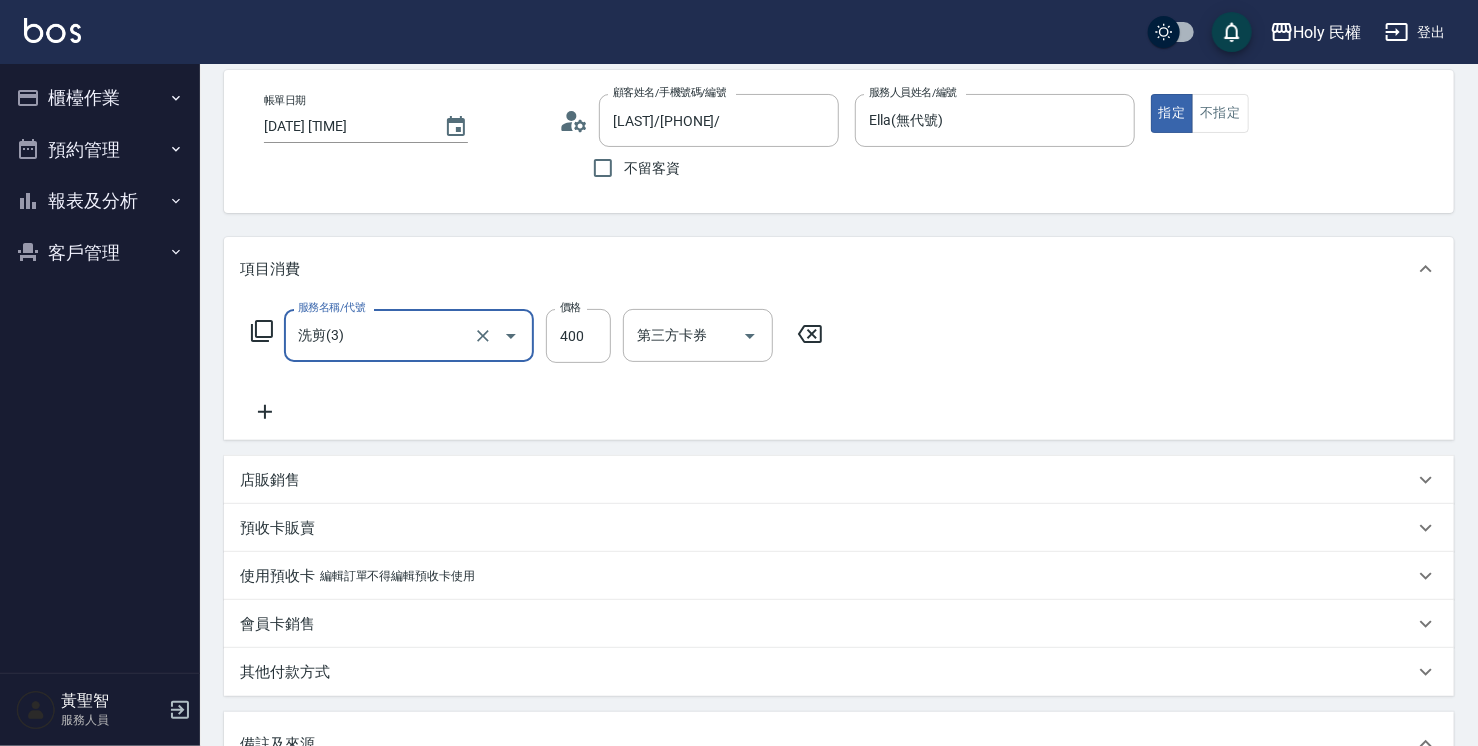 scroll, scrollTop: 300, scrollLeft: 0, axis: vertical 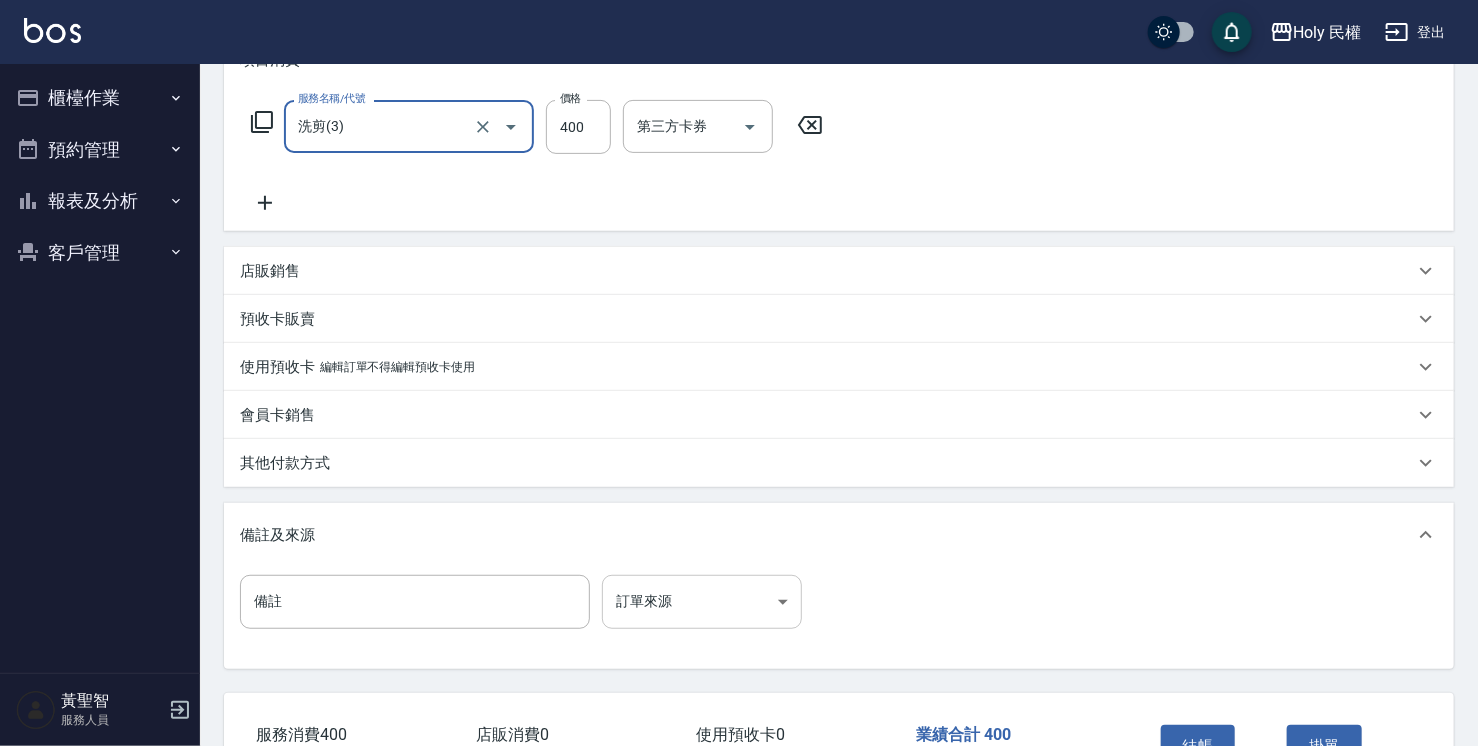click on "Holy 民權 登出 櫃檯作業 打帳單 帳單列表 營業儀表板 現場電腦打卡 預約管理 預約管理 單日預約紀錄 單週預約紀錄 報表及分析 報表目錄 店家日報表 店家排行榜 設計師日報表 設計師排行榜 商品銷售排行榜 顧客入金餘額表 顧客卡券餘額表 客戶管理 客戶列表 卡券管理 黃聖智 服務人員 Order detail 帳單詳細  帳單速查 帳單日期 2025/08/09 16:30 顧客姓名/手機號碼/編號 何/0972896219/ 顧客姓名/手機號碼/編號 不留客資 服務人員姓名/編號 Ella(無代號) 服務人員姓名/編號 指定 不指定 項目消費 服務名稱/代號 洗剪(3) 服務名稱/代號 價格 400 價格 第三方卡券 第三方卡券 店販銷售 服務人員姓名/編號 服務人員姓名/編號 商品代號/名稱 商品代號/名稱 預收卡販賣 卡券名稱/代號 卡券名稱/代號 使用預收卡 編輯訂單不得編輯預收卡使用 卡券名稱/代號 卡券名稱/代號 會員卡銷售 備註" at bounding box center [739, 288] 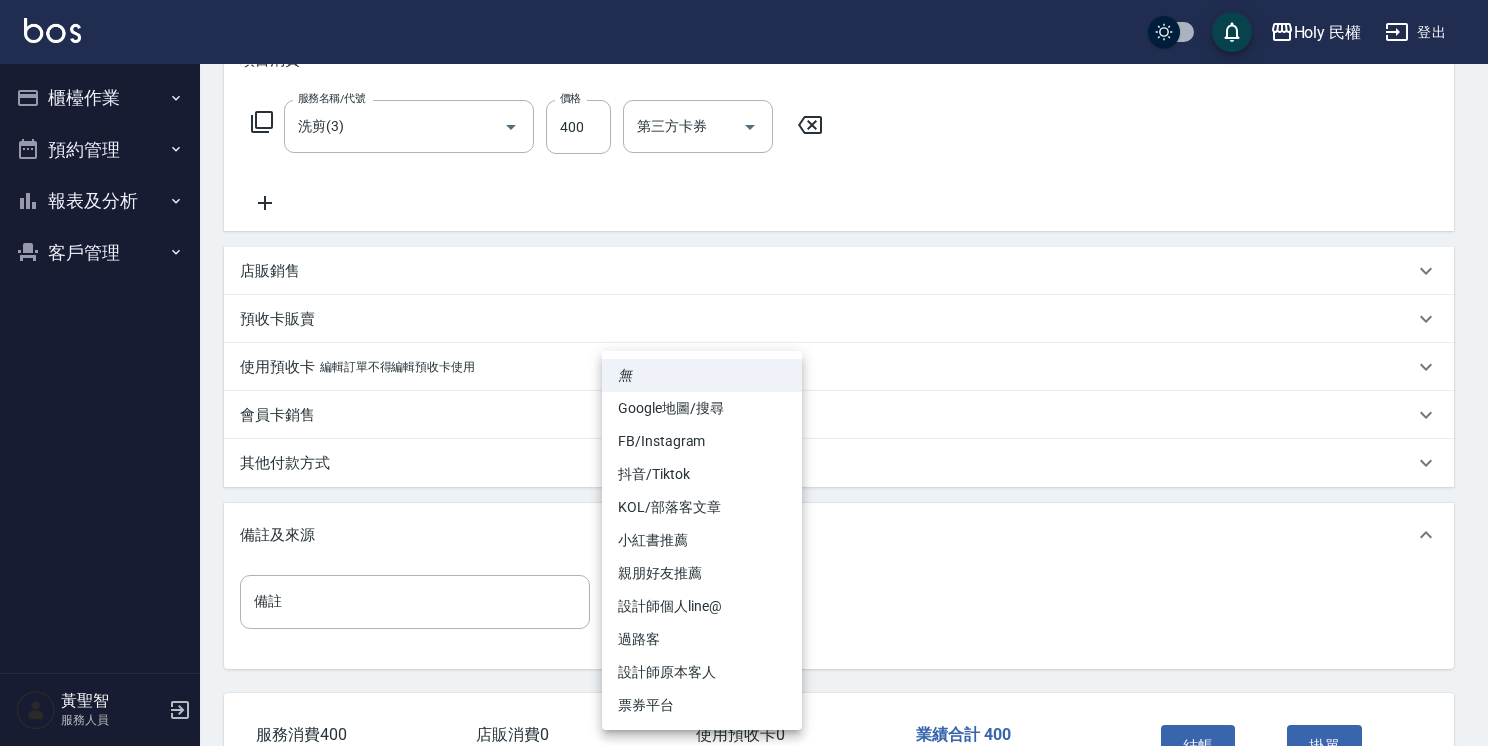 click on "設計師原本客人" at bounding box center [702, 672] 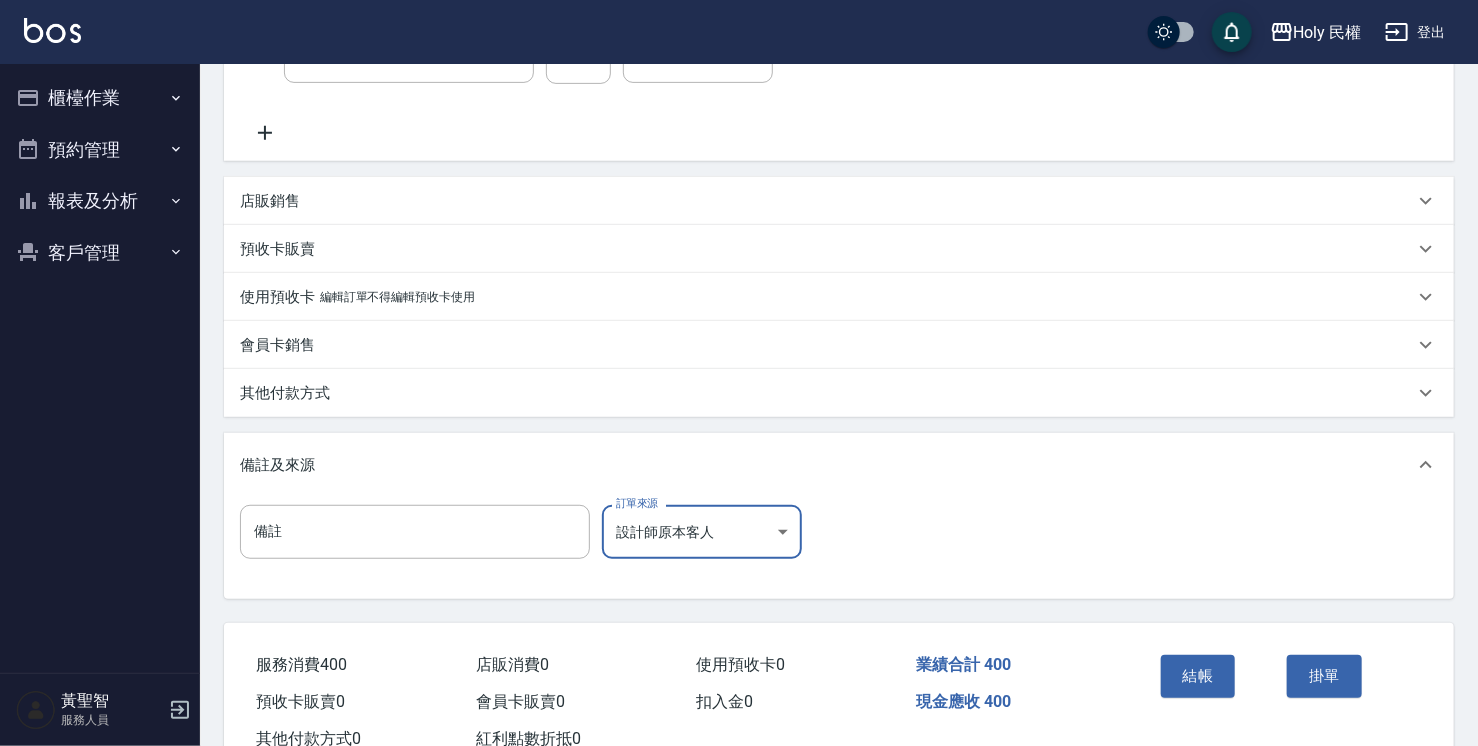 scroll, scrollTop: 436, scrollLeft: 0, axis: vertical 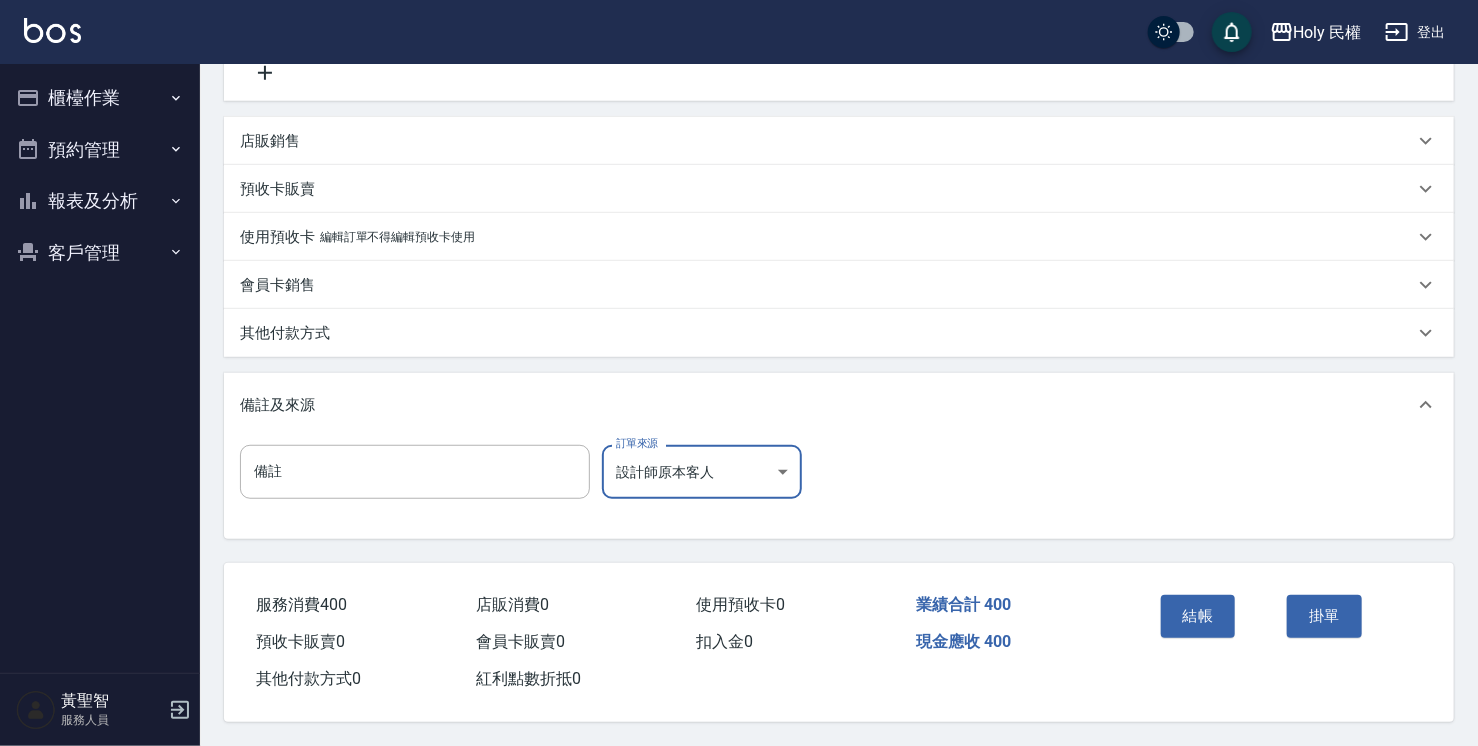 click on "結帳" at bounding box center (1198, 616) 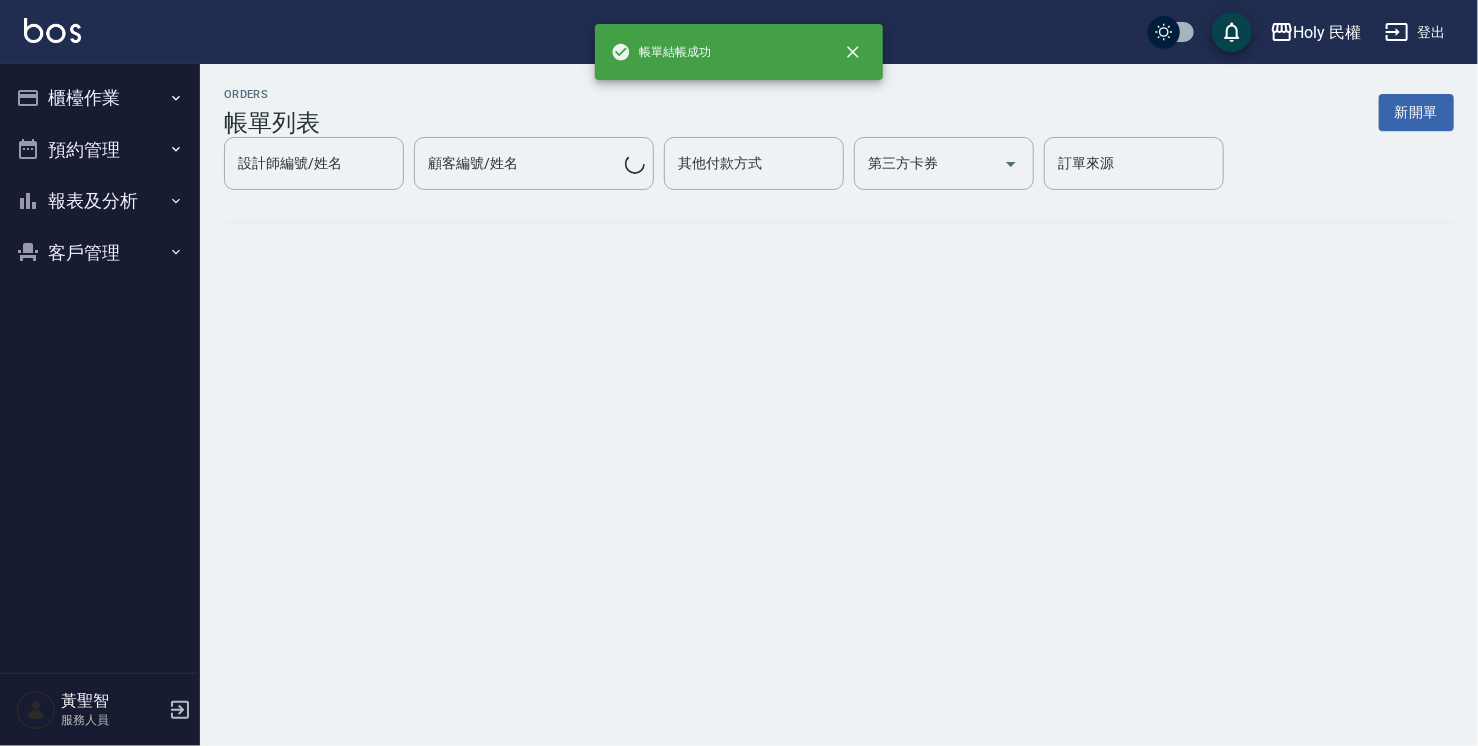 scroll, scrollTop: 0, scrollLeft: 0, axis: both 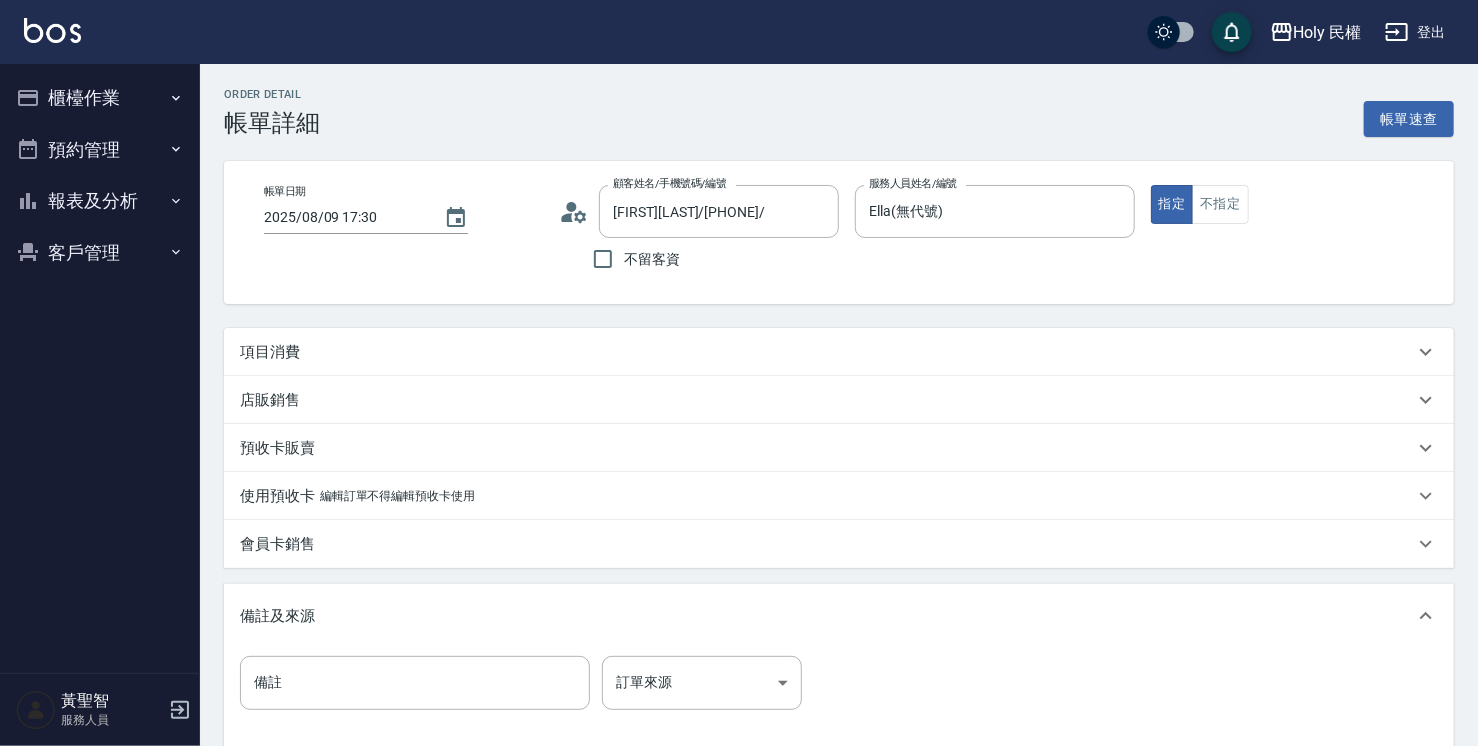 click on "項目消費" at bounding box center (827, 352) 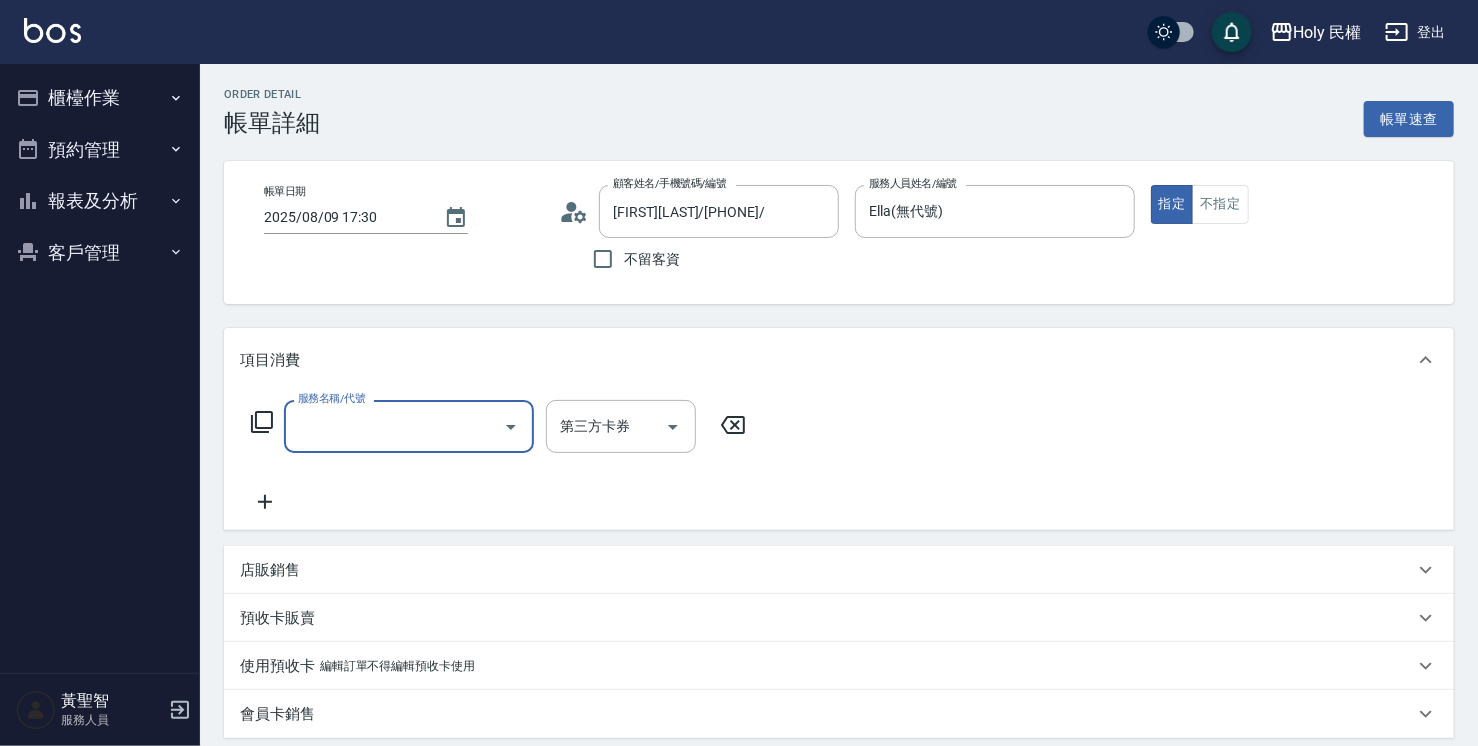 scroll, scrollTop: 0, scrollLeft: 0, axis: both 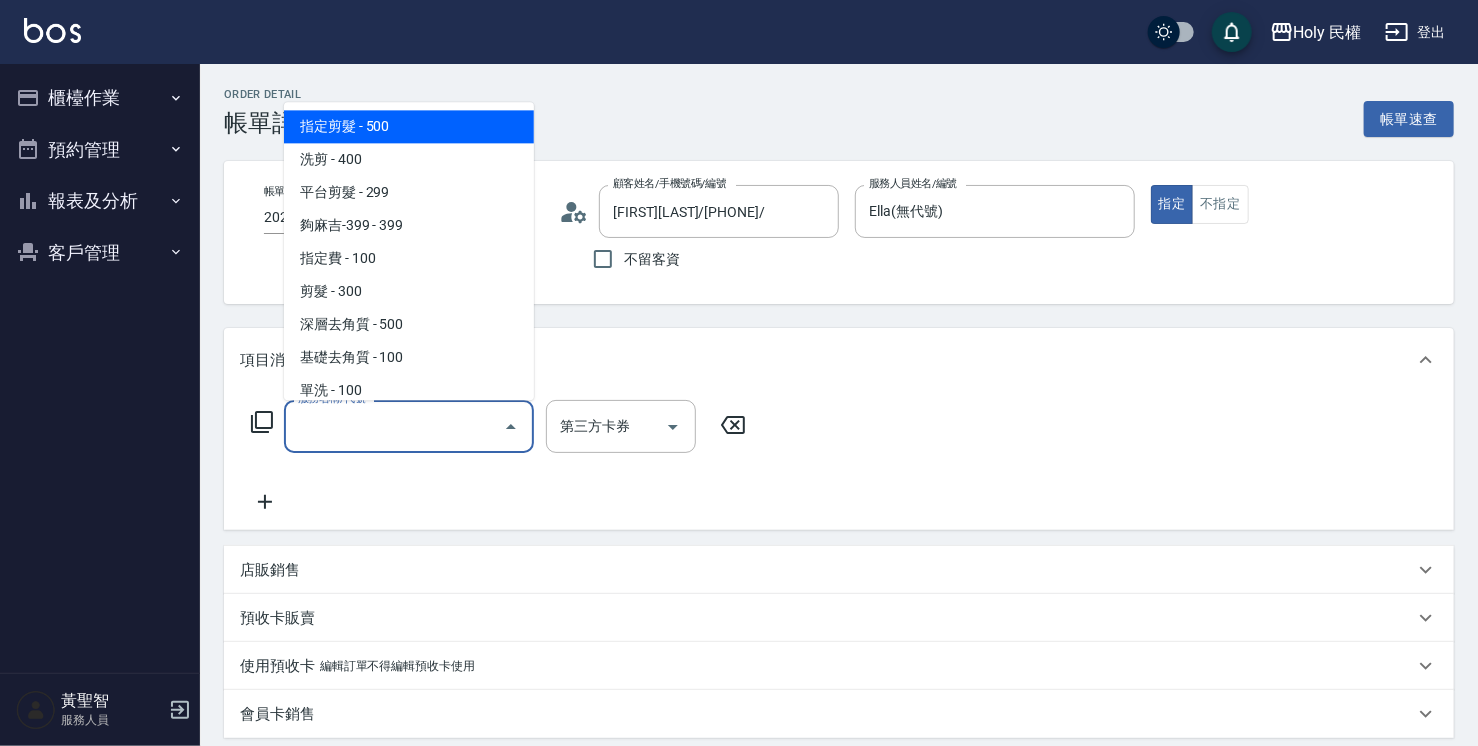 click on "服務名稱/代號" at bounding box center [394, 426] 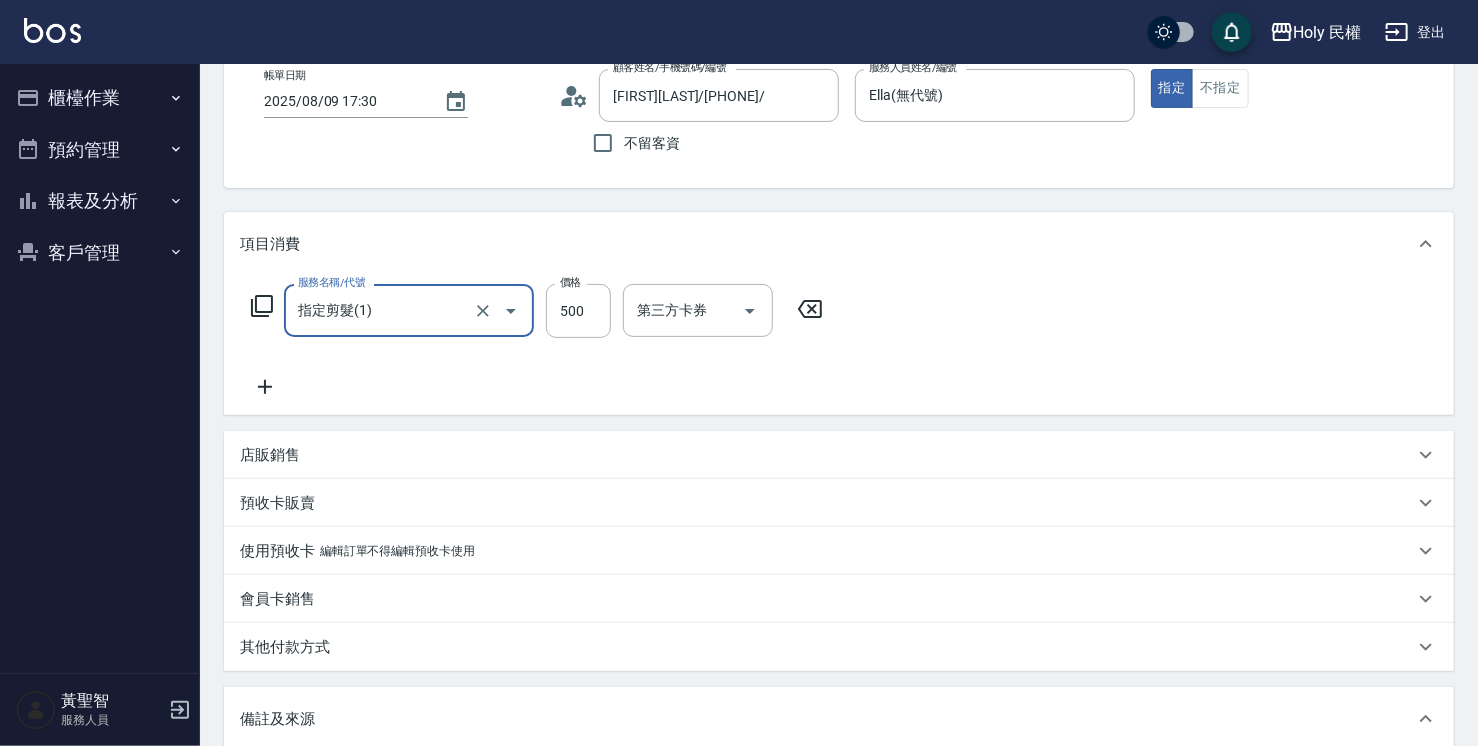 scroll, scrollTop: 300, scrollLeft: 0, axis: vertical 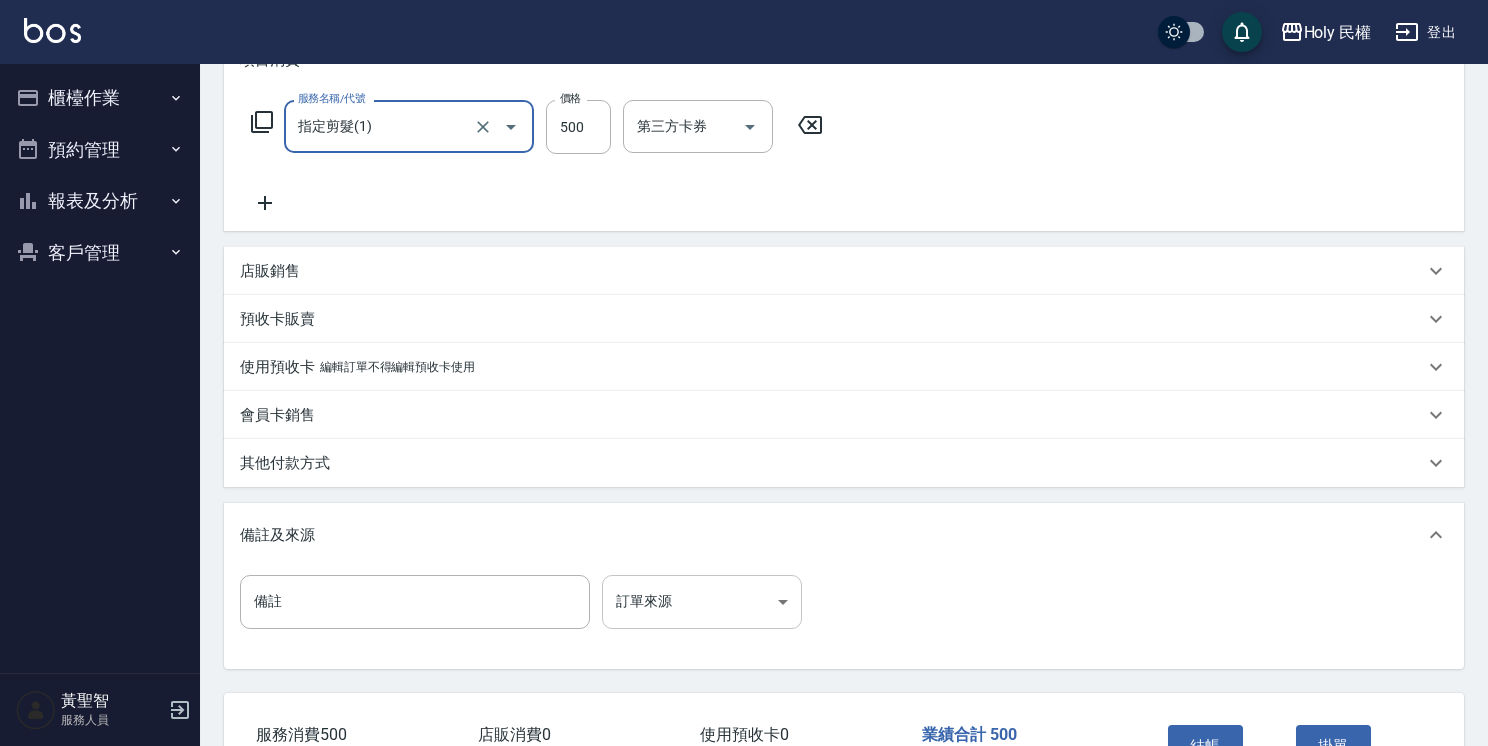 click on "Holy 民權 登出 櫃檯作業 打帳單 帳單列表 營業儀表板 現場電腦打卡 預約管理 預約管理 單日預約紀錄 單週預約紀錄 報表及分析 報表目錄 店家日報表 店家排行榜 設計師日報表 設計師排行榜 商品銷售排行榜 顧客入金餘額表 顧客卡券餘額表 客戶管理 客戶列表 卡券管理 [FIRST] [LAST] 服務人員 Order detail 帳單詳細  帳單速查 帳單日期 2025/08/09 17:30 顧客姓名/手機號碼/編號 [FIRST][PHONE]/[PHONE]/ 顧客姓名/手機號碼/編號 不留客資 服務人員姓名/編號 Ella(無代號) 服務人員姓名/編號 指定 不指定 項目消費 服務名稱/代號 指定剪髮(1) 服務名稱/代號 價格 500 價格 第三方卡券 第三方卡券 店販銷售 服務人員姓名/編號 服務人員姓名/編號 商品代號/名稱 商品代號/名稱 預收卡販賣 卡券名稱/代號 卡券名稱/代號 使用預收卡 編輯訂單不得編輯預收卡使用 卡券名稱/代號 卡券名稱/代號 異動入金" at bounding box center (744, 288) 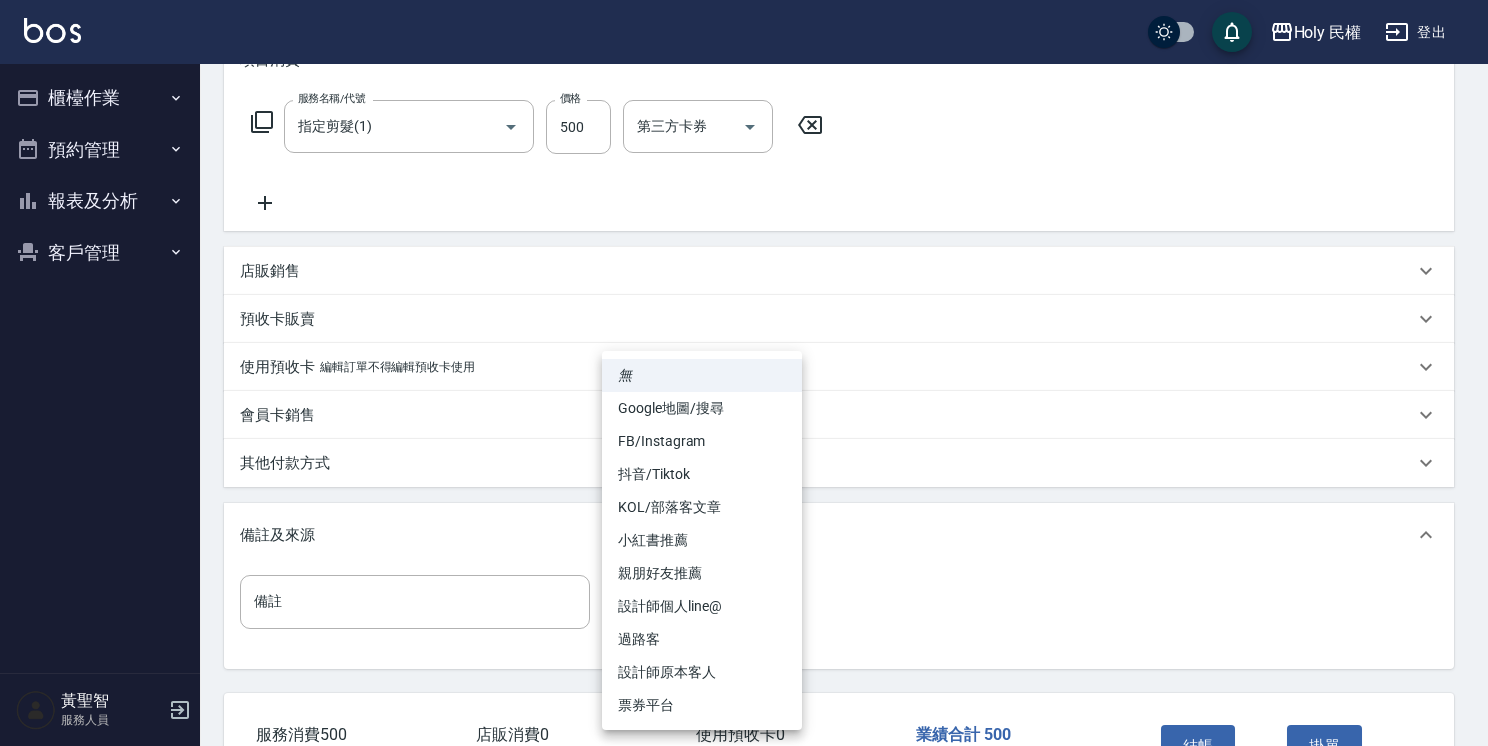 drag, startPoint x: 721, startPoint y: 672, endPoint x: 736, endPoint y: 673, distance: 15.033297 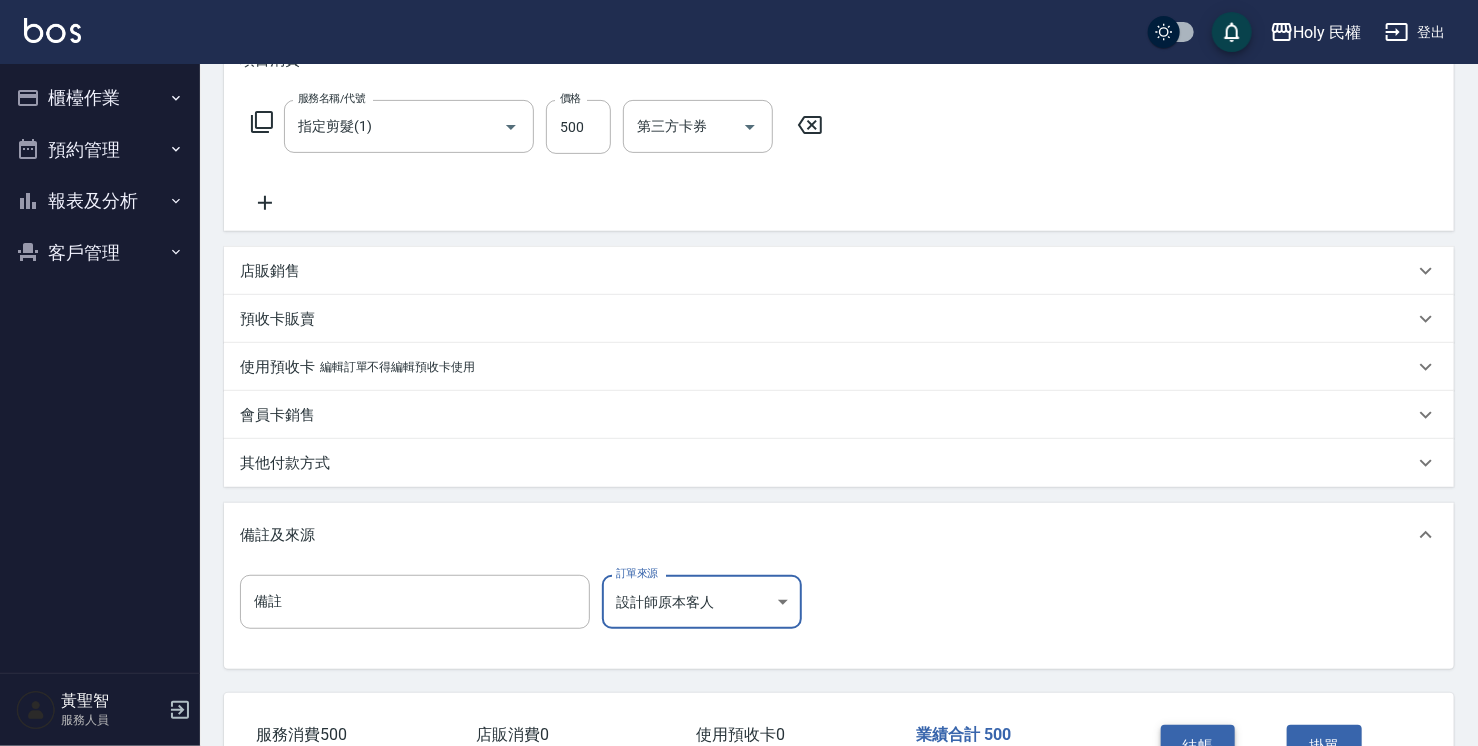 click on "結帳" at bounding box center [1198, 746] 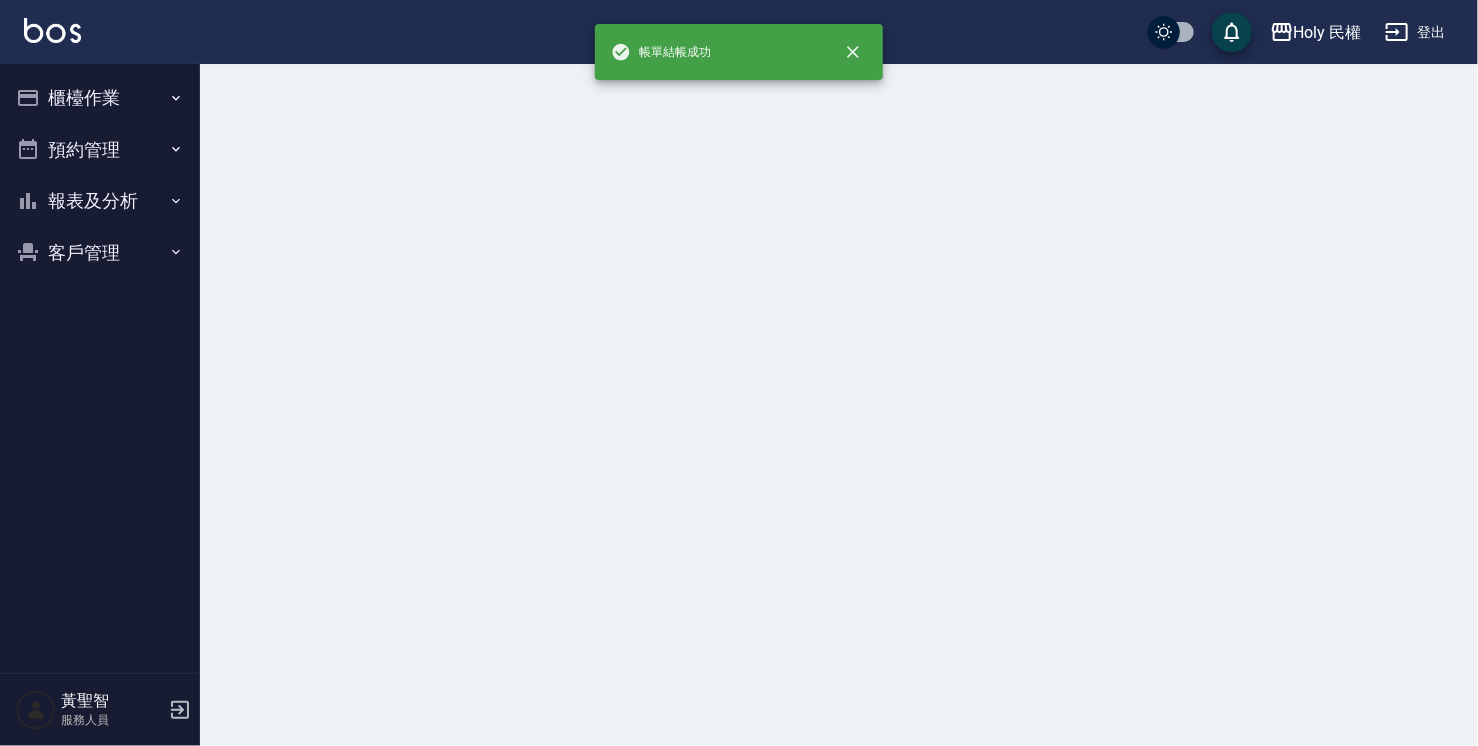 scroll, scrollTop: 0, scrollLeft: 0, axis: both 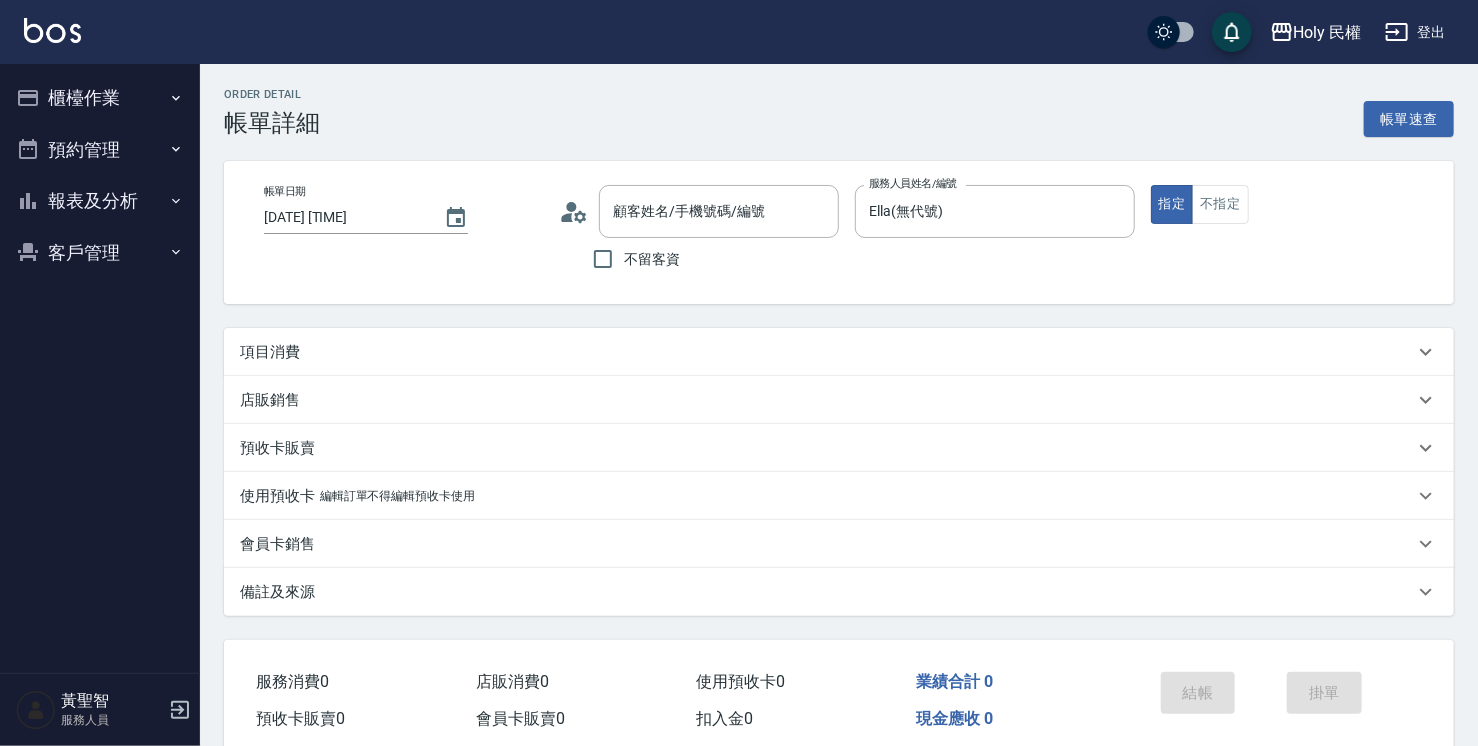 type on "[NAME]/[PHONE]/" 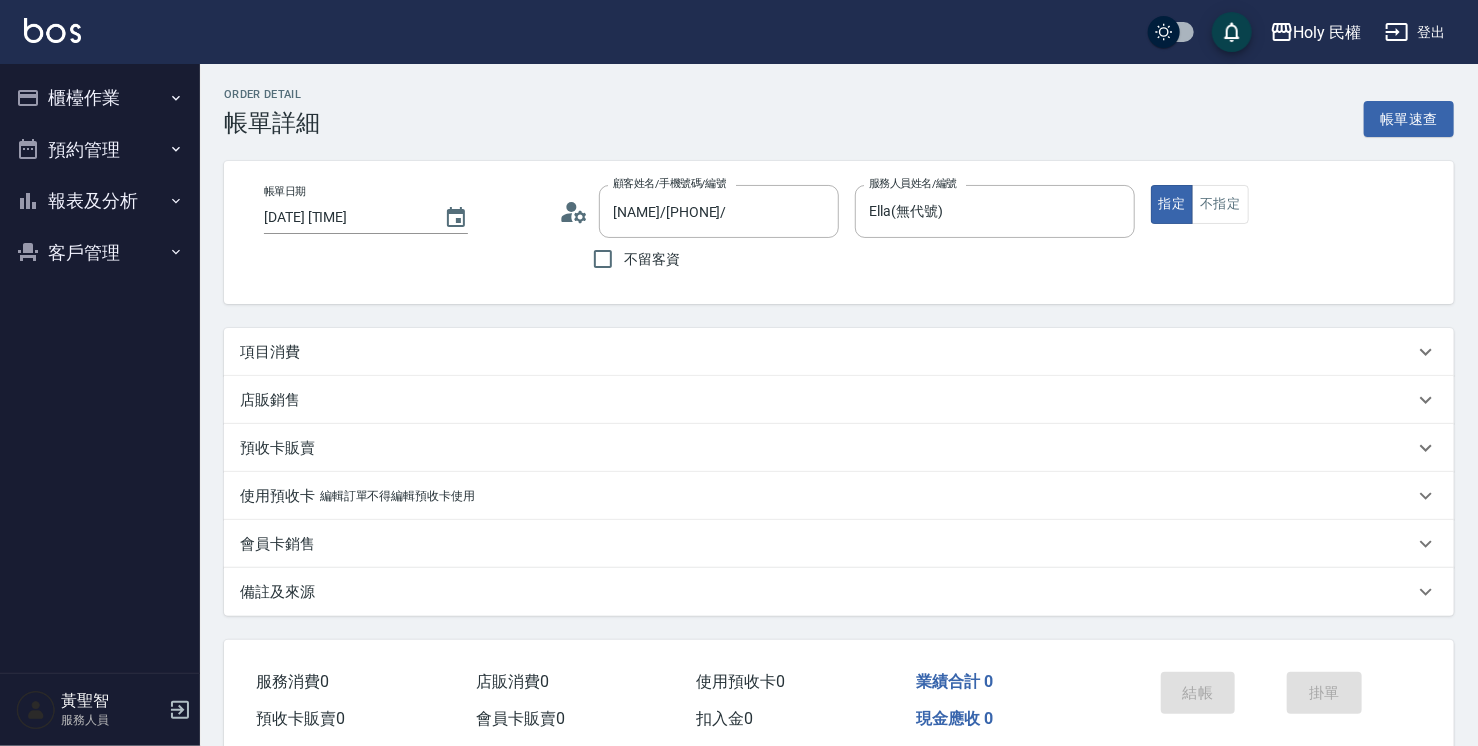 click on "項目消費" at bounding box center (827, 352) 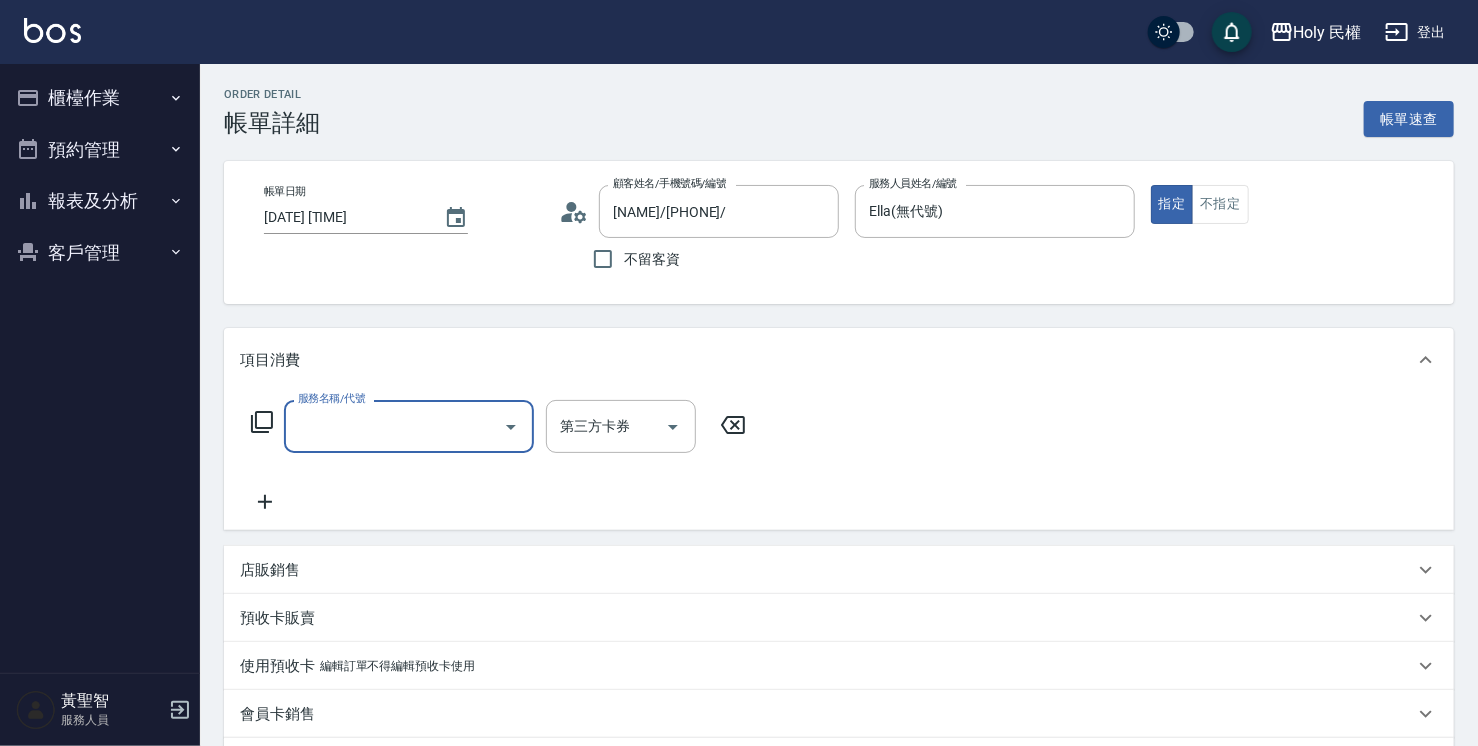scroll, scrollTop: 0, scrollLeft: 0, axis: both 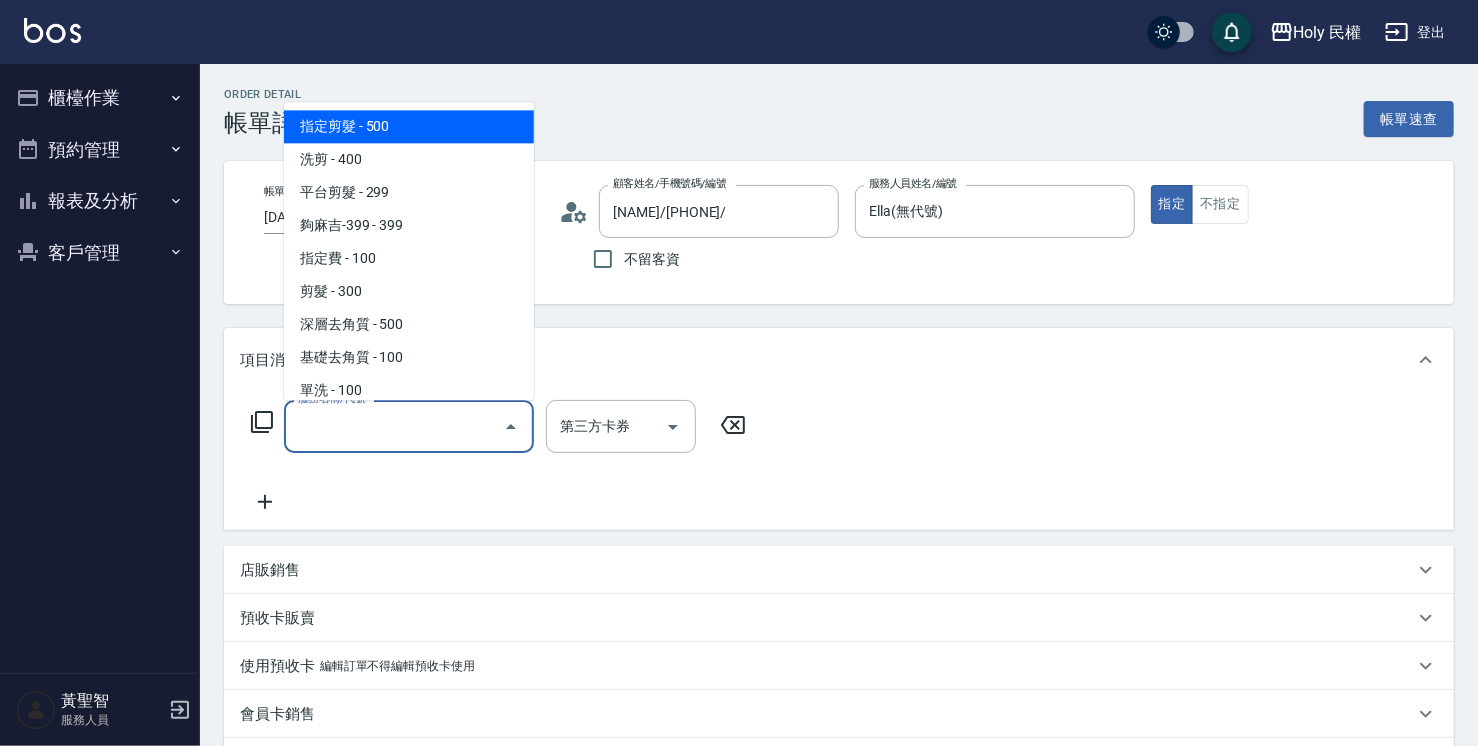 click on "指定剪髮 - 500" at bounding box center (409, 126) 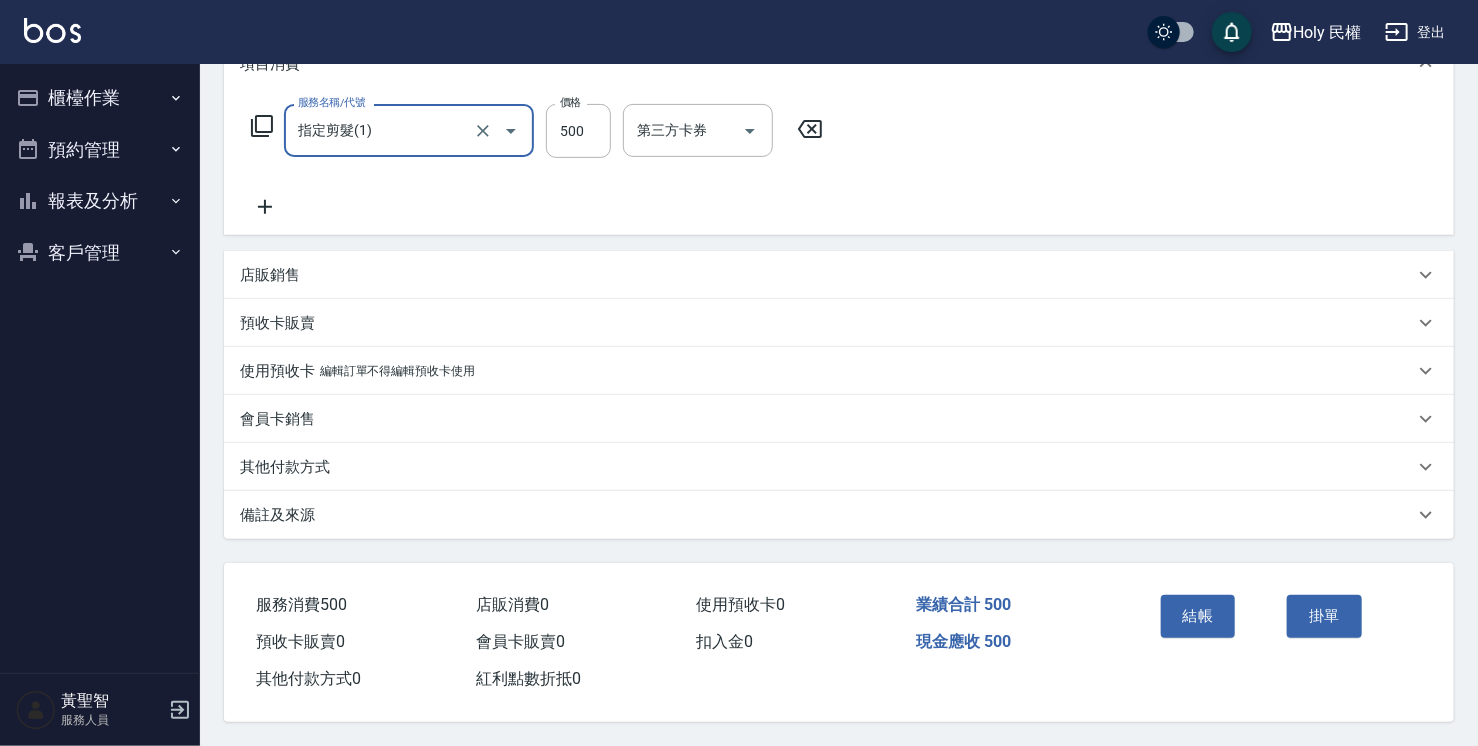 scroll, scrollTop: 302, scrollLeft: 0, axis: vertical 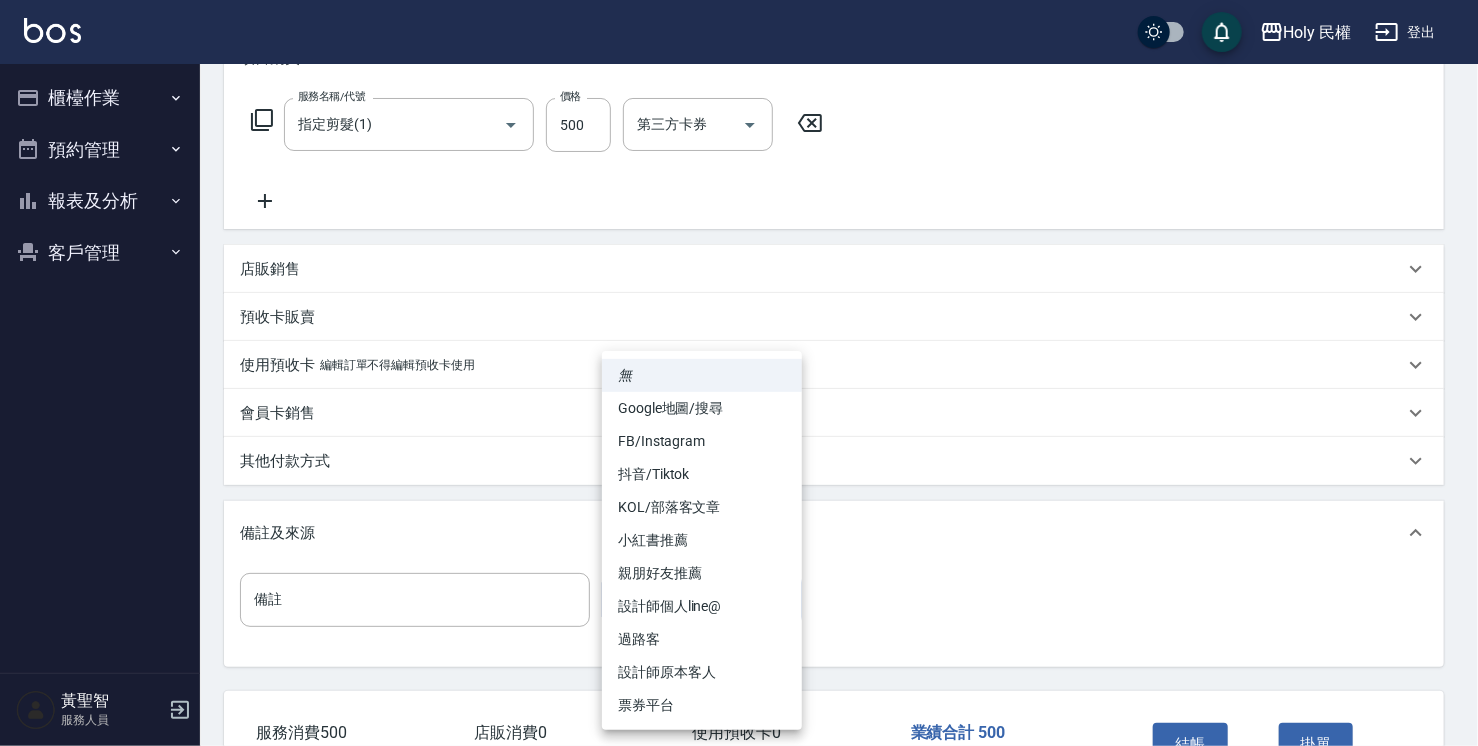 click on "[NAME] [NAME] 登出 櫃檯作業 打帳單 帳單列表 營業儀表板 現場電腦打卡 預約管理 預約管理 單日預約紀錄 單週預約紀錄 報表及分析 報表目錄 店家日報表 店家排行榜 設計師日報表 設計師排行榜 商品銷售排行榜 顧客入金餘額表 顧客卡券餘額表 客戶管理 客戶列表 卡券管理 [LAST_NAME][FIRST_NAME] 服務人員 Order detail 帳單詳細  帳單速查 帳單日期 [DATE] [TIME] 顧客姓名/手機號碼/編號 [NAME]/[PHONE]/ 顧客姓名/手機號碼/編號 不留客資 服務人員姓名/編號 Ella(無代號) 服務人員姓名/編號 指定 不指定 項目消費 服務名稱/代號 指定剪髮(1) 服務名稱/代號 價格 500 價格 第三方卡券 第三方卡券 店販銷售 服務人員姓名/編號 服務人員姓名/編號 商品代號/名稱 商品代號/名稱 預收卡販賣 卡券名稱/代號 卡券名稱/代號 使用預收卡 編輯訂單不得編輯預收卡使用 卡券名稱/代號 卡券名稱/代號 會員卡銷售 0" at bounding box center [739, 286] 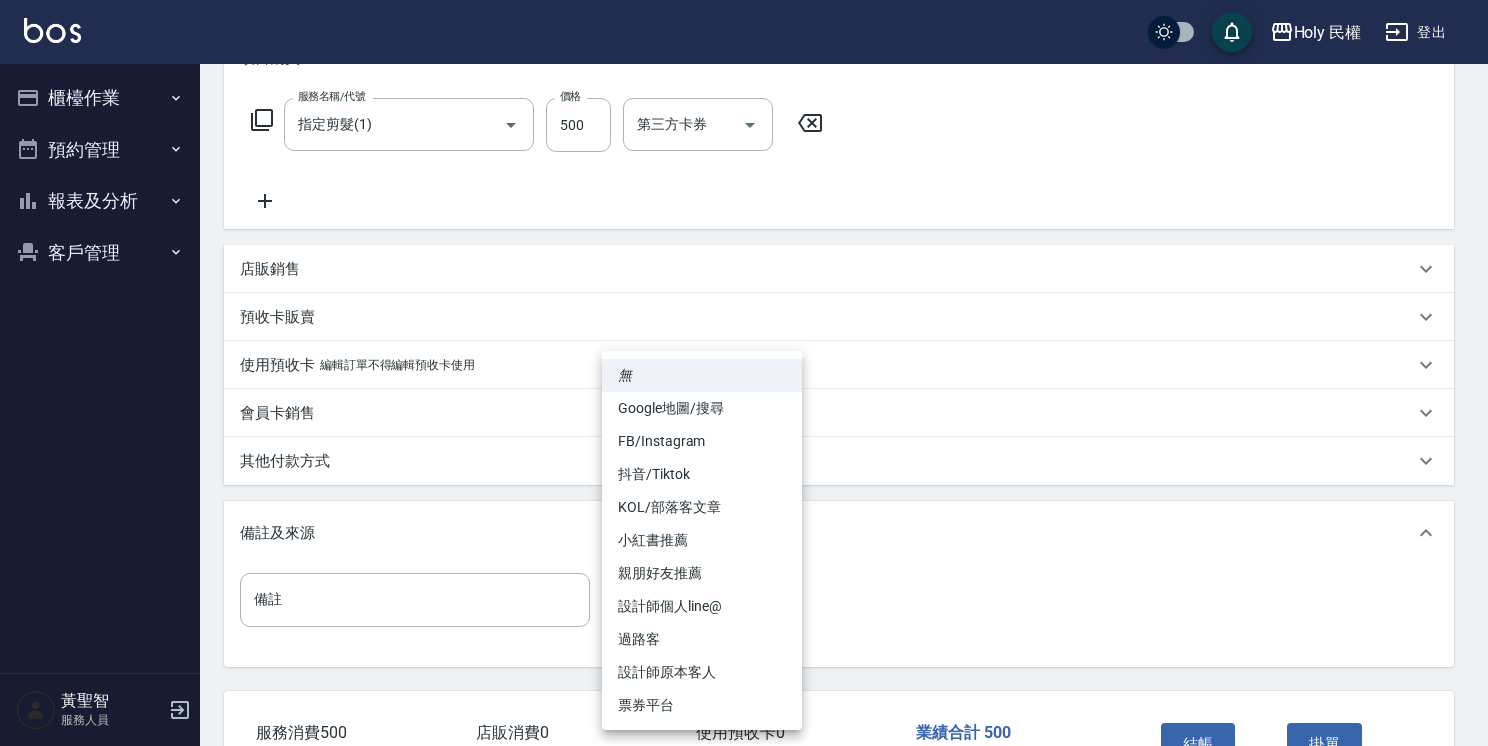 click on "設計師原本客人" at bounding box center [702, 672] 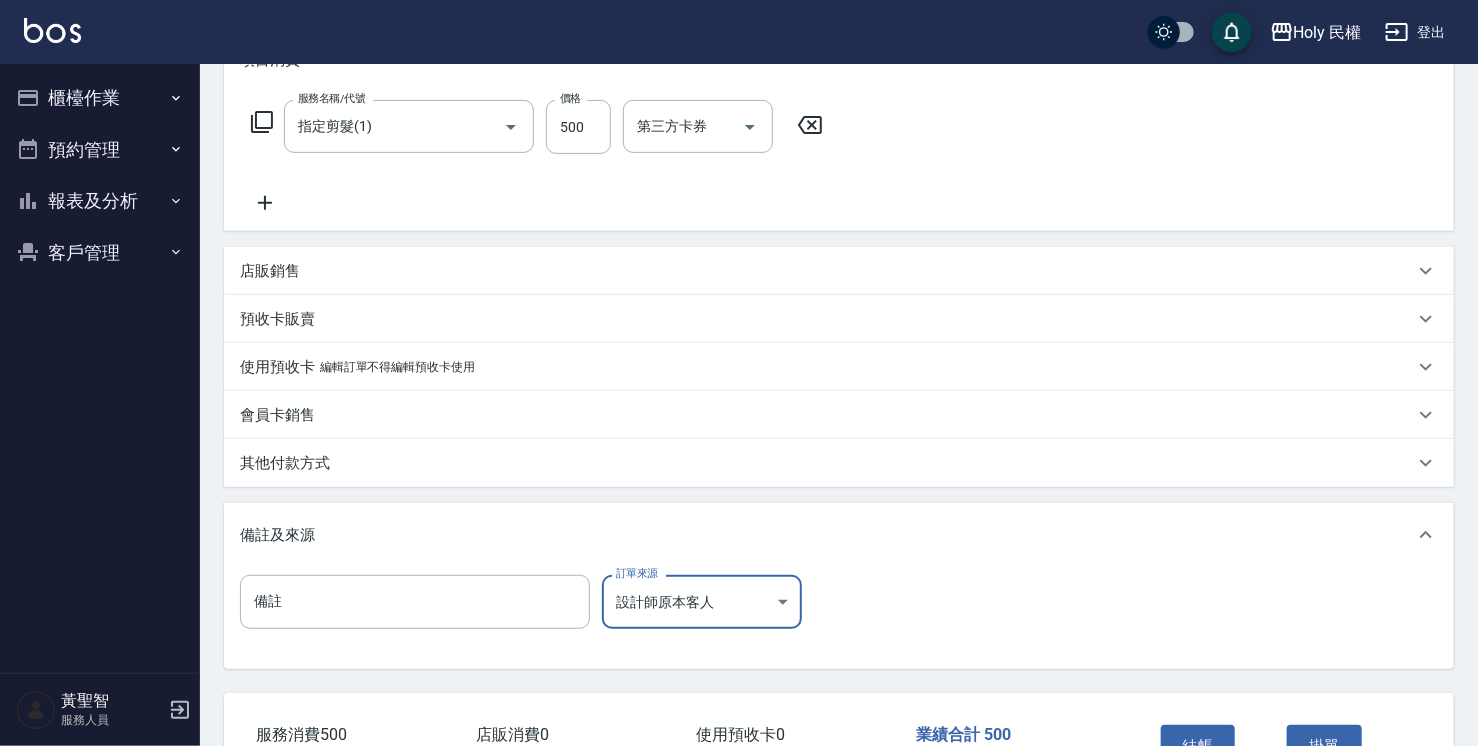 scroll, scrollTop: 436, scrollLeft: 0, axis: vertical 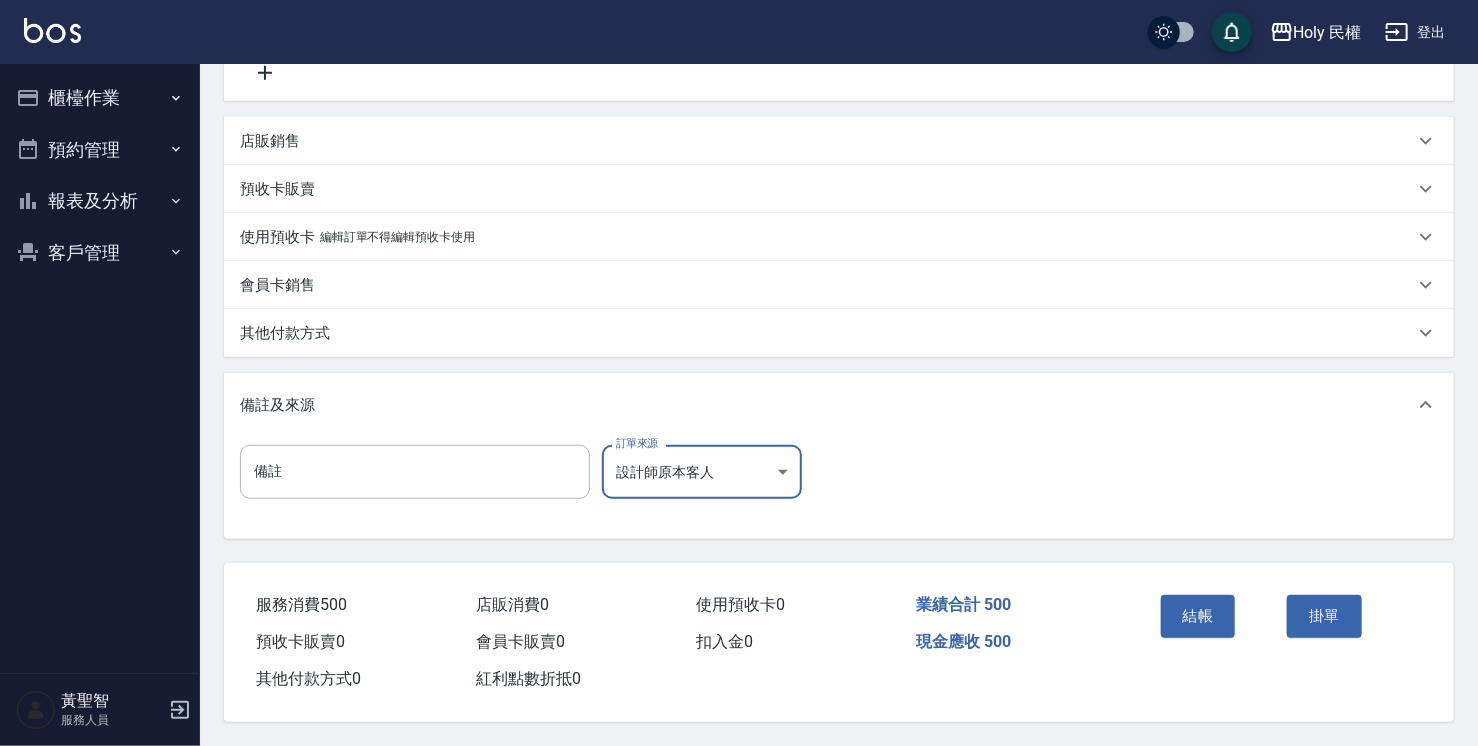 click on "[NAME] [NAME] 登出 櫃檯作業 打帳單 帳單列表 營業儀表板 現場電腦打卡 預約管理 預約管理 單日預約紀錄 單週預約紀錄 報表及分析 報表目錄 店家日報表 店家排行榜 設計師日報表 設計師排行榜 商品銷售排行榜 顧客入金餘額表 顧客卡券餘額表 客戶管理 客戶列表 卡券管理 [LAST_NAME][FIRST_NAME] 服務人員 Order detail 帳單詳細  帳單速查 帳單日期 [DATE] [TIME] 顧客姓名/手機號碼/編號 [NAME]/[PHONE]/ 顧客姓名/手機號碼/編號 不留客資 服務人員姓名/編號 Ella(無代號) 服務人員姓名/編號 指定 不指定 項目消費 服務名稱/代號 指定剪髮(1) 服務名稱/代號 價格 500 價格 第三方卡券 第三方卡券 店販銷售 服務人員姓名/編號 服務人員姓名/編號 商品代號/名稱 商品代號/名稱 預收卡販賣 卡券名稱/代號 卡券名稱/代號 使用預收卡 編輯訂單不得編輯預收卡使用 卡券名稱/代號 卡券名稱/代號 會員卡銷售 0" at bounding box center [739, 158] 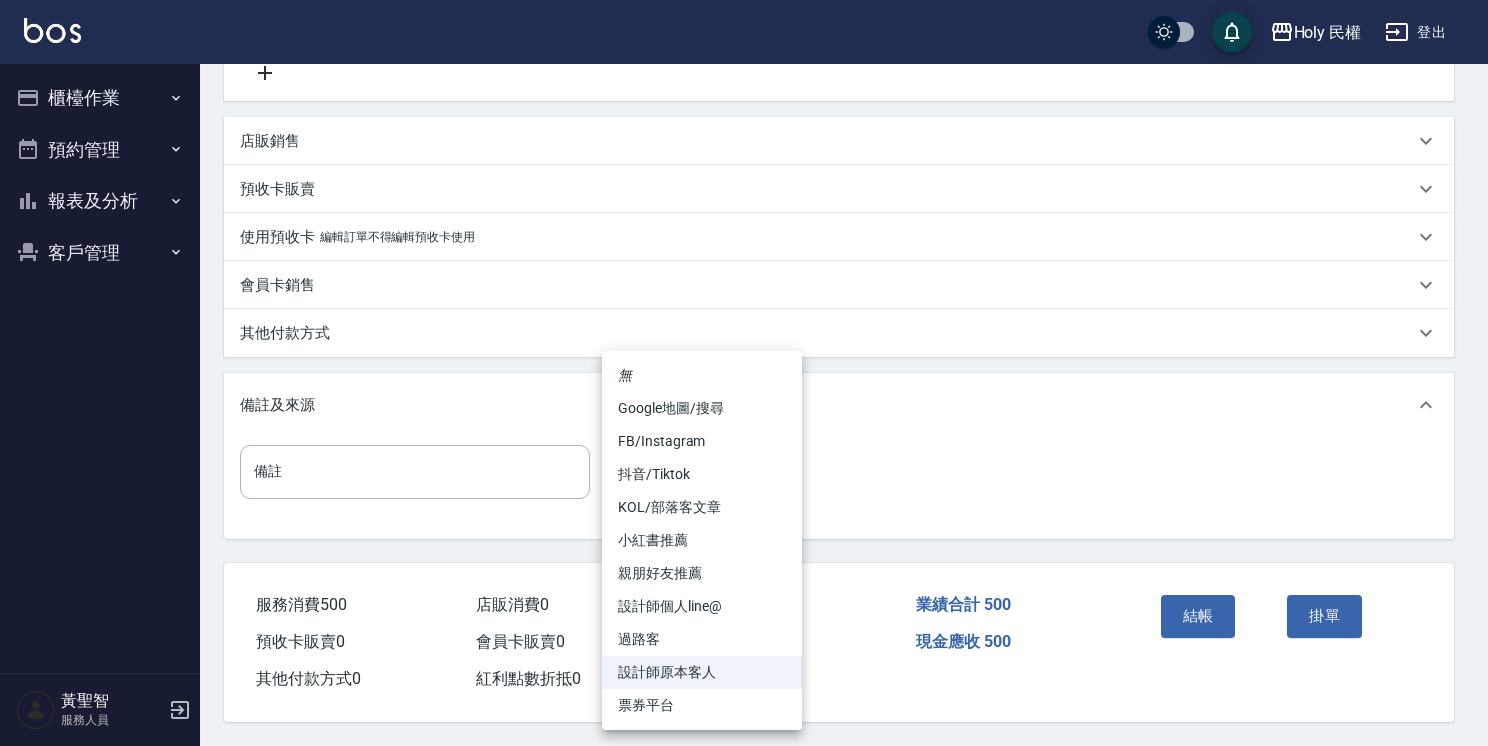click on "Google地圖/搜尋" at bounding box center [702, 408] 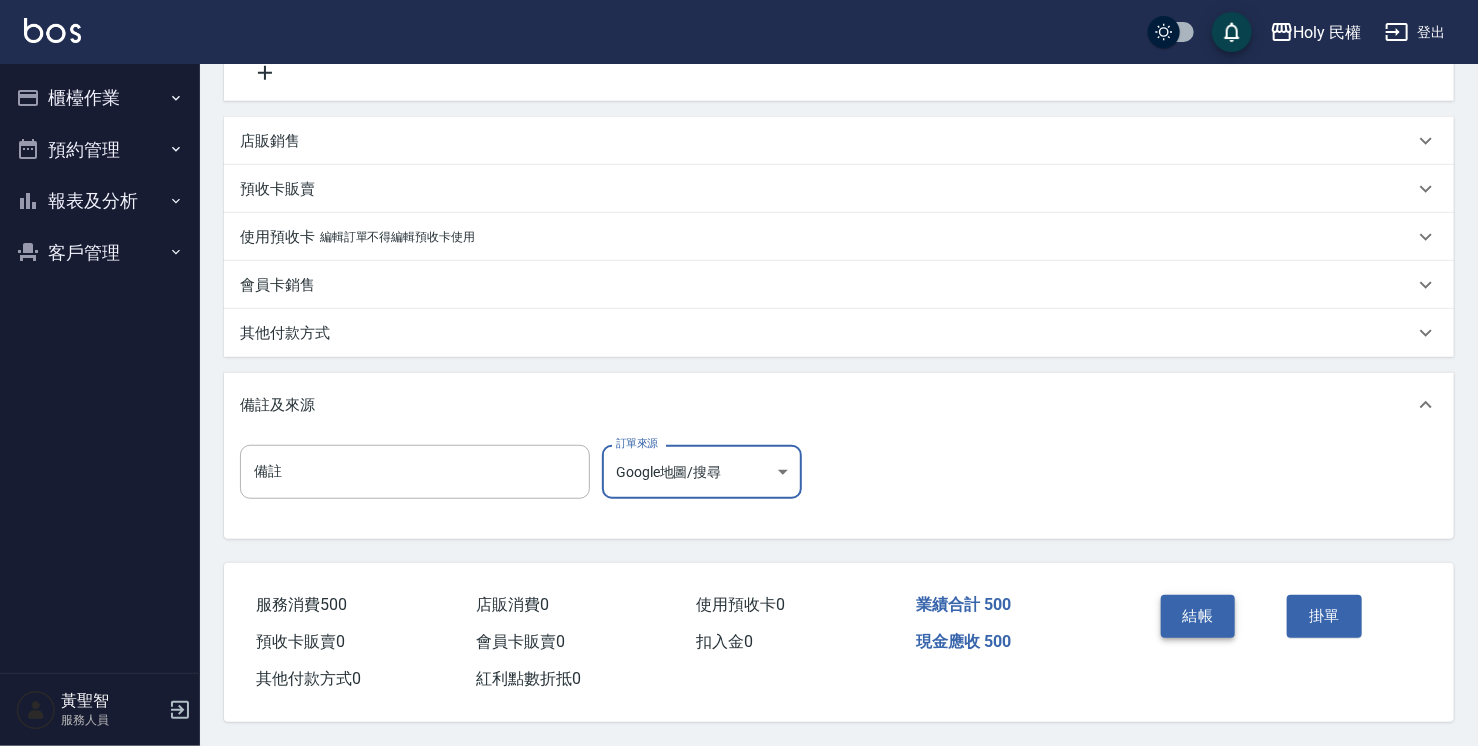click on "結帳" at bounding box center [1198, 616] 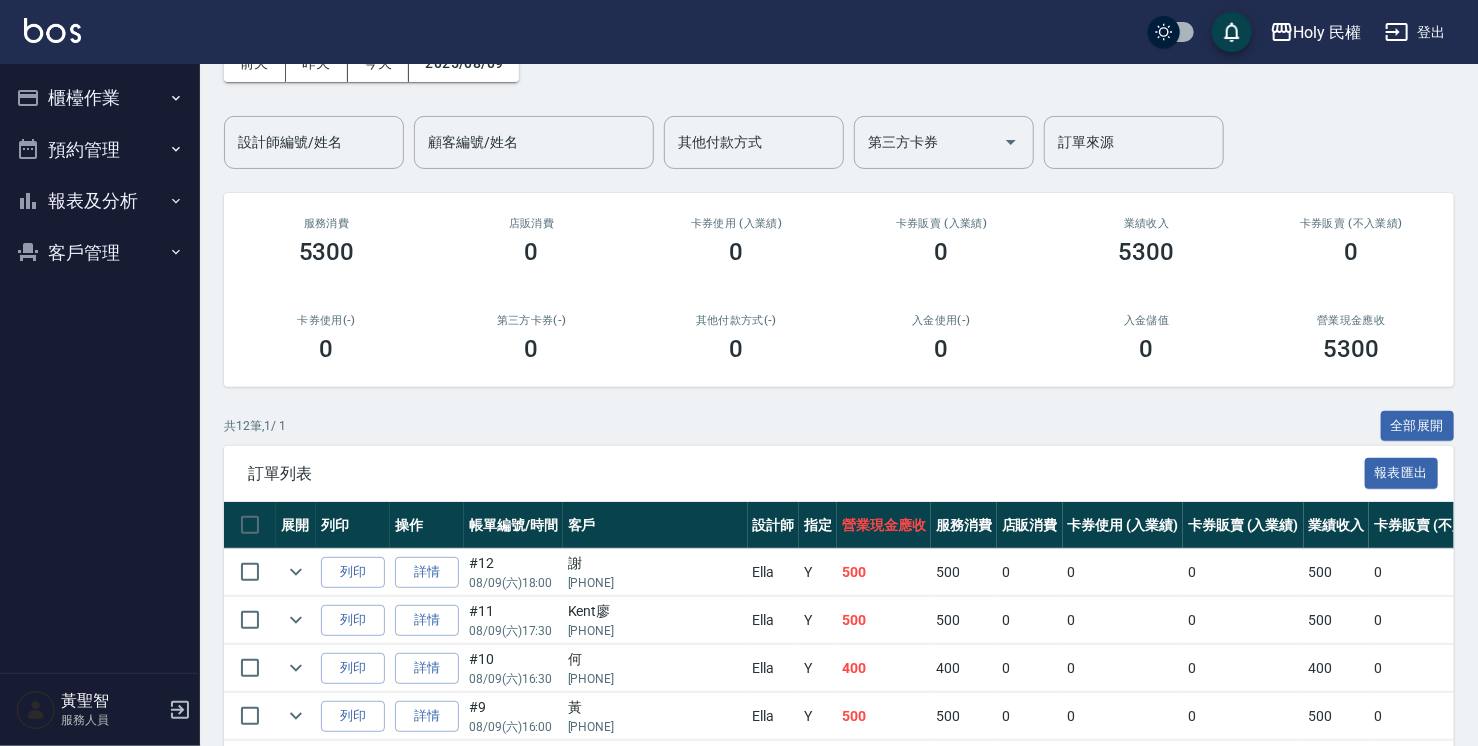 scroll, scrollTop: 0, scrollLeft: 0, axis: both 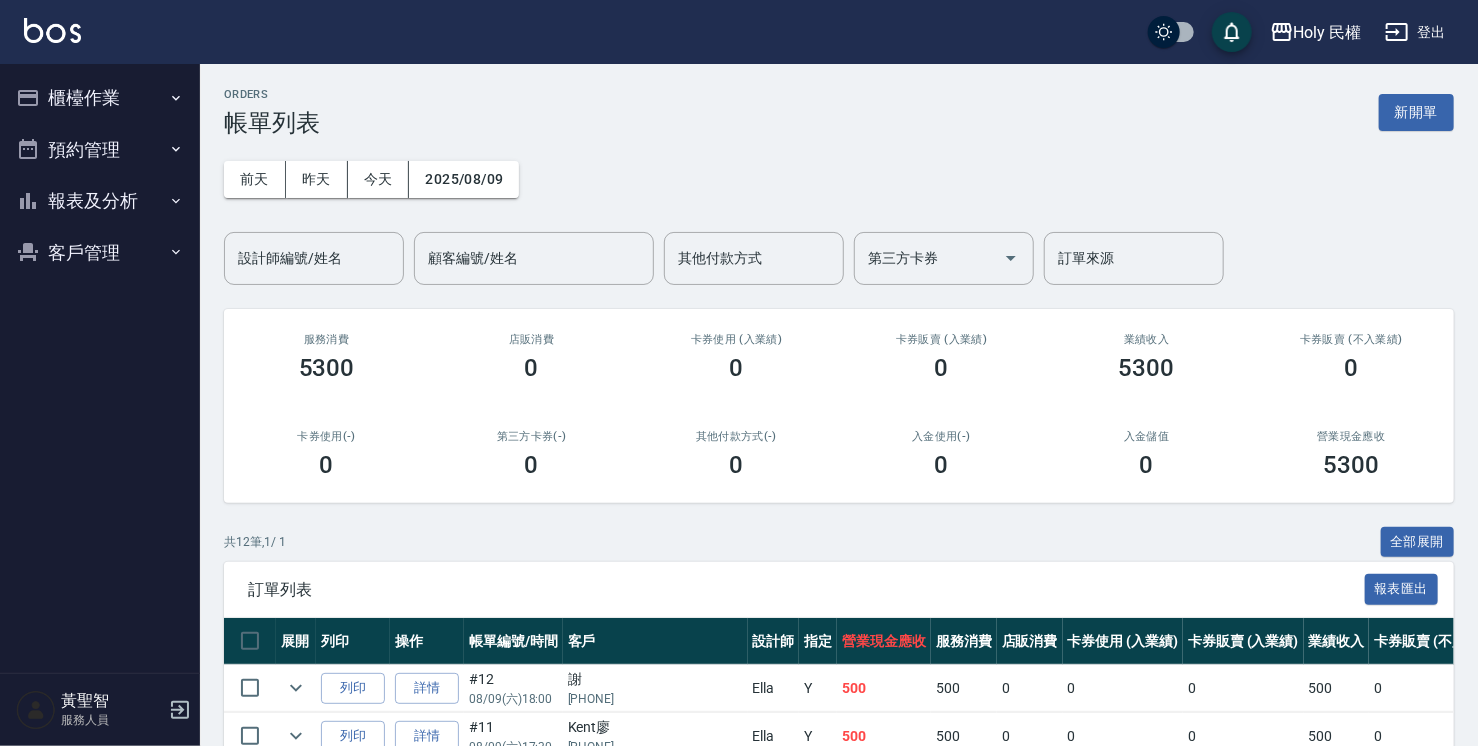 click on "櫃檯作業" at bounding box center [100, 98] 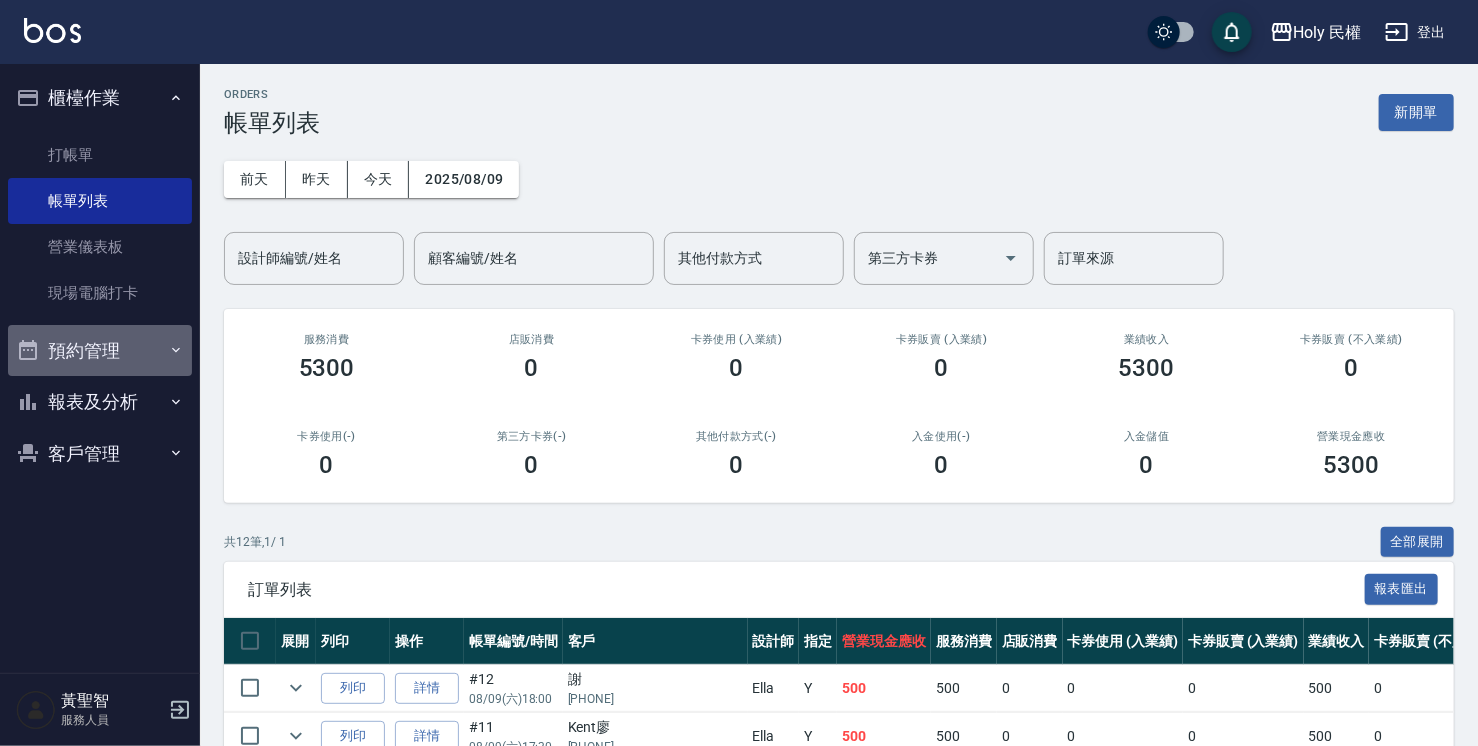 click on "預約管理" at bounding box center [100, 351] 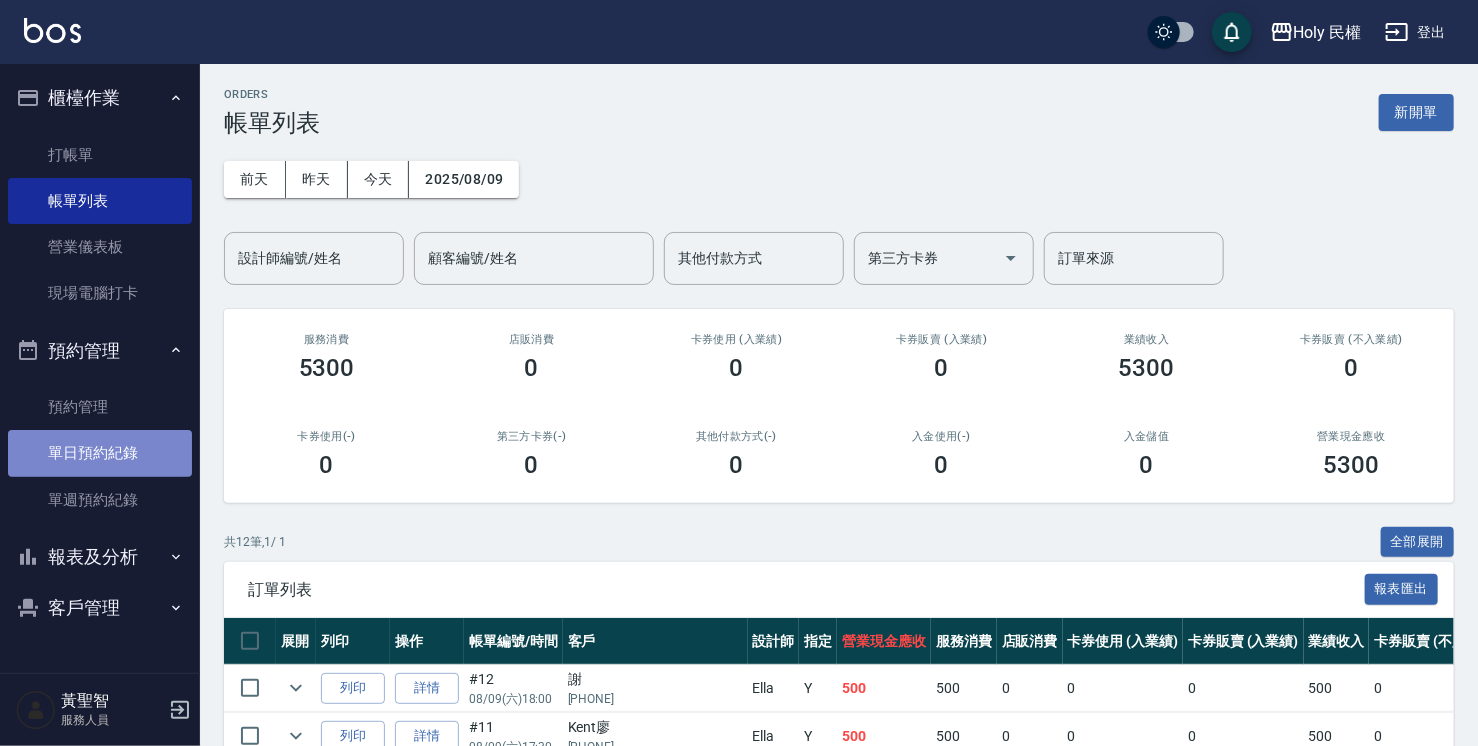 click on "單日預約紀錄" at bounding box center [100, 453] 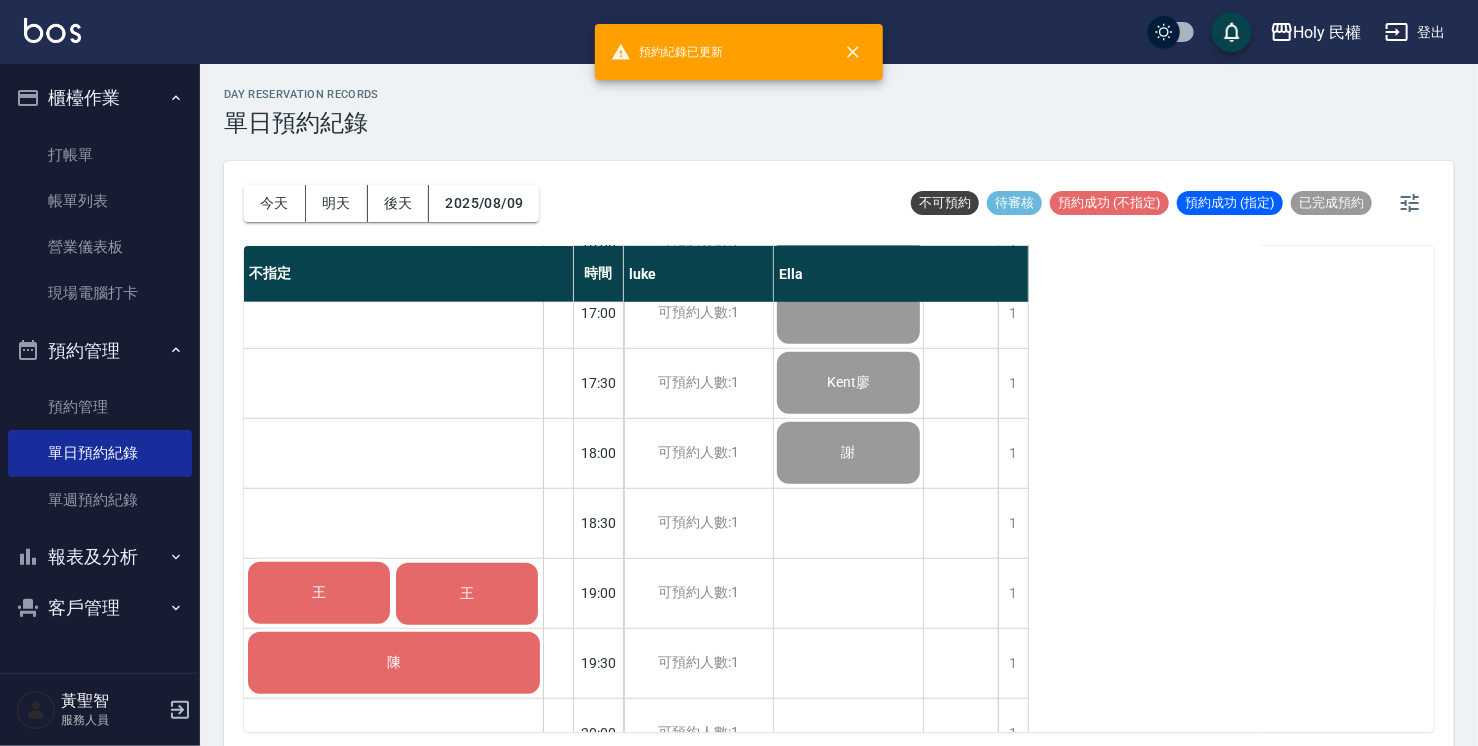 scroll, scrollTop: 705, scrollLeft: 0, axis: vertical 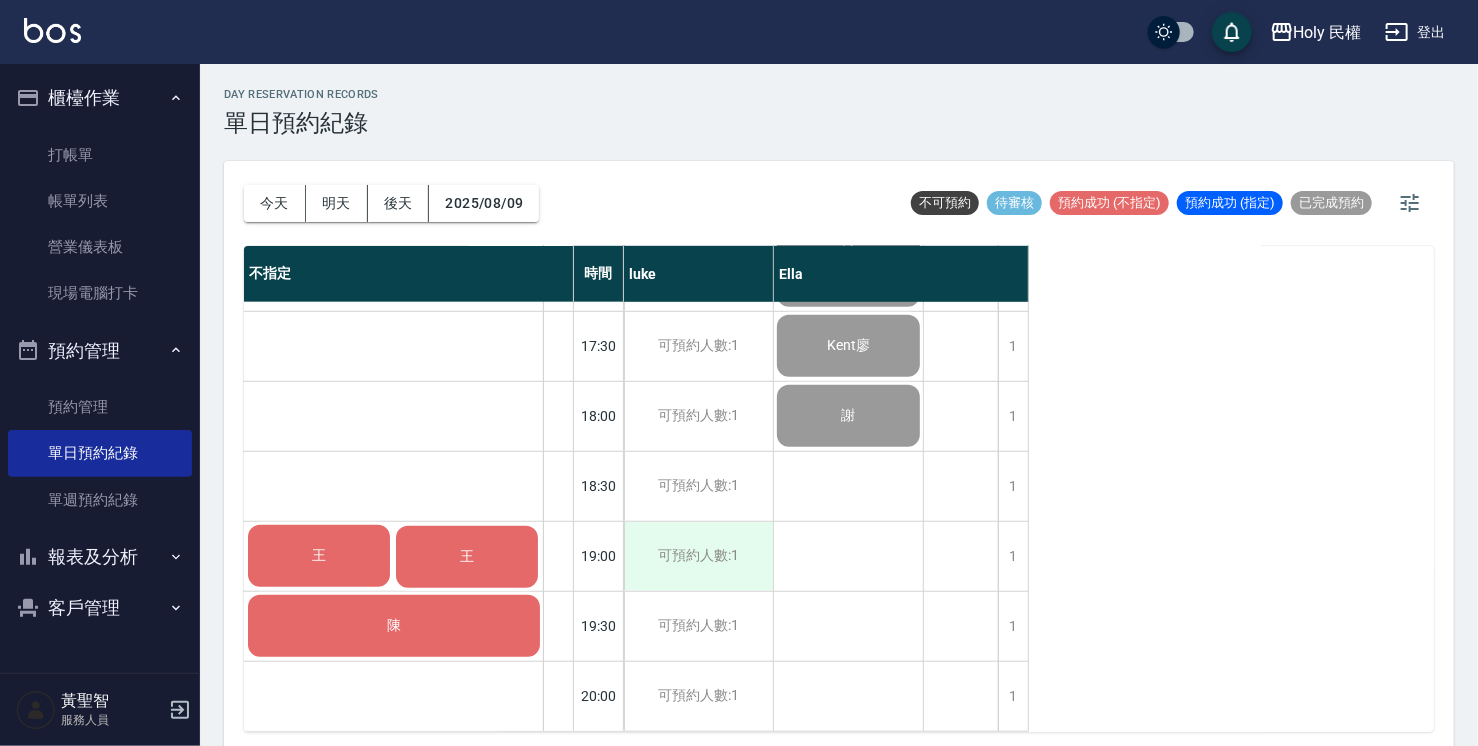 click on "可預約人數:1" at bounding box center (698, 556) 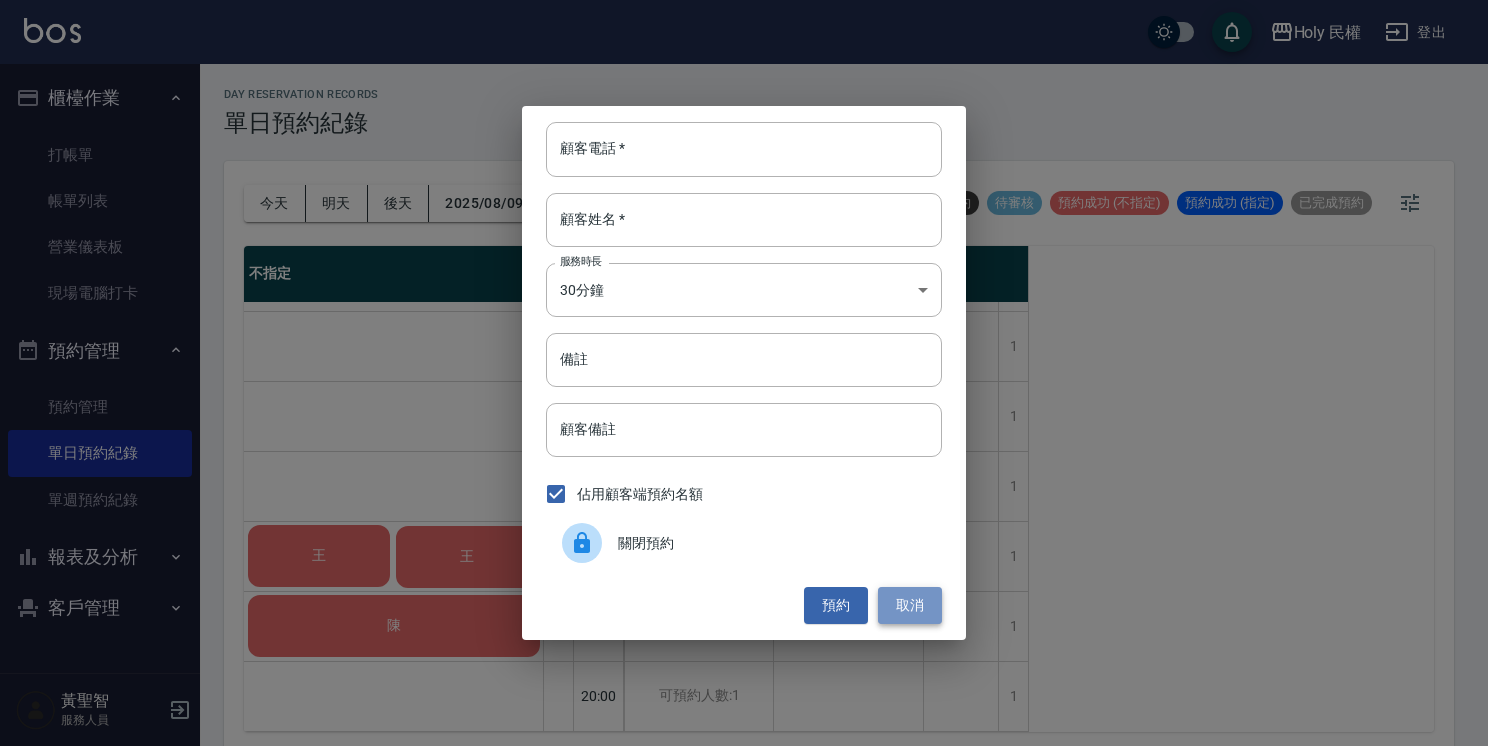 click on "取消" at bounding box center [910, 605] 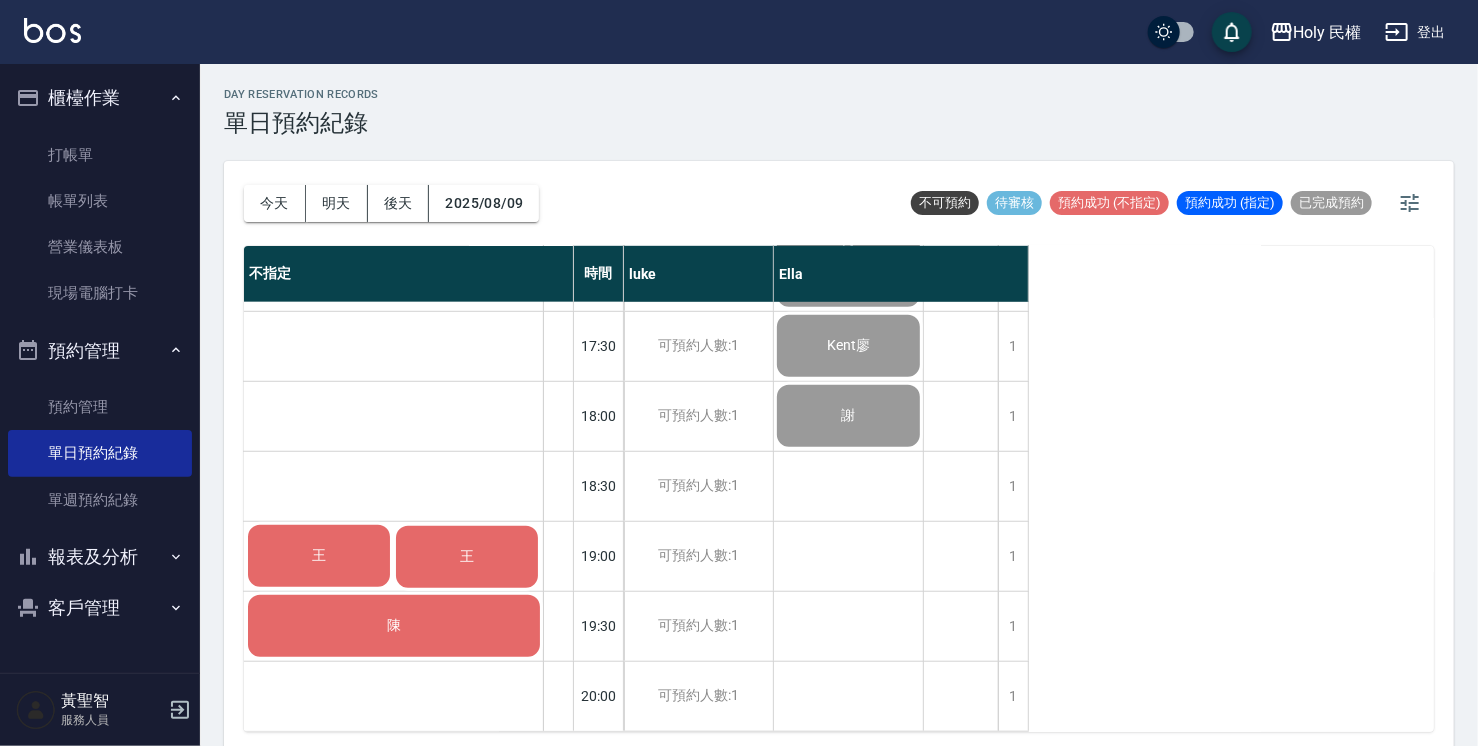 click on "王" at bounding box center (467, 557) 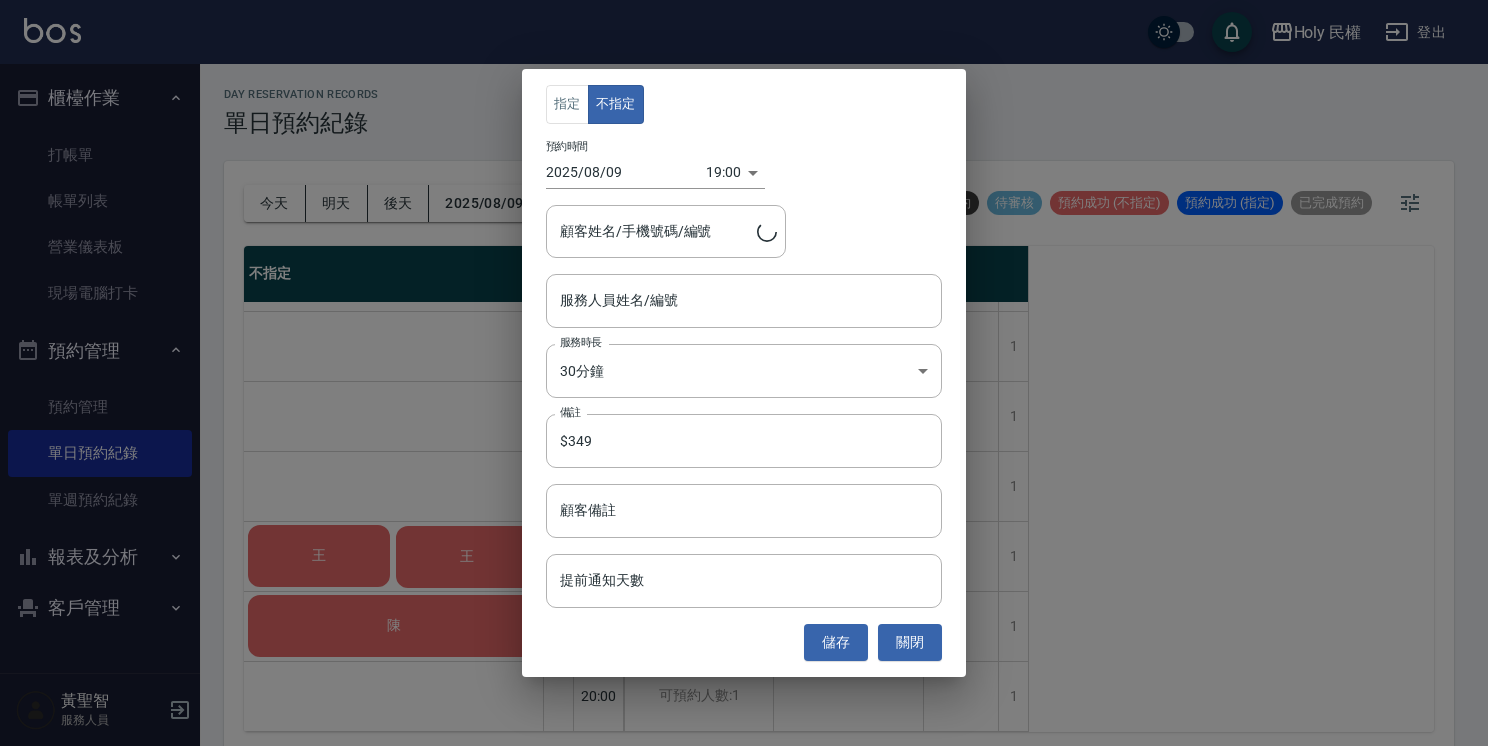 type on "[LAST_NAME]/[PHONE]/" 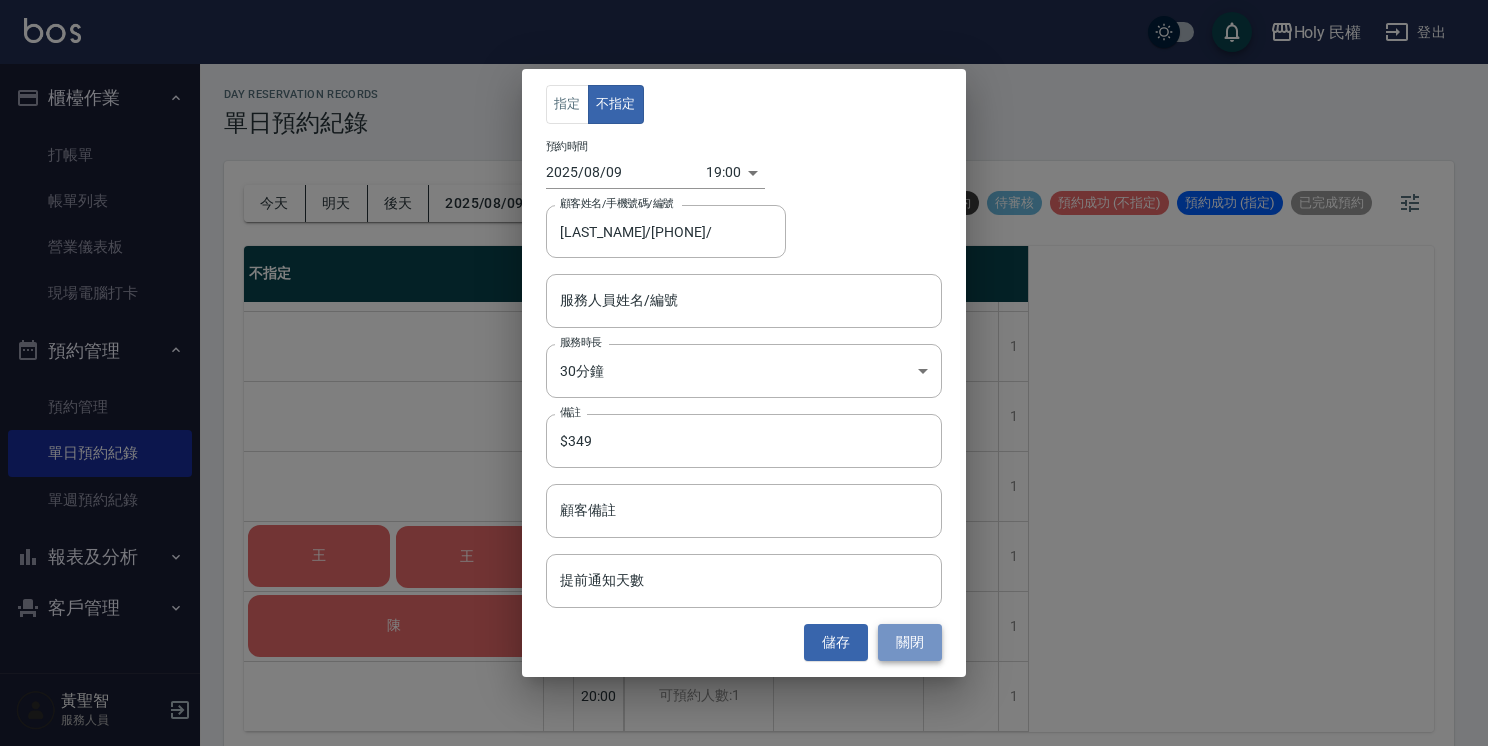 click on "關閉" at bounding box center (910, 642) 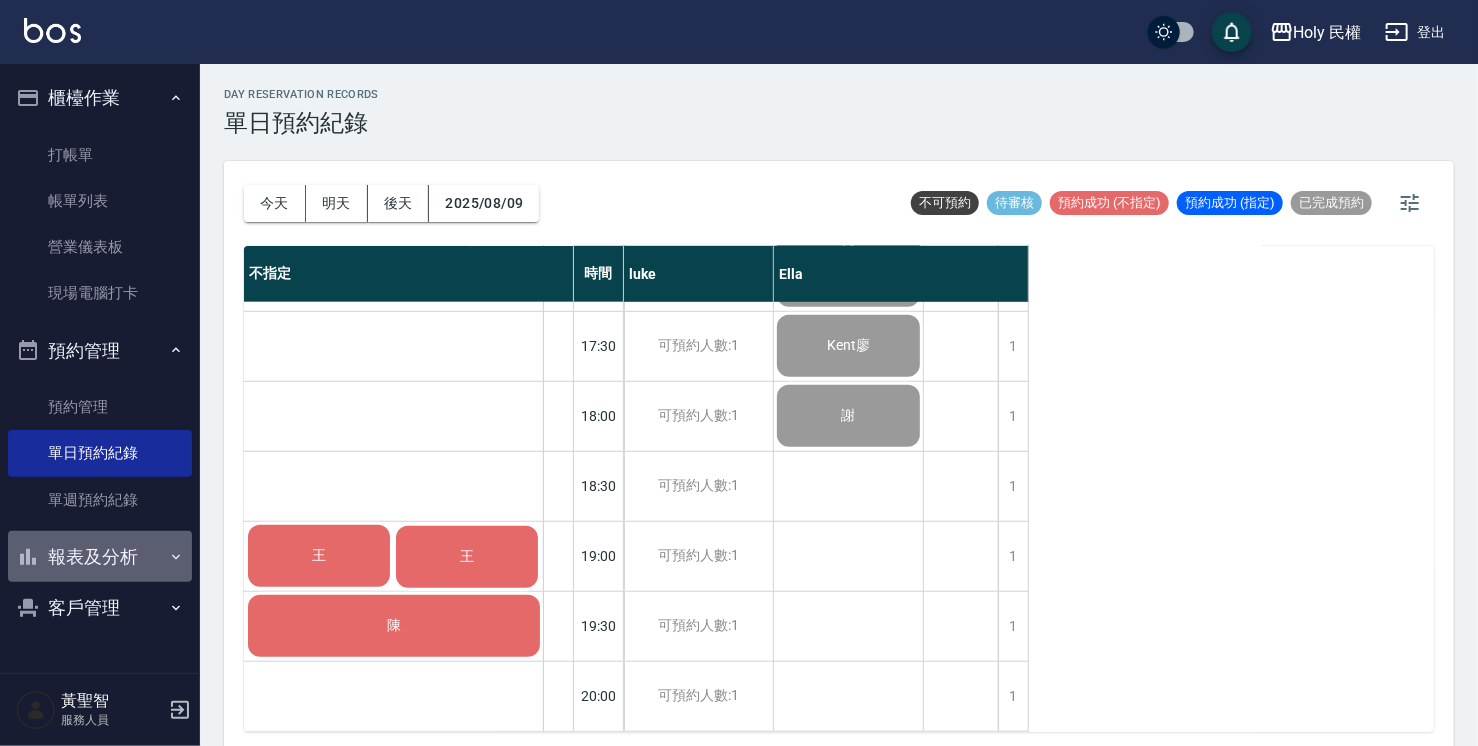 click on "報表及分析" at bounding box center (100, 557) 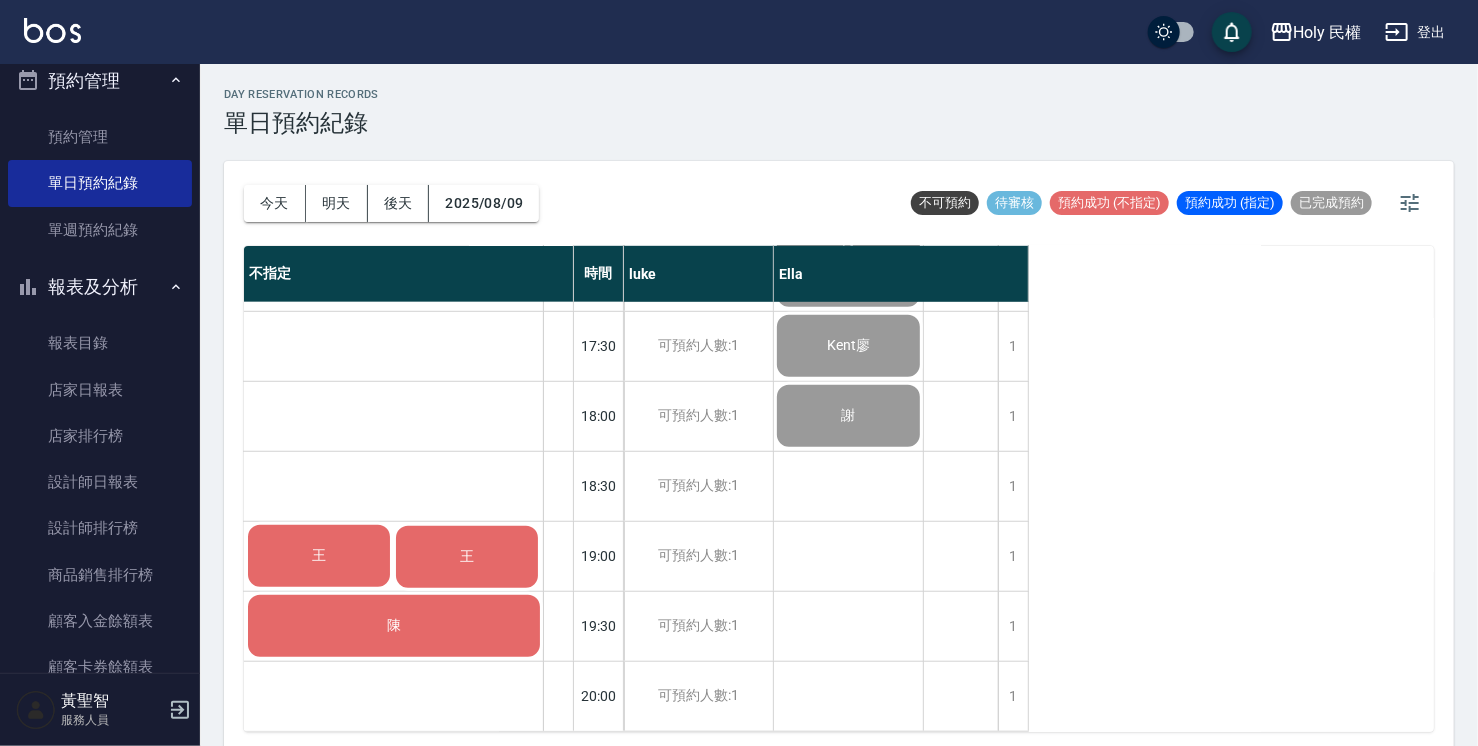 scroll, scrollTop: 0, scrollLeft: 0, axis: both 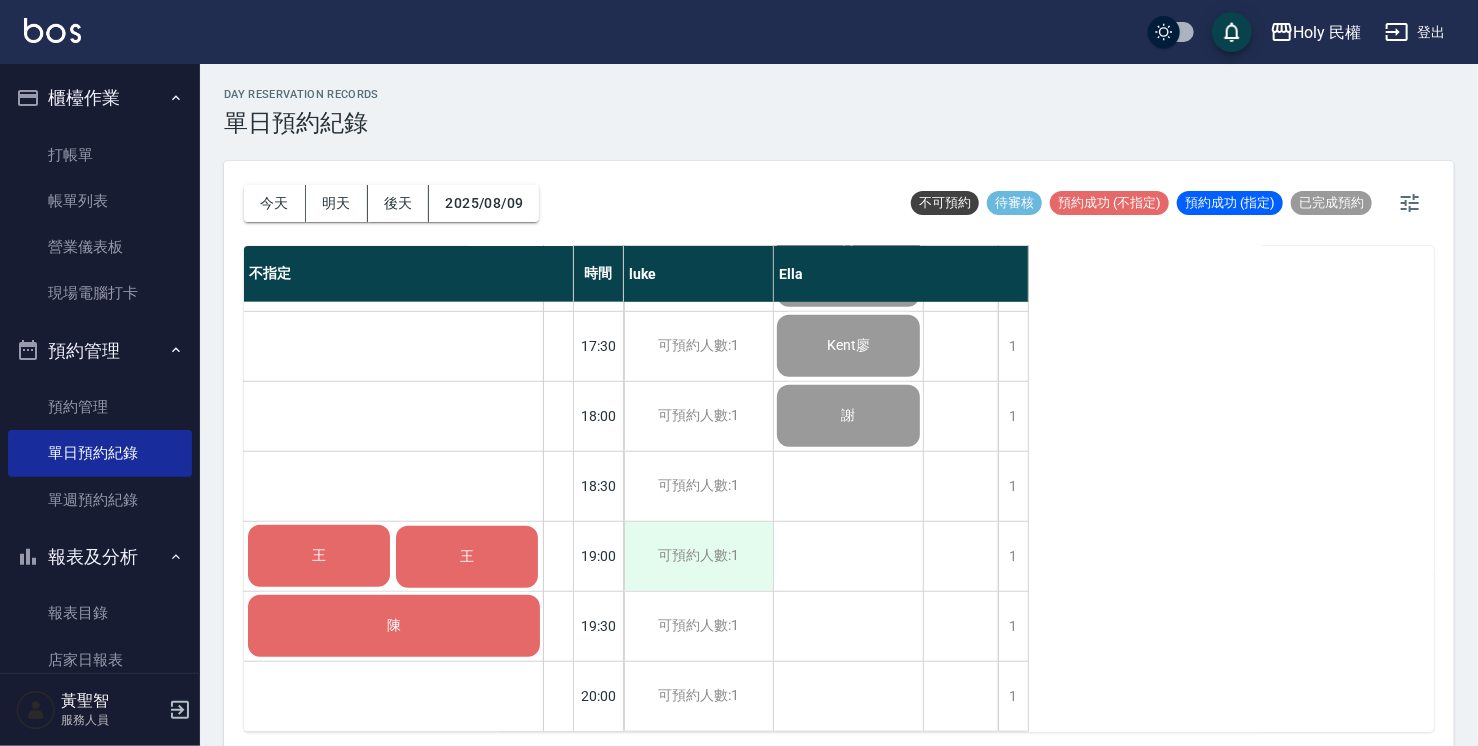 click on "可預約人數:1" at bounding box center (698, 556) 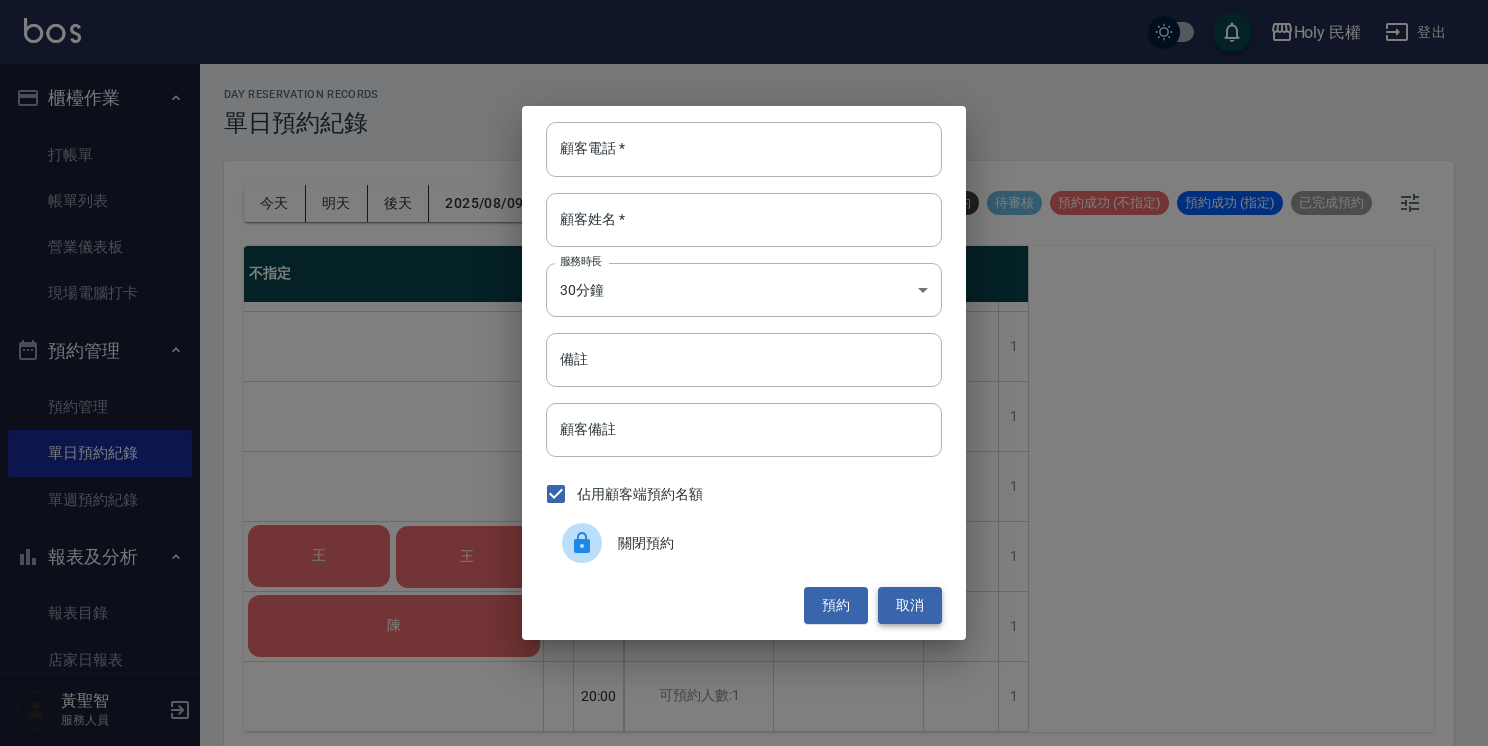 click on "取消" at bounding box center [910, 605] 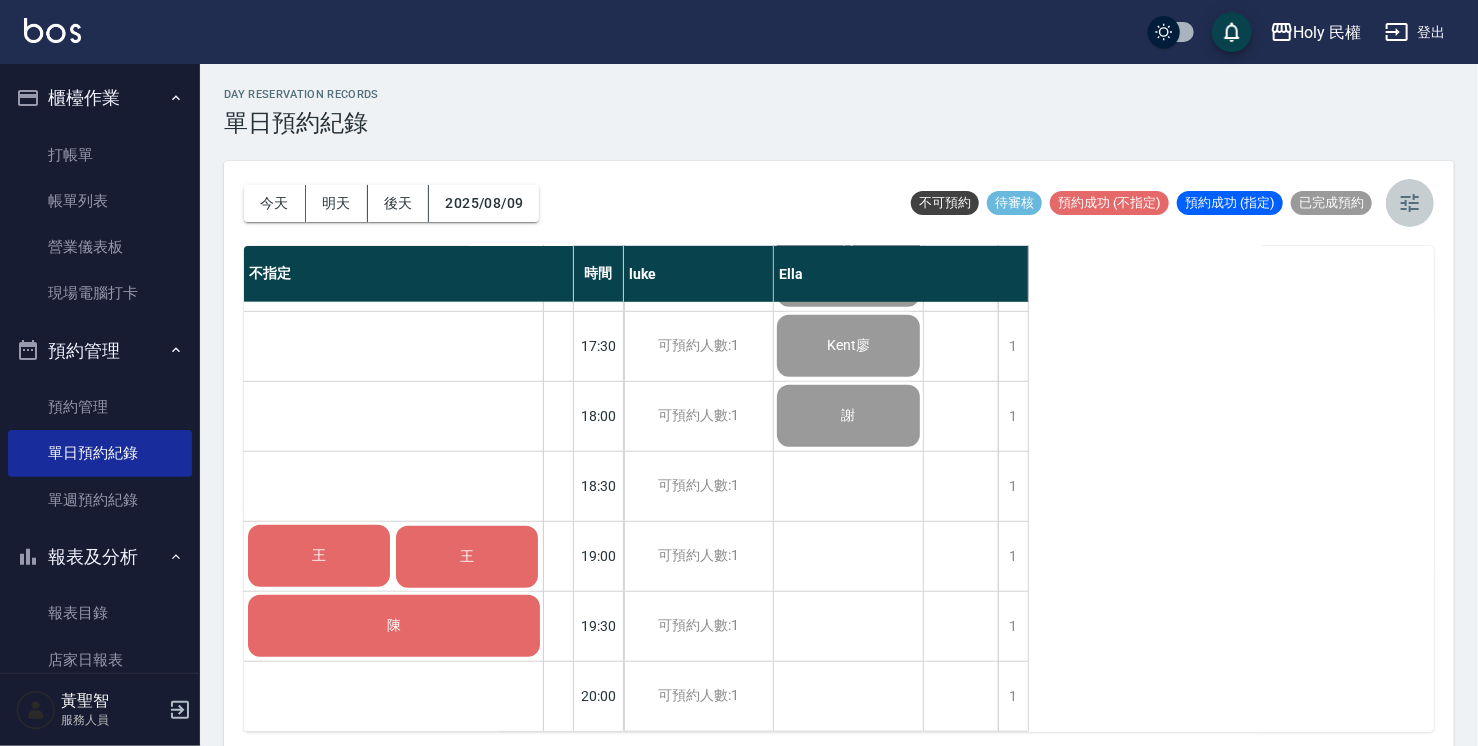 click 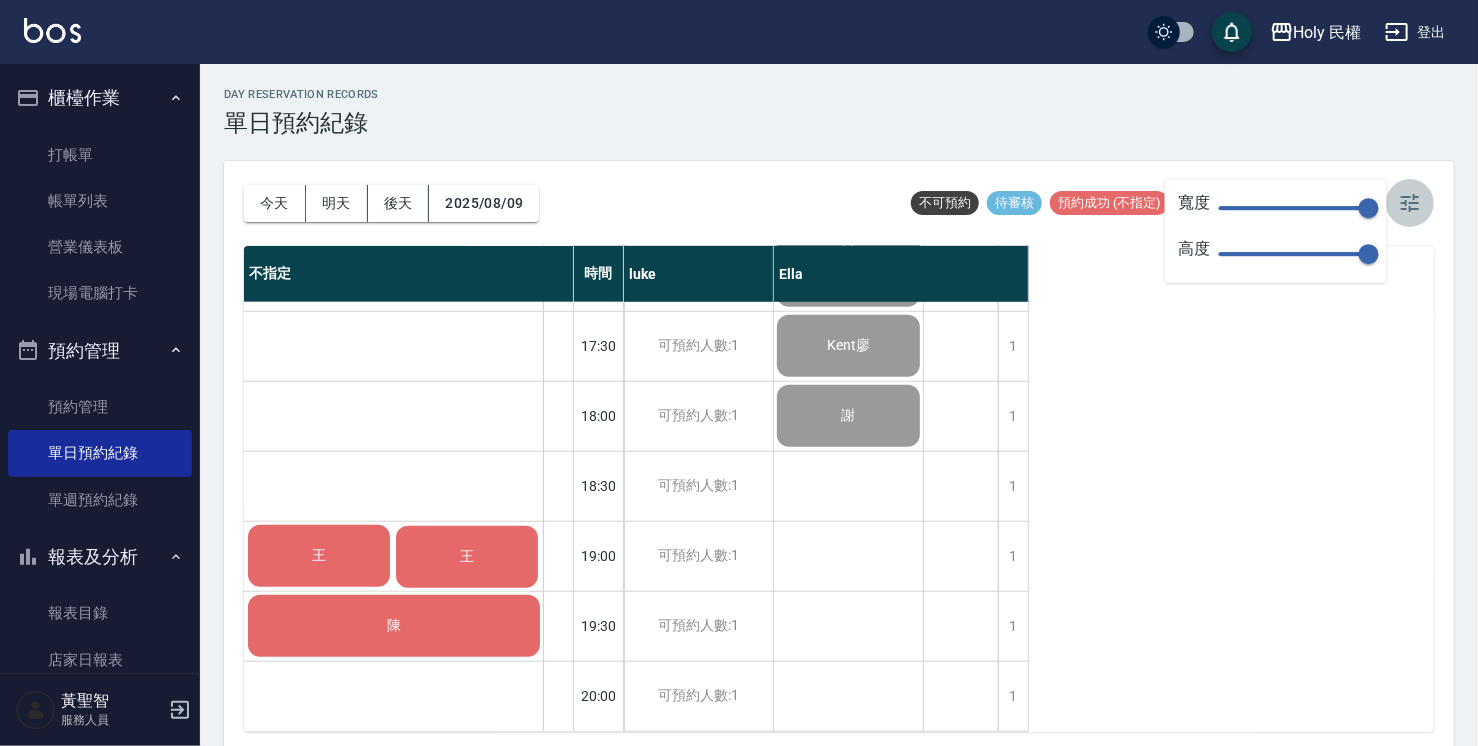 click 